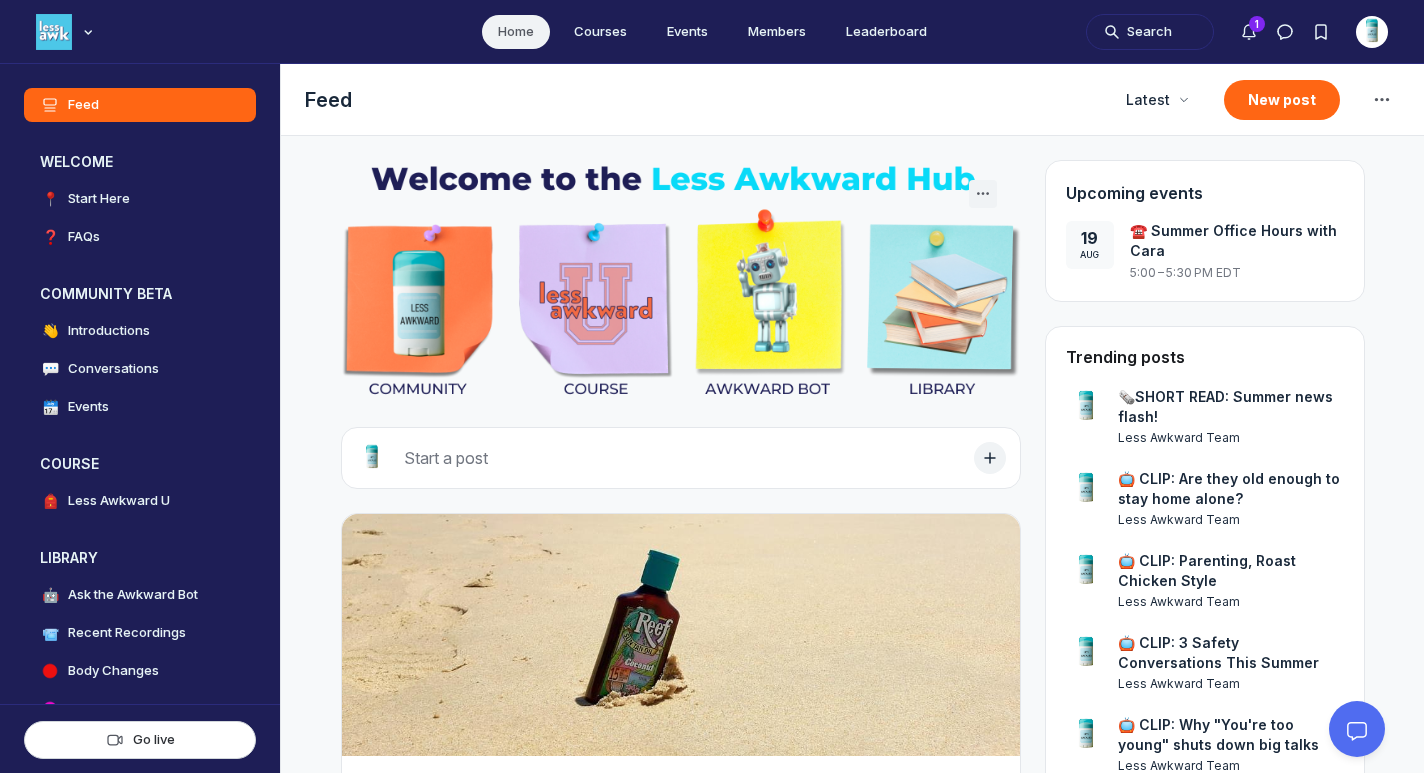 scroll, scrollTop: 0, scrollLeft: 0, axis: both 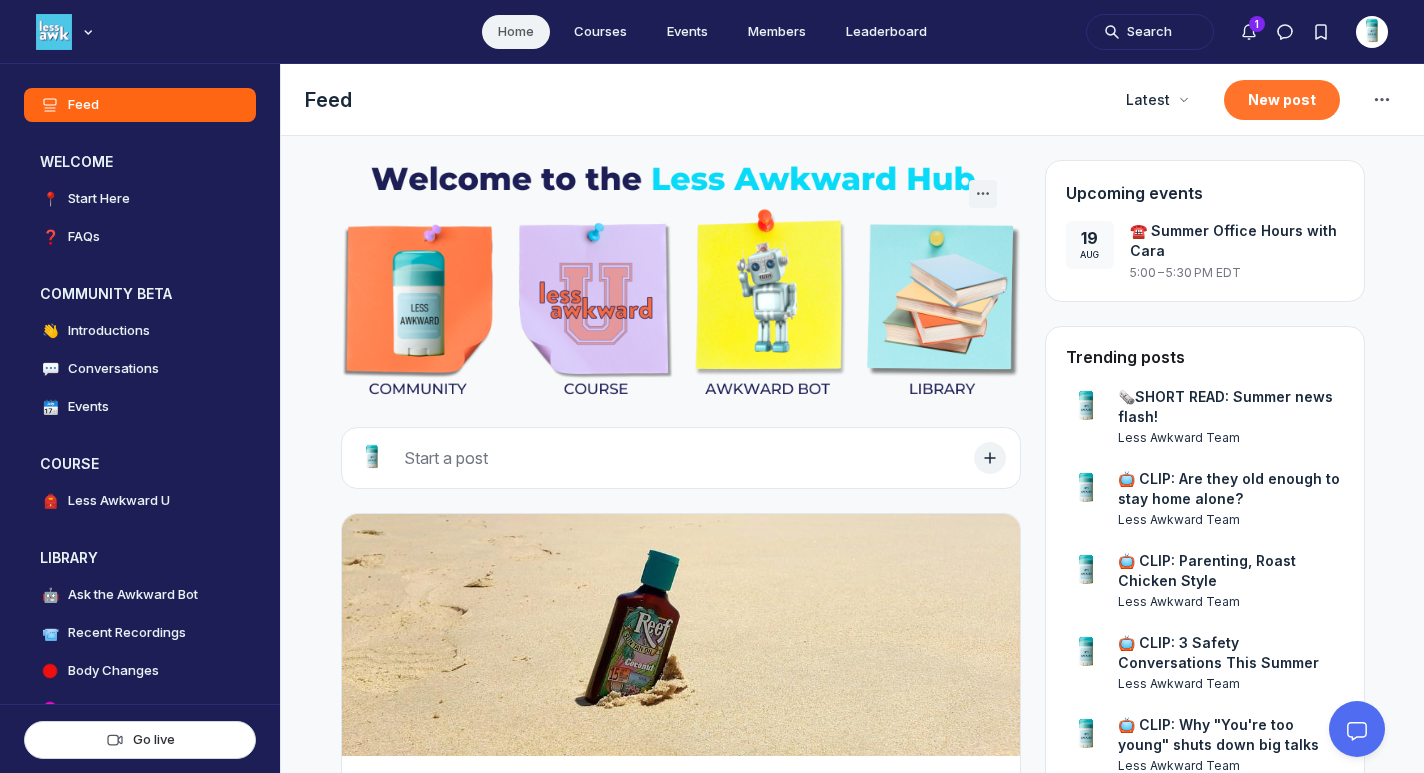 click on "New post" at bounding box center [1282, 100] 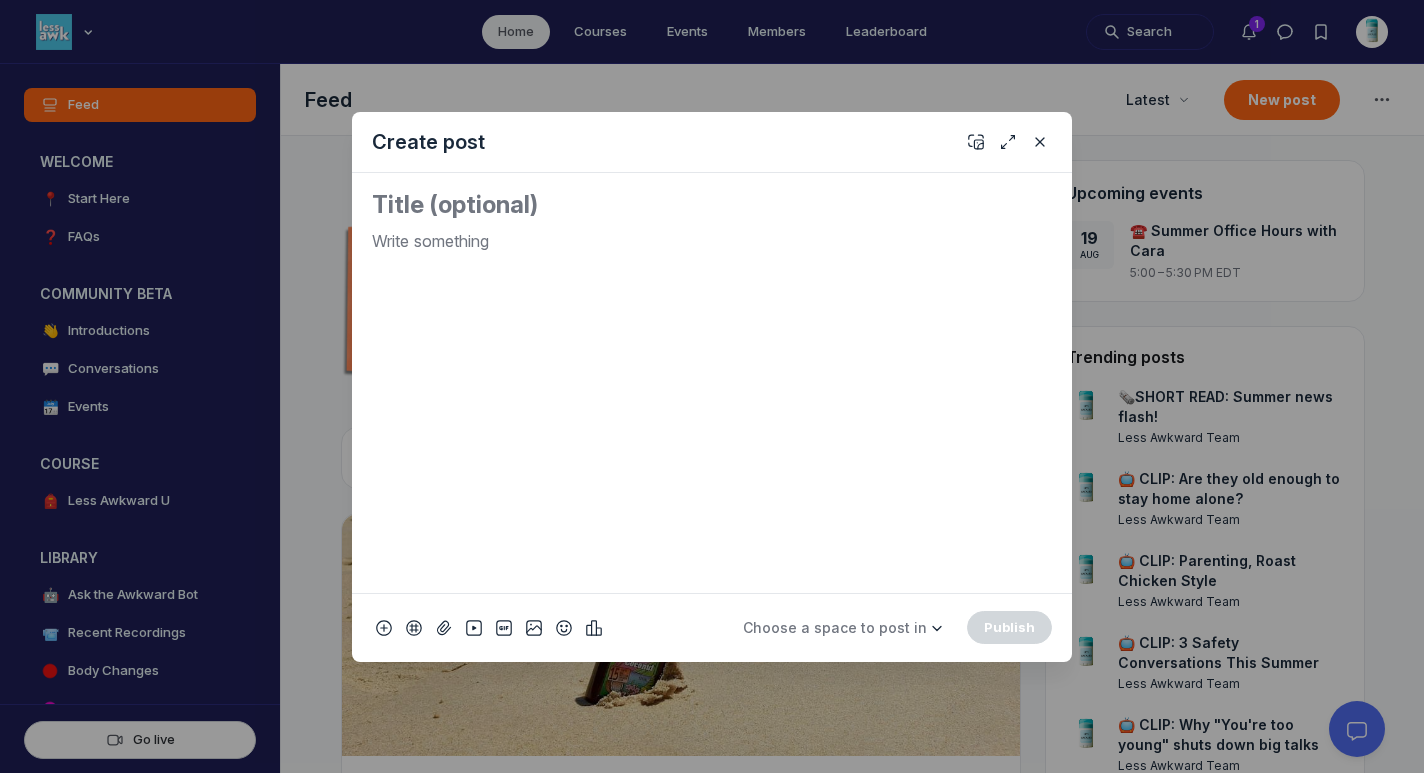 click at bounding box center [712, 403] 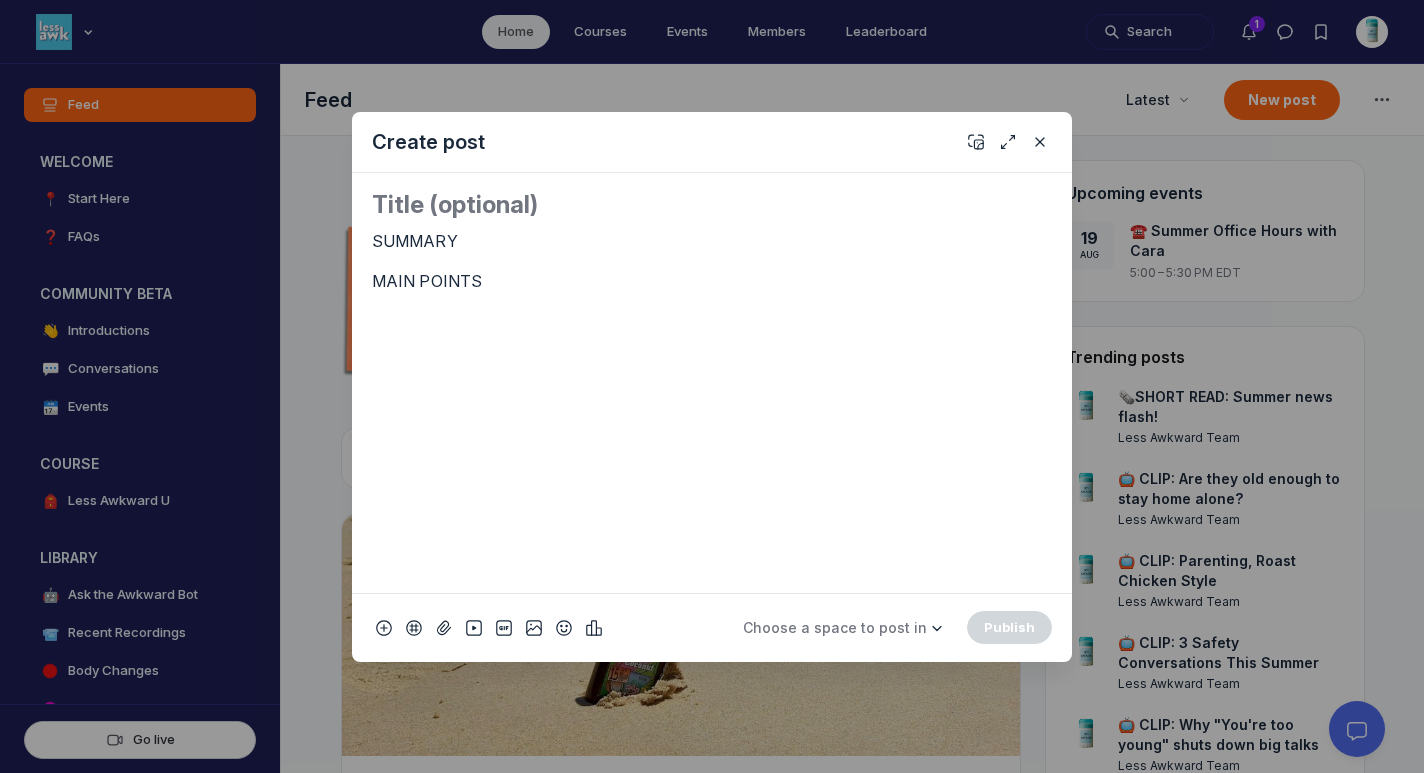scroll, scrollTop: 1525, scrollLeft: 0, axis: vertical 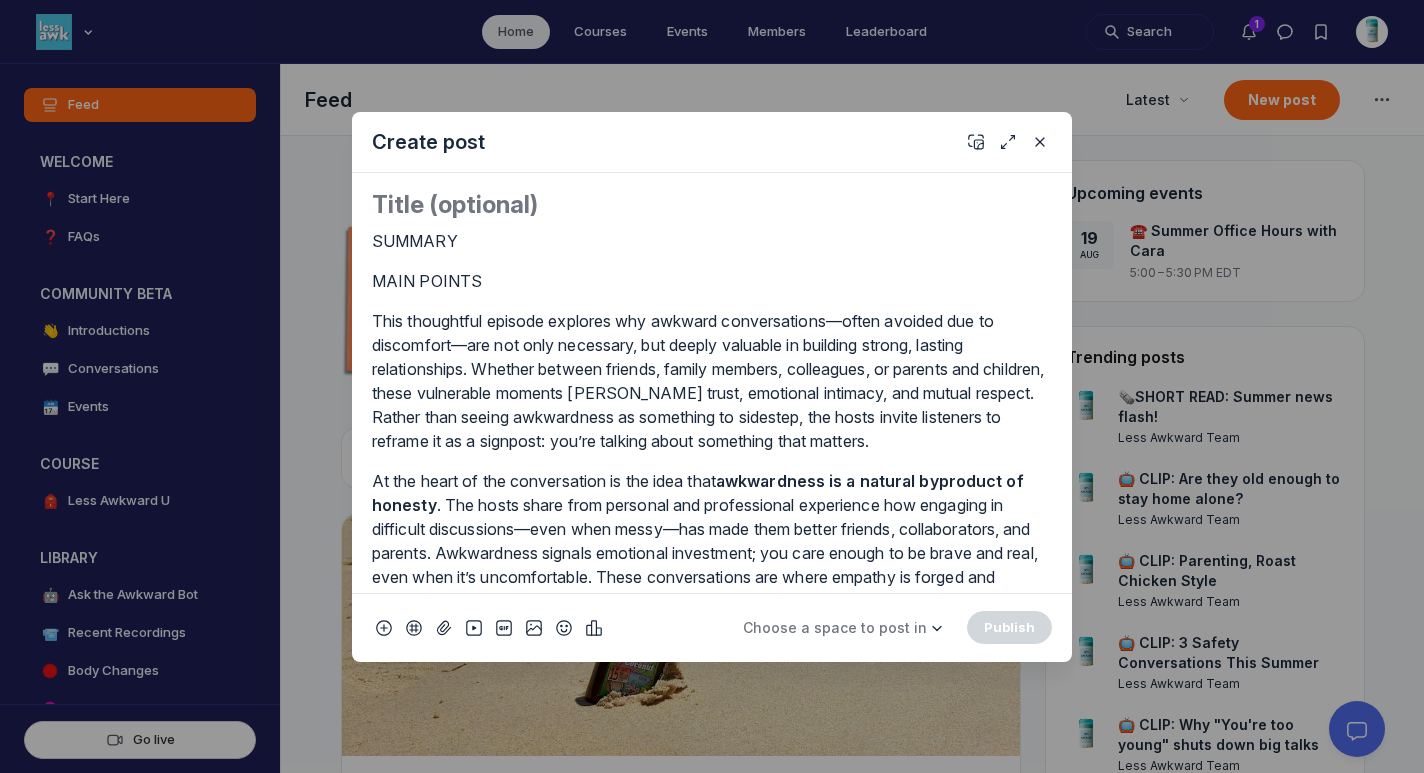 click on "SUMMARY" at bounding box center (712, 241) 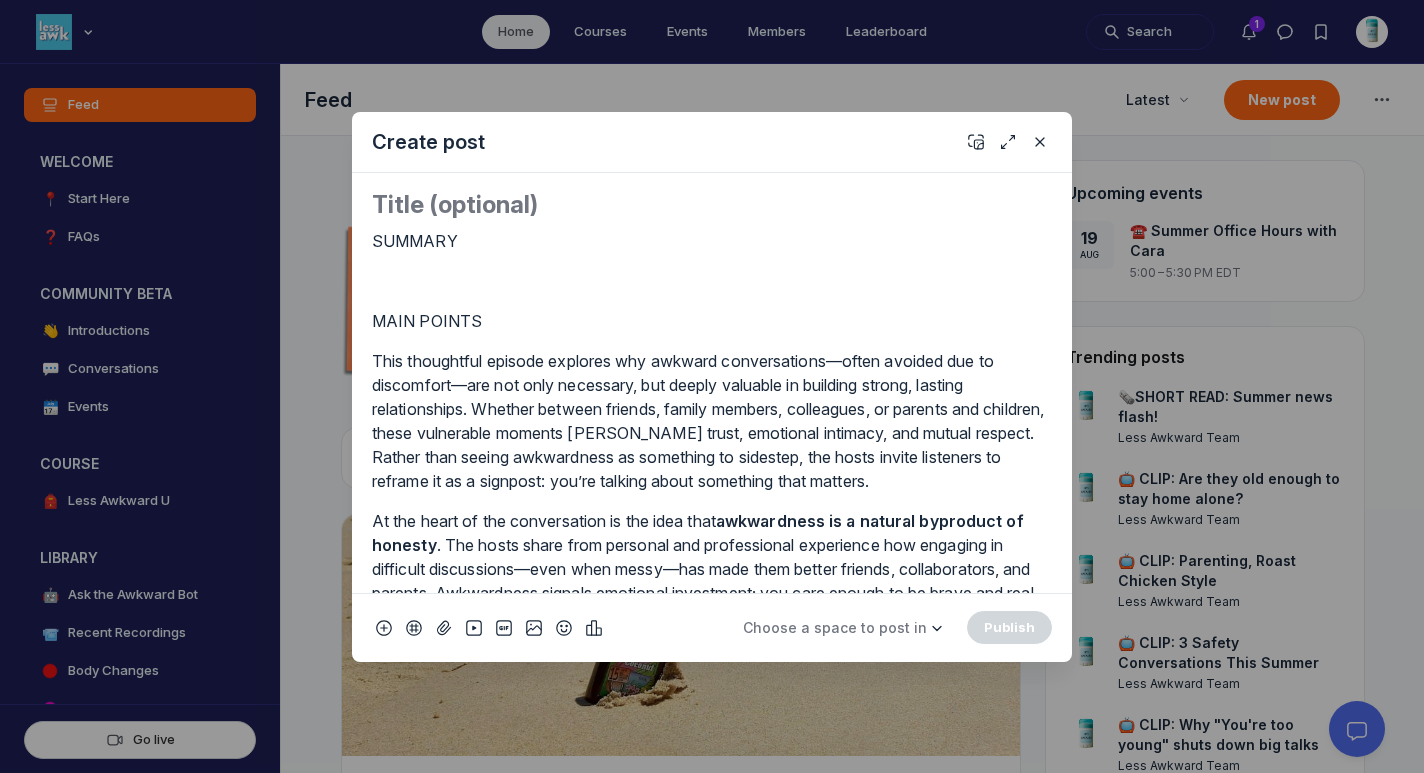click at bounding box center [712, 205] 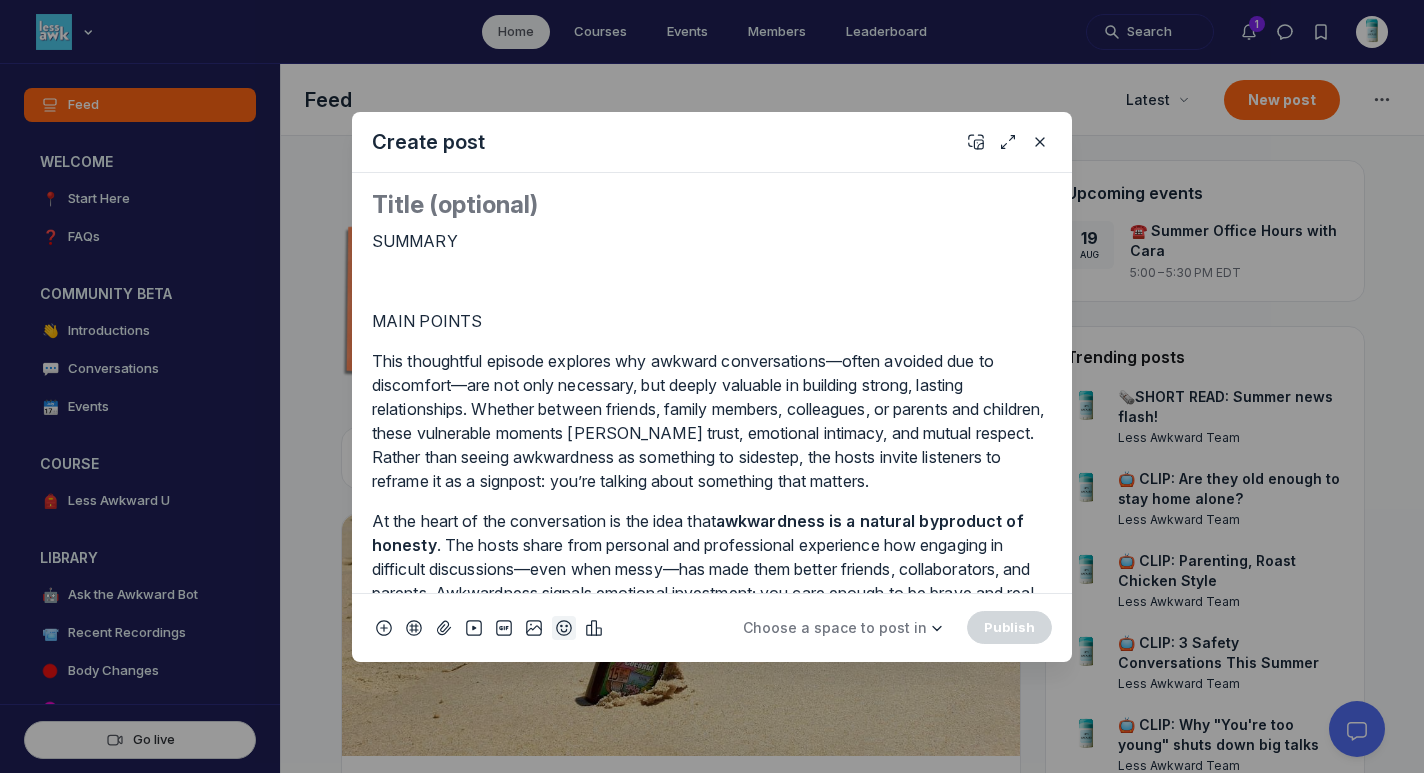 click 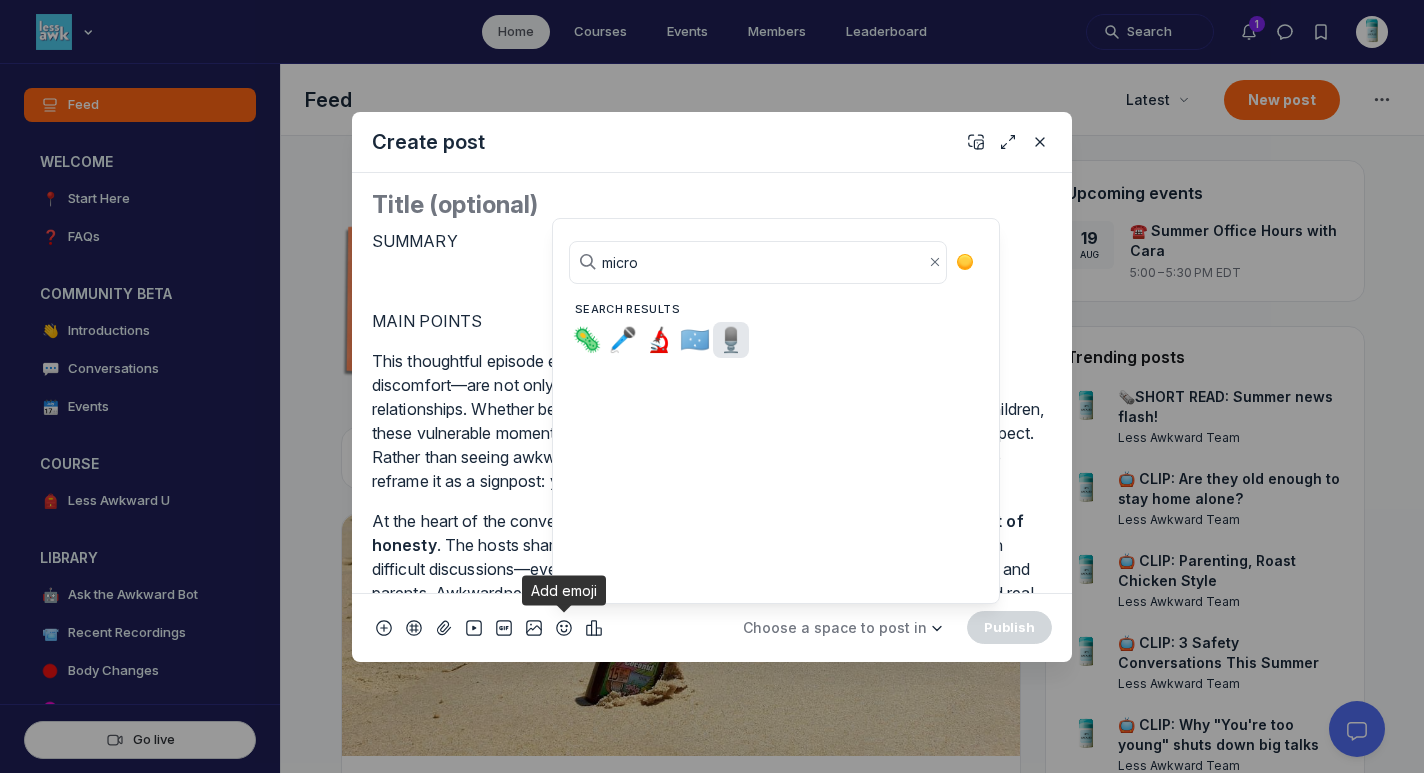 type on "micro" 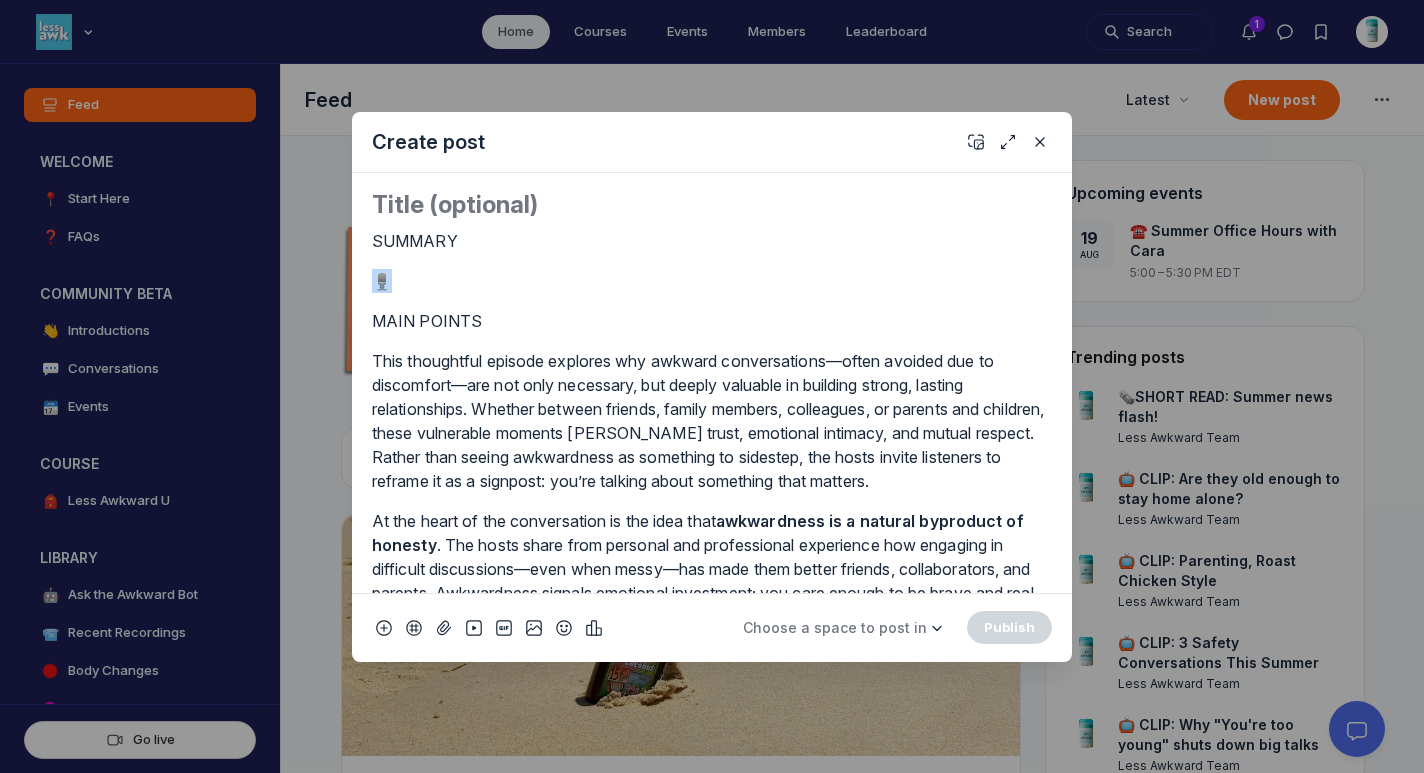 drag, startPoint x: 409, startPoint y: 282, endPoint x: 327, endPoint y: 281, distance: 82.006096 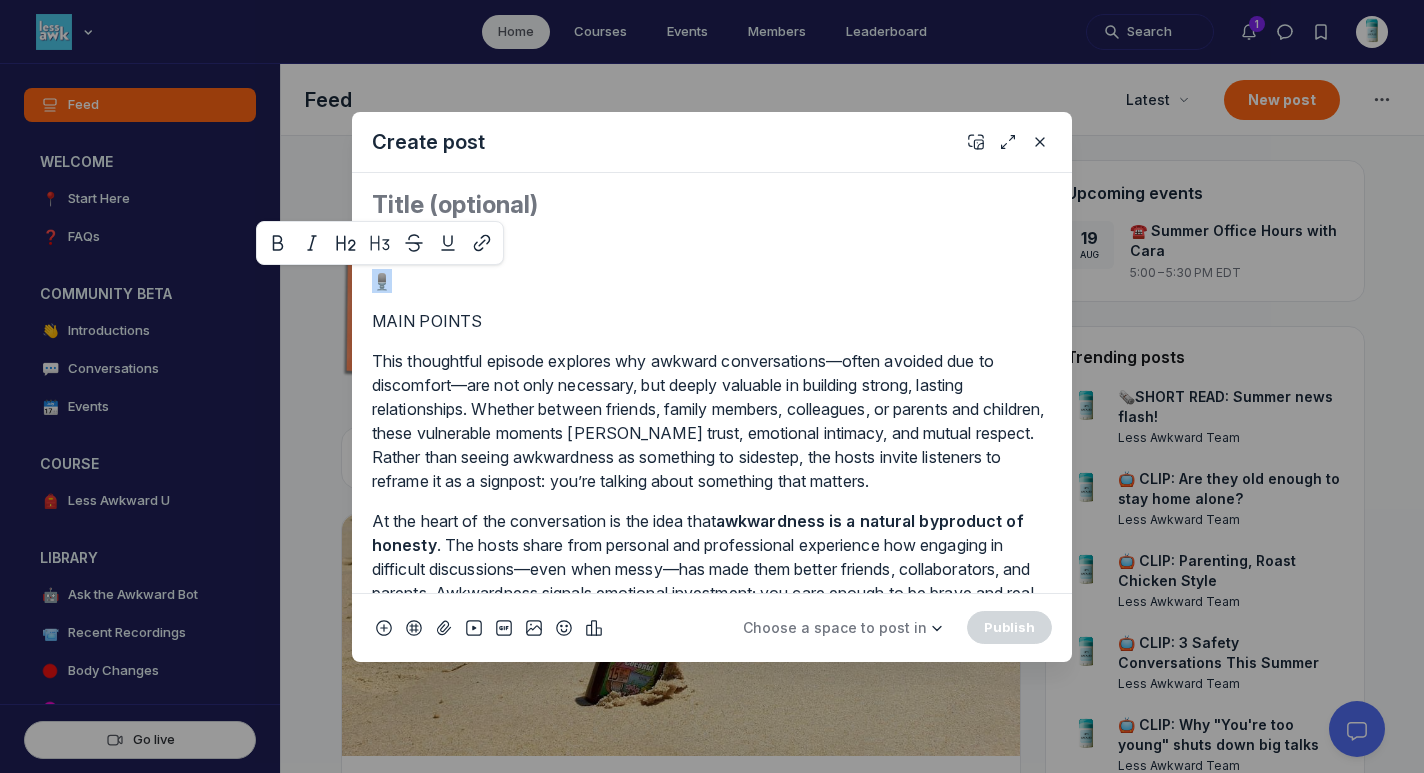 copy on "🎙️" 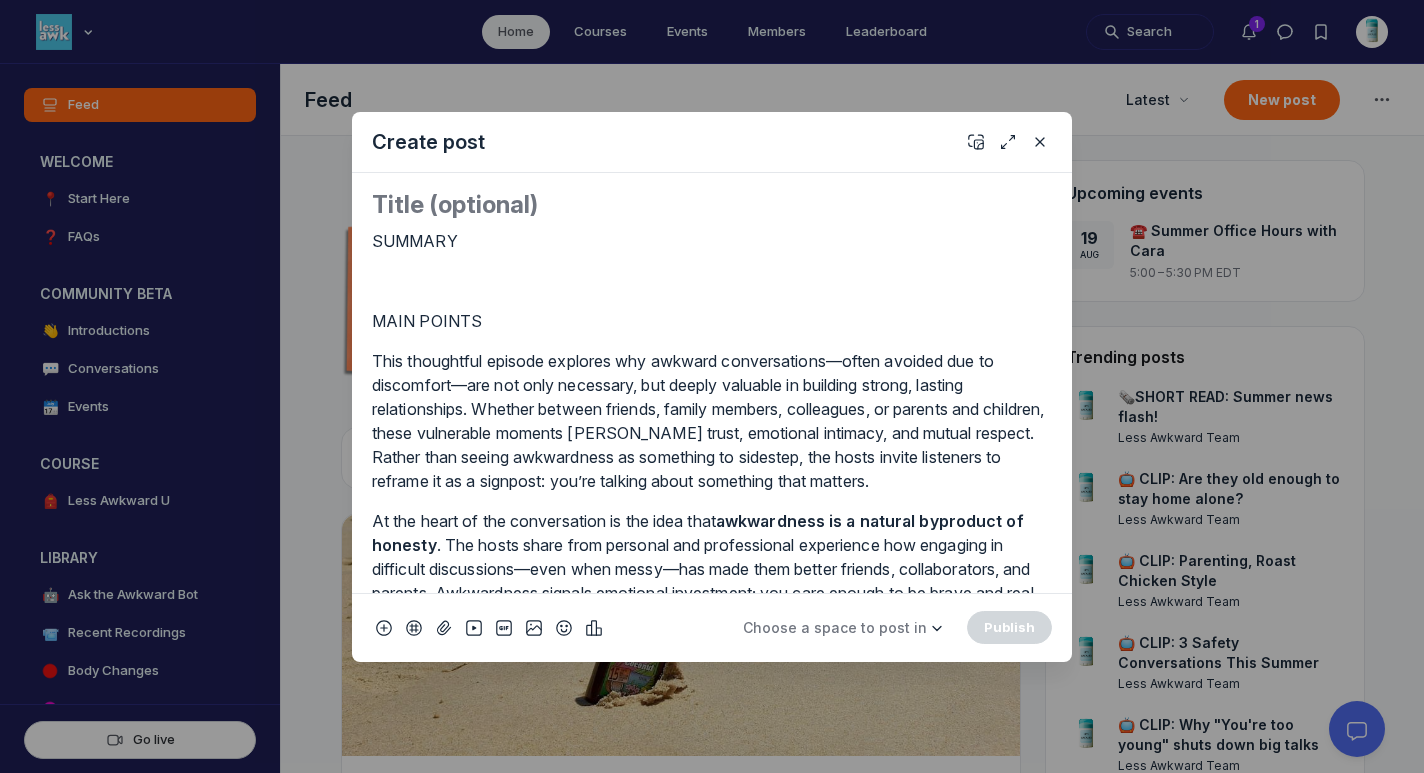 click at bounding box center (712, 205) 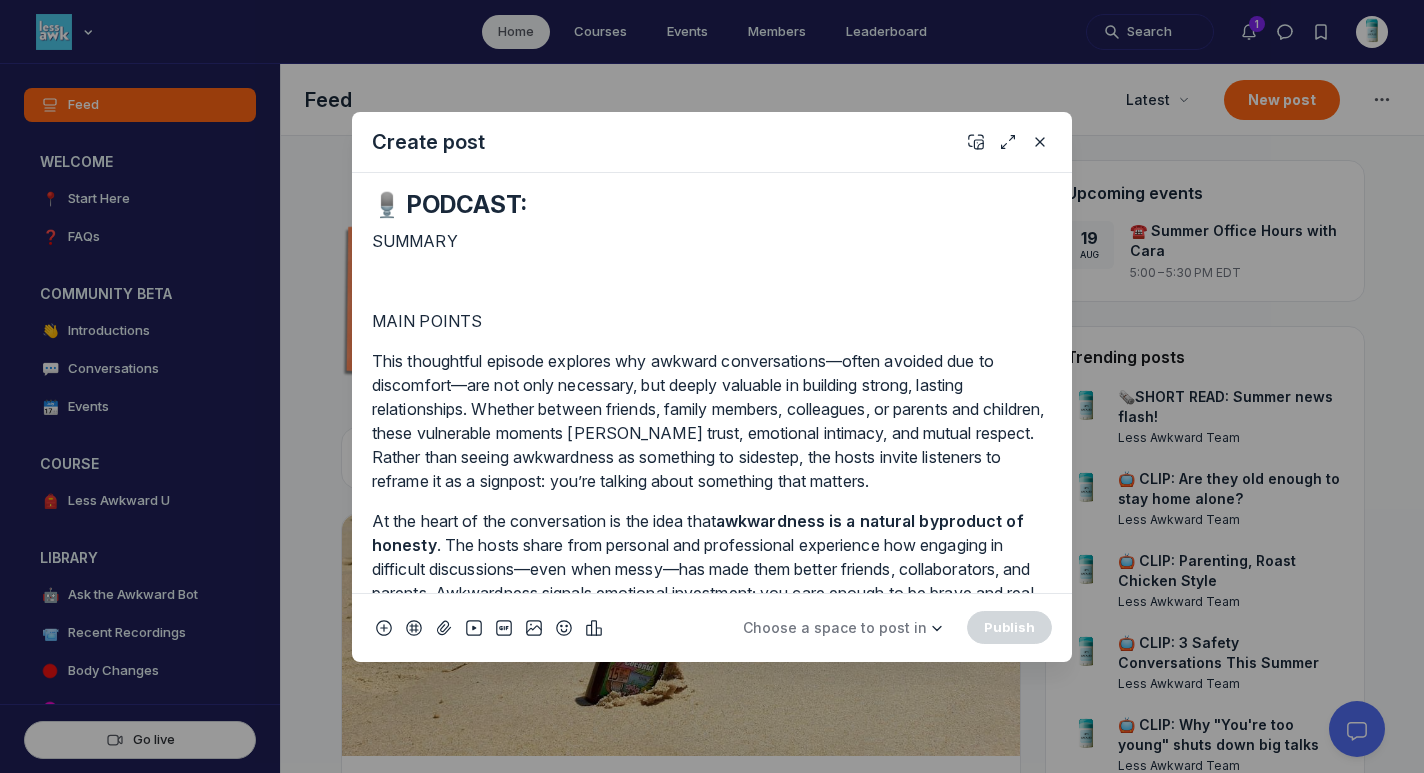 paste on "How to Give Information in a Way Kids Can Hear It" 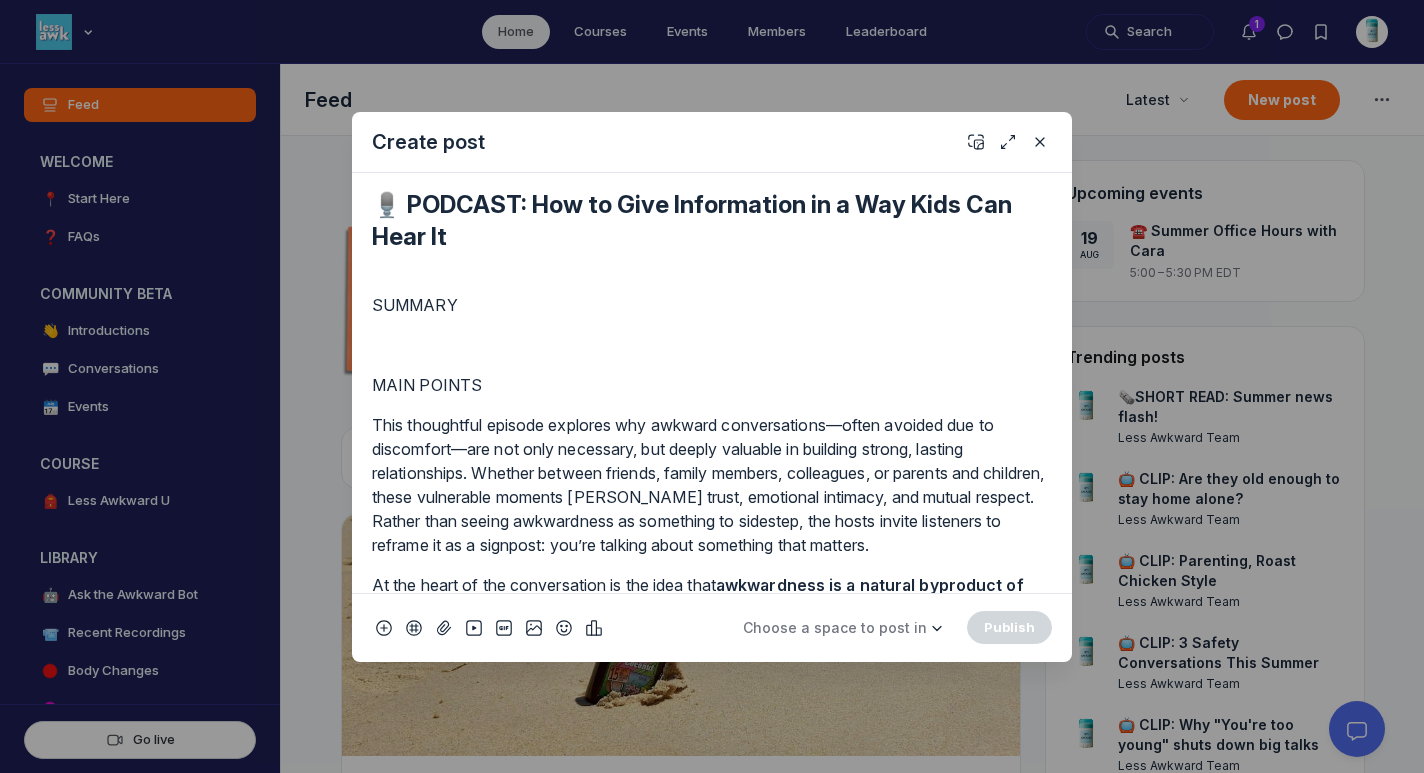 type on "🎙️ PODCAST: How to Give Information in a Way Kids Can Hear It" 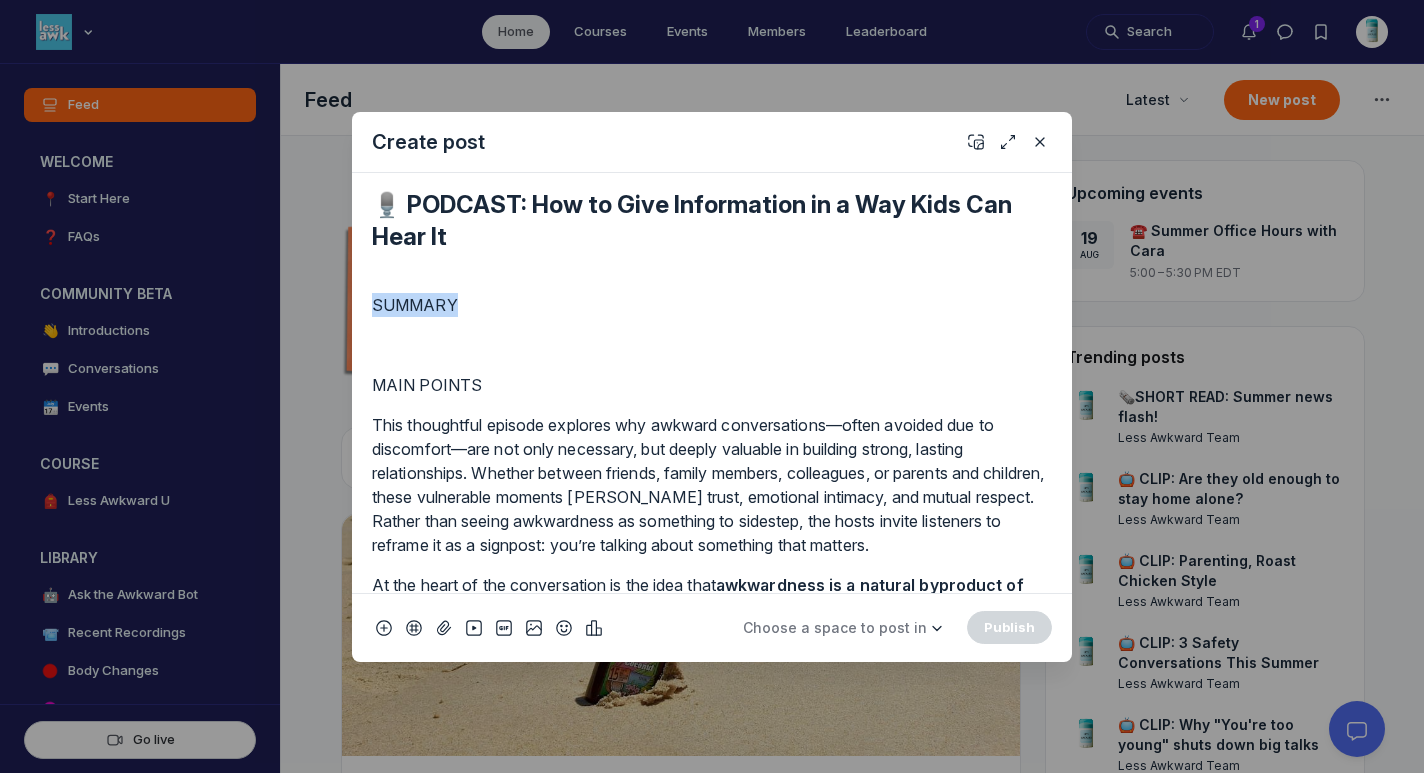 click on "SUMMARY MAIN POINTS This thoughtful episode explores why awkward conversations—often avoided due to discomfort—are not only necessary, but deeply valuable in building strong, lasting relationships. Whether between friends, family members, colleagues, or parents and children, these vulnerable moments [PERSON_NAME] trust, emotional intimacy, and mutual respect. Rather than seeing awkwardness as something to sidestep, the hosts invite listeners to reframe it as a signpost: you’re talking about something that matters. At the heart of the conversation is the idea that  awkwardness is a natural byproduct of honesty . The hosts share from personal and professional experience how engaging in difficult discussions—even when messy—has made them better friends, collaborators, and parents. Awkwardness signals emotional investment; you care enough to be brave and real, even when it’s uncomfortable. These conversations are where empathy is forged and understanding deepens. The episode also unpacks a range of" at bounding box center [712, 1245] 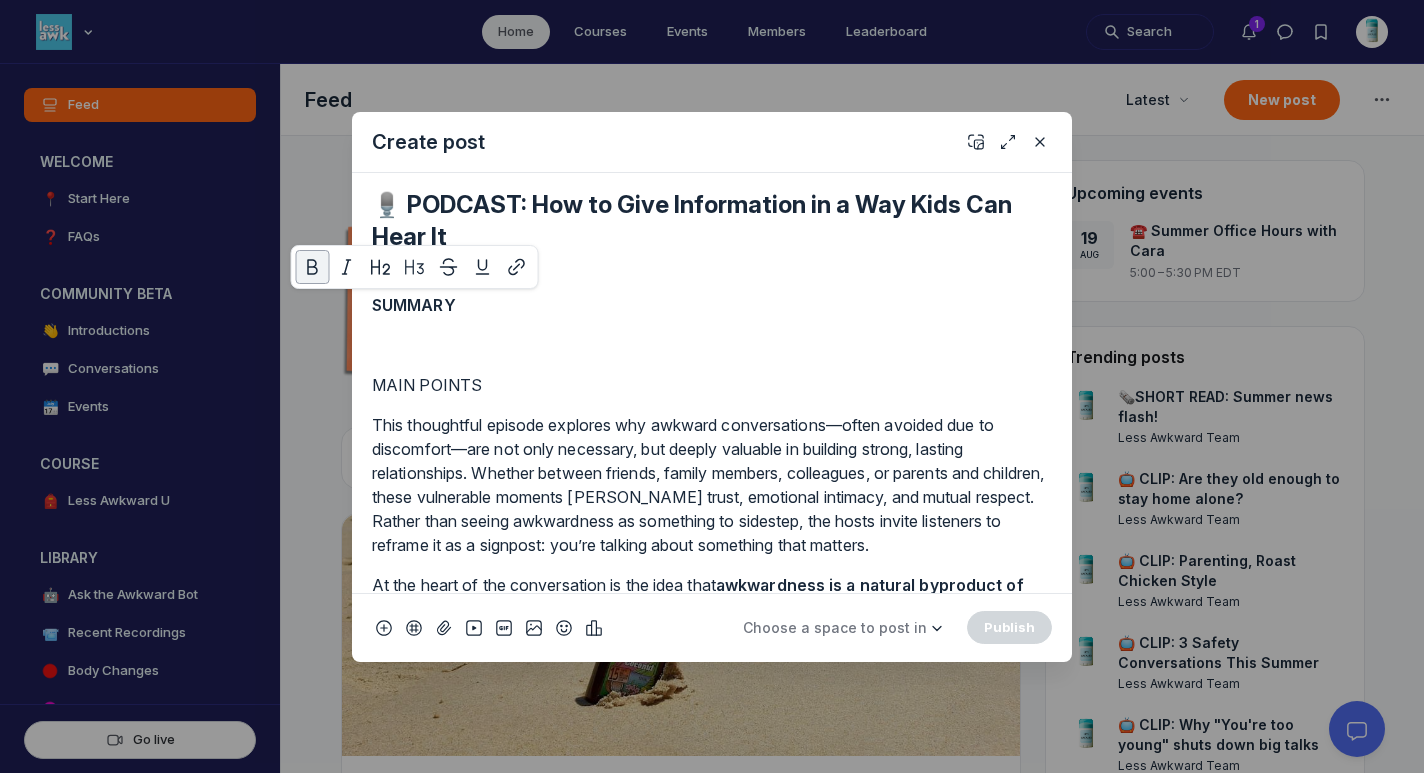 click on "SUMMARY MAIN POINTS This thoughtful episode explores why awkward conversations—often avoided due to discomfort—are not only necessary, but deeply valuable in building strong, lasting relationships. Whether between friends, family members, colleagues, or parents and children, these vulnerable moments [PERSON_NAME] trust, emotional intimacy, and mutual respect. Rather than seeing awkwardness as something to sidestep, the hosts invite listeners to reframe it as a signpost: you’re talking about something that matters. At the heart of the conversation is the idea that  awkwardness is a natural byproduct of honesty . The hosts share from personal and professional experience how engaging in difficult discussions—even when messy—has made them better friends, collaborators, and parents. Awkwardness signals emotional investment; you care enough to be brave and real, even when it’s uncomfortable. These conversations are where empathy is forged and understanding deepens. The episode also unpacks a range of" at bounding box center [712, 1245] 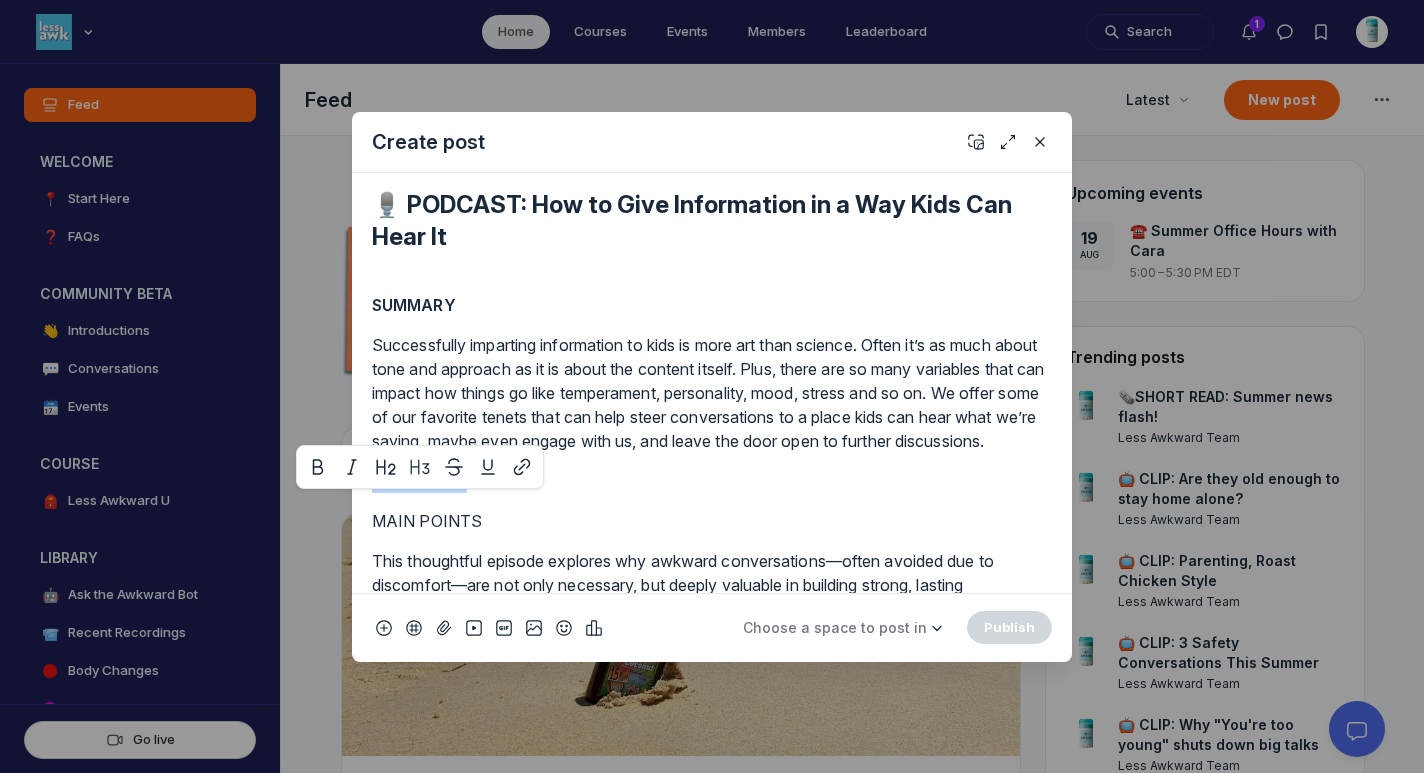 drag, startPoint x: 475, startPoint y: 505, endPoint x: 368, endPoint y: 505, distance: 107 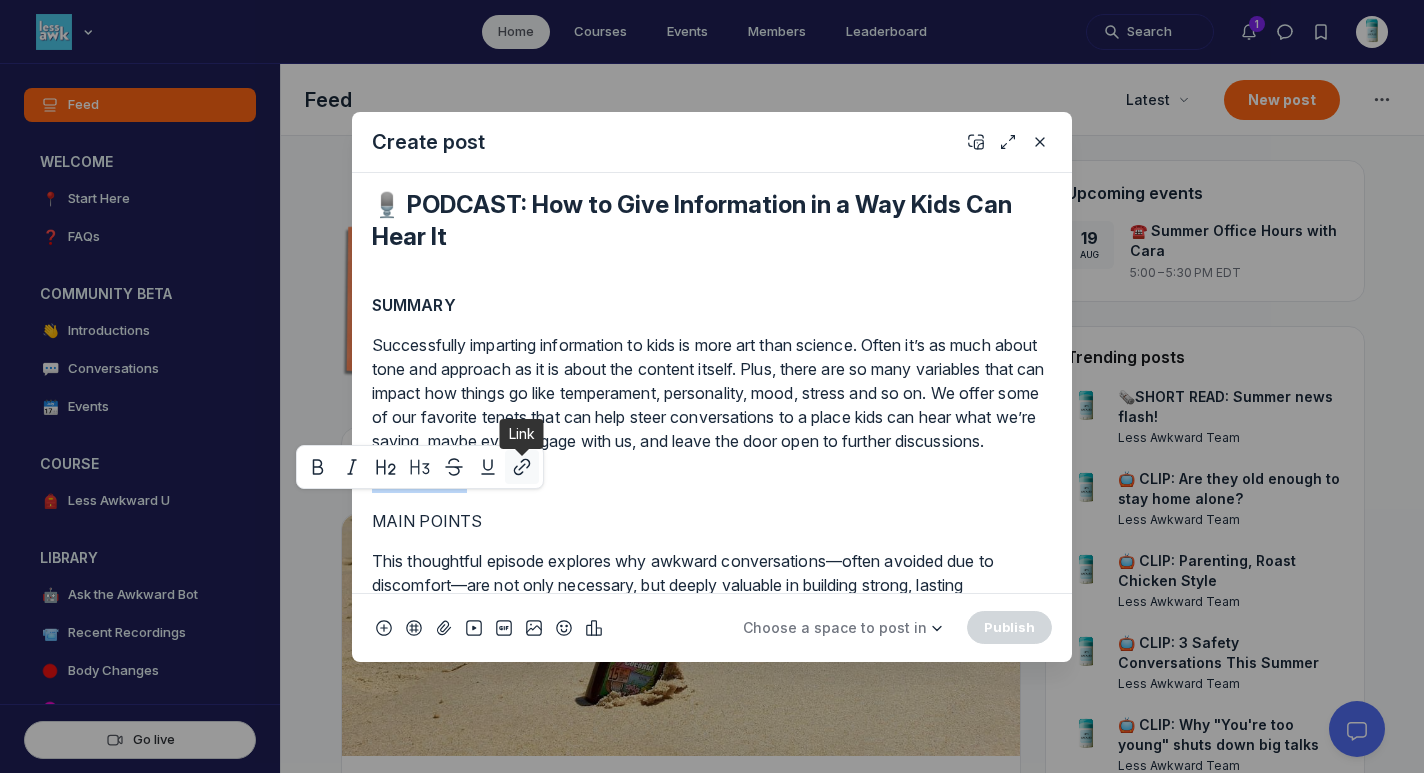 click 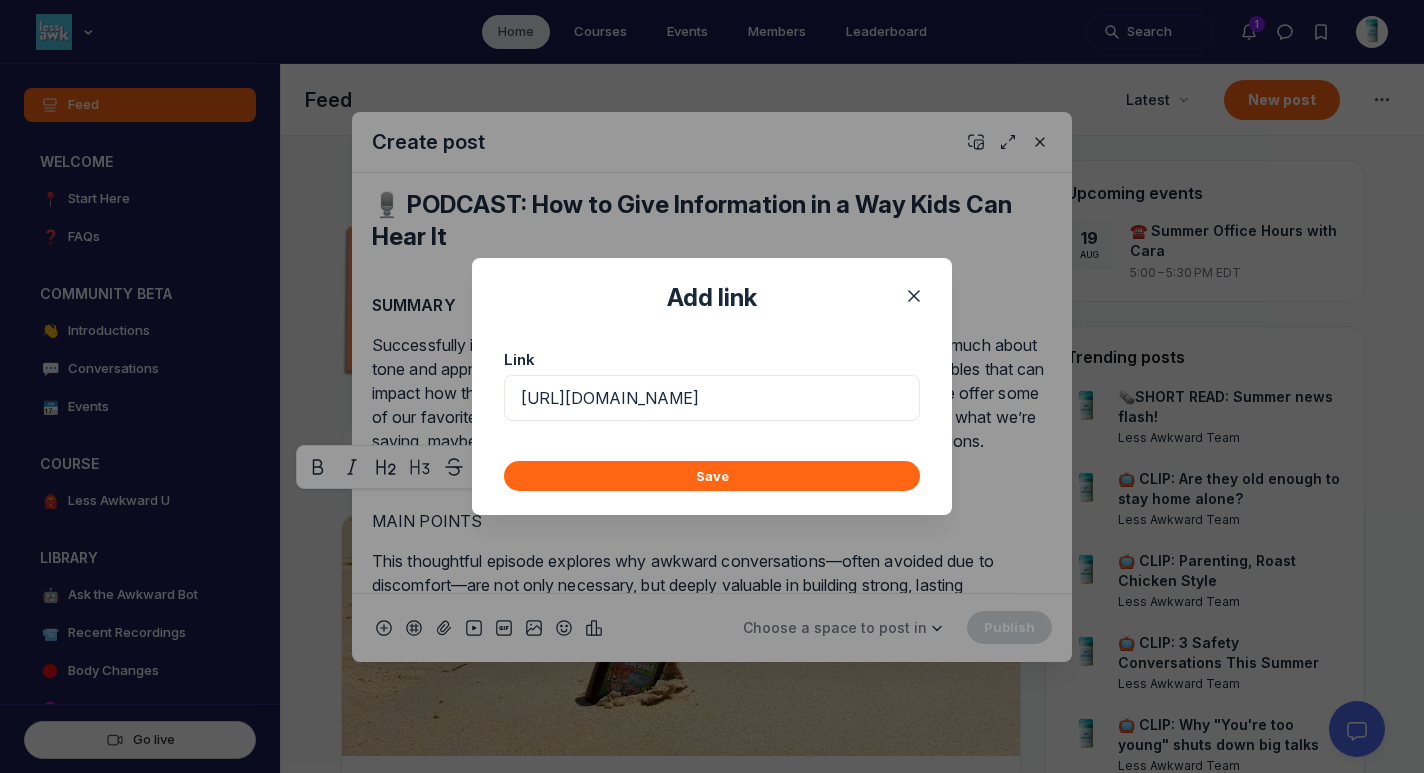 scroll, scrollTop: 0, scrollLeft: 558, axis: horizontal 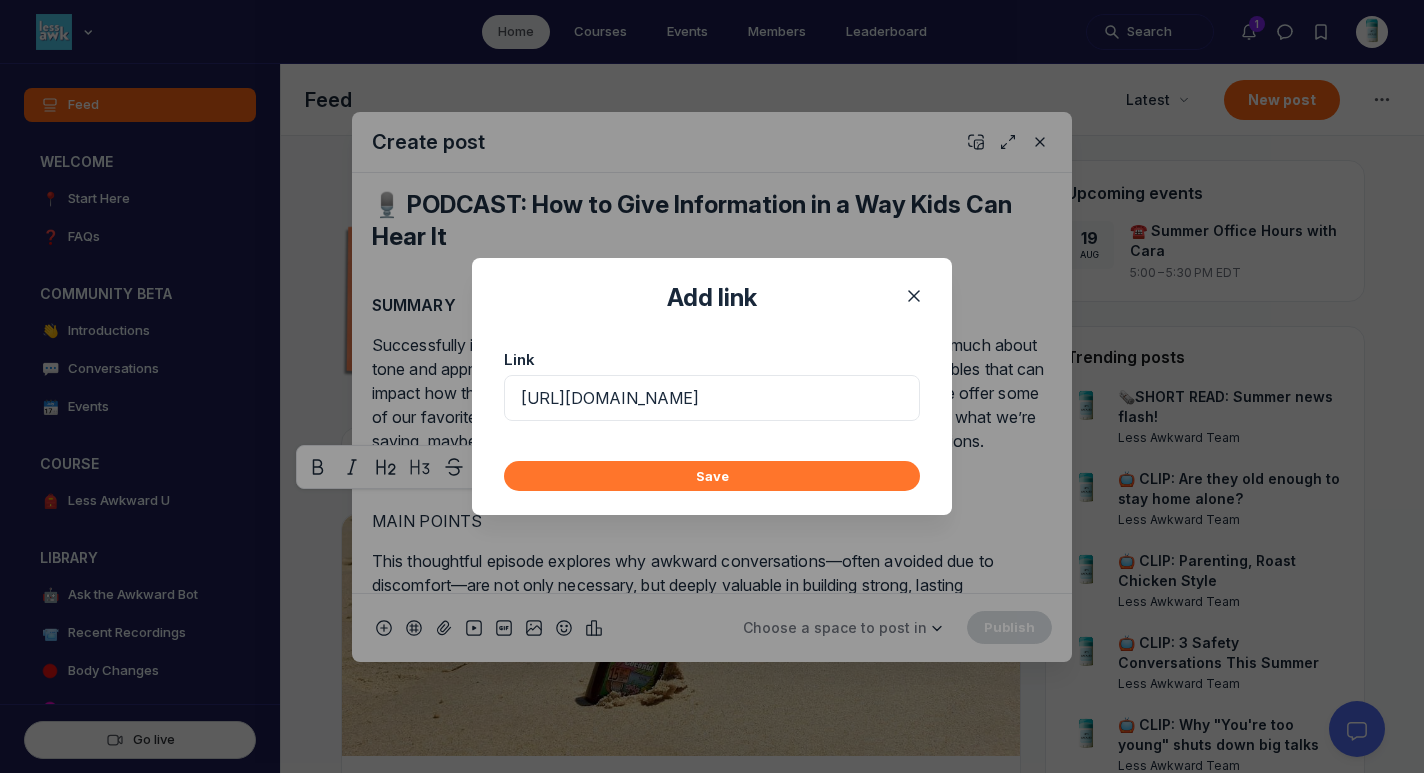 type on "[URL][DOMAIN_NAME]" 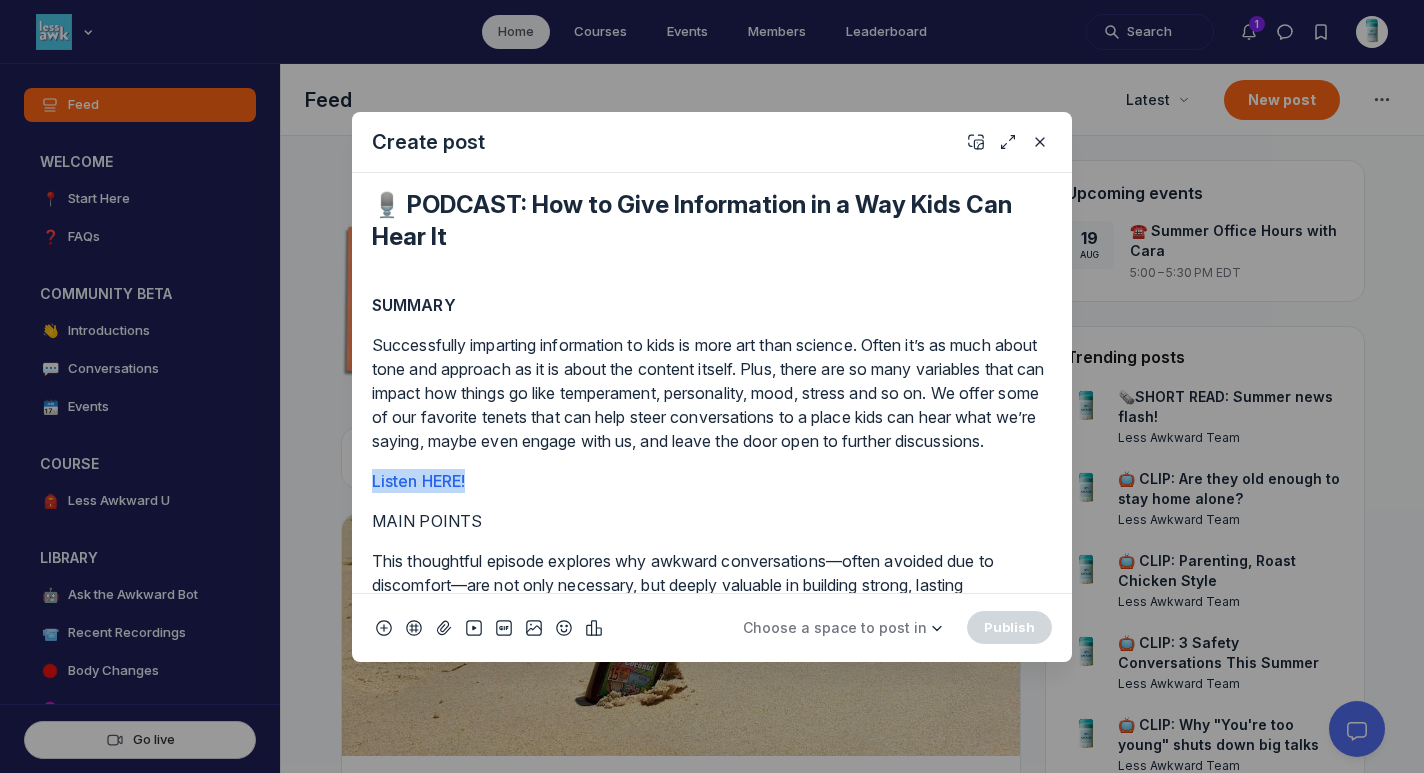 click on "Listen HERE!" at bounding box center (712, 481) 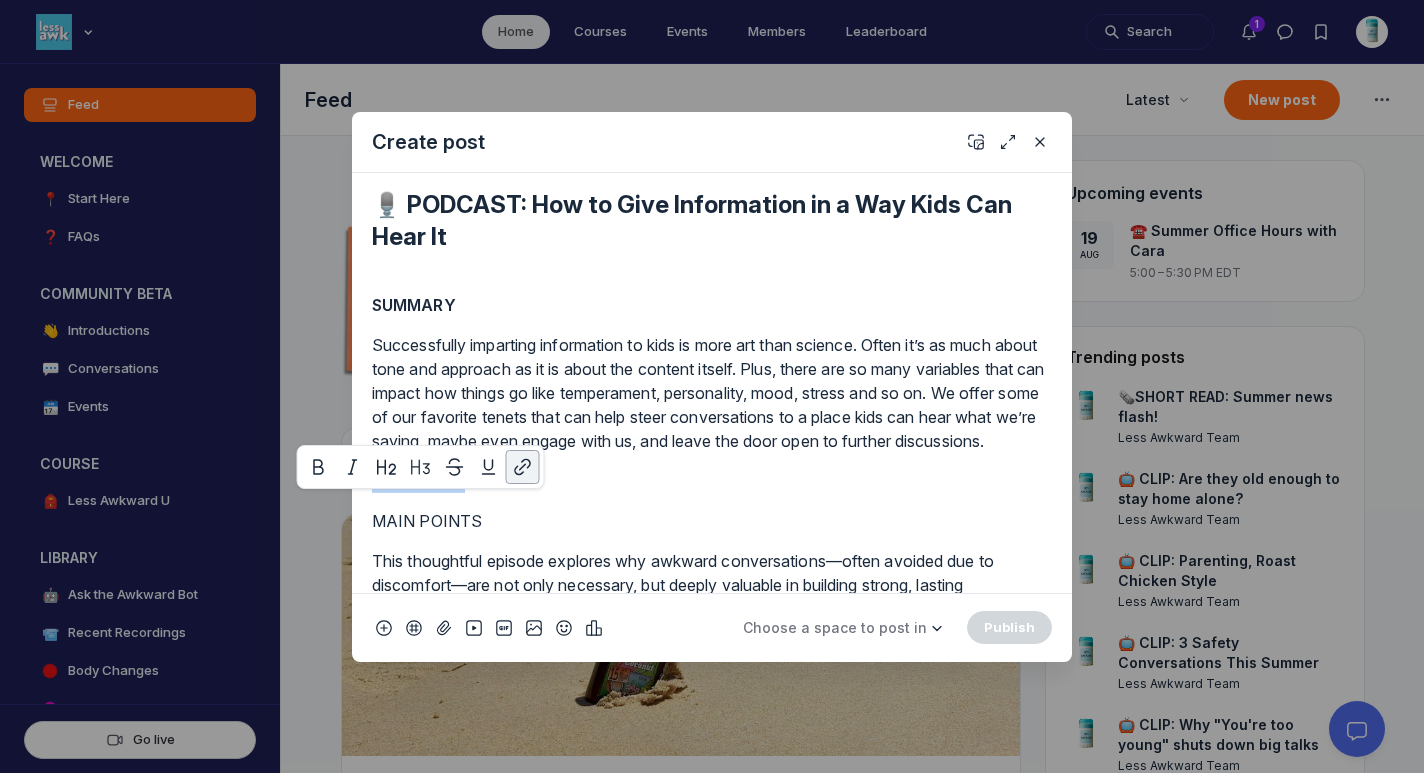copy on "Listen HERE!" 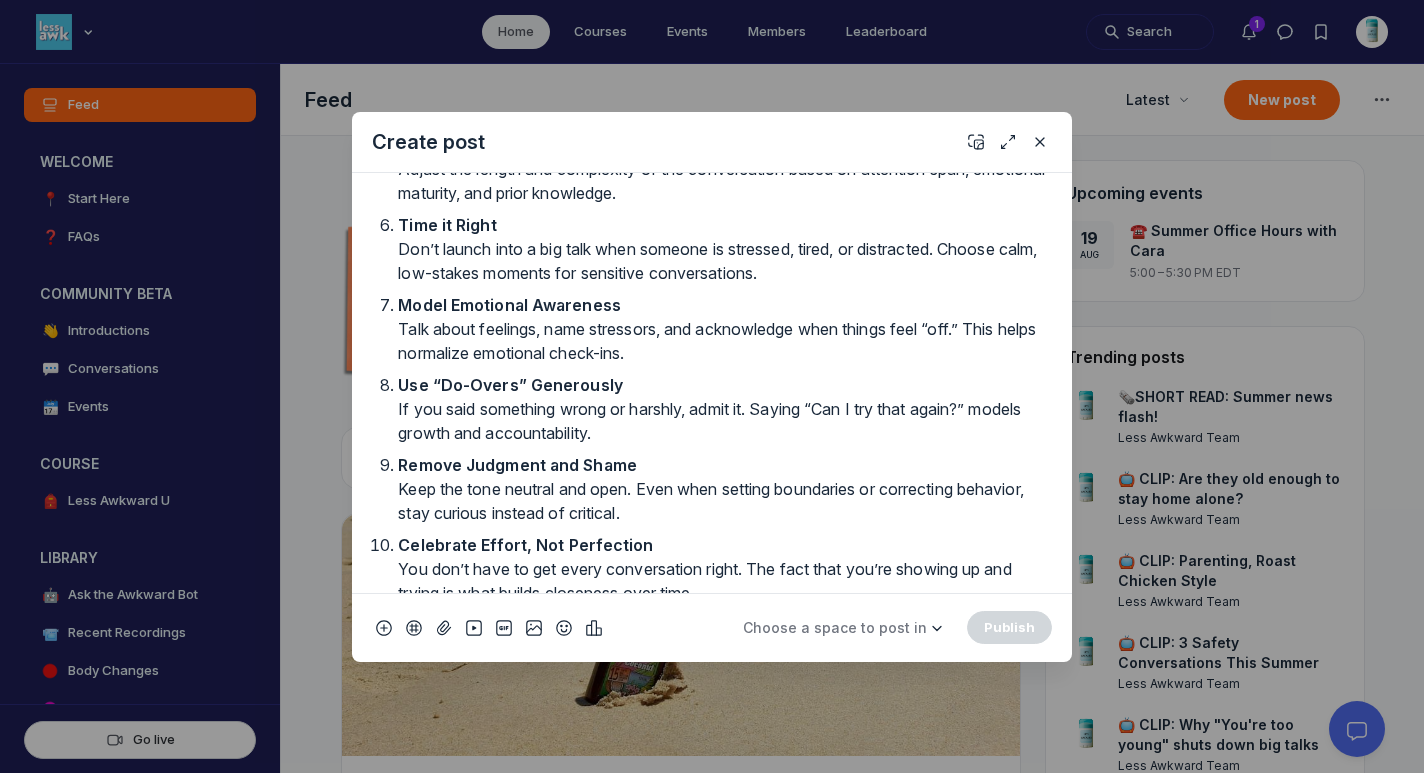 scroll, scrollTop: 1789, scrollLeft: 0, axis: vertical 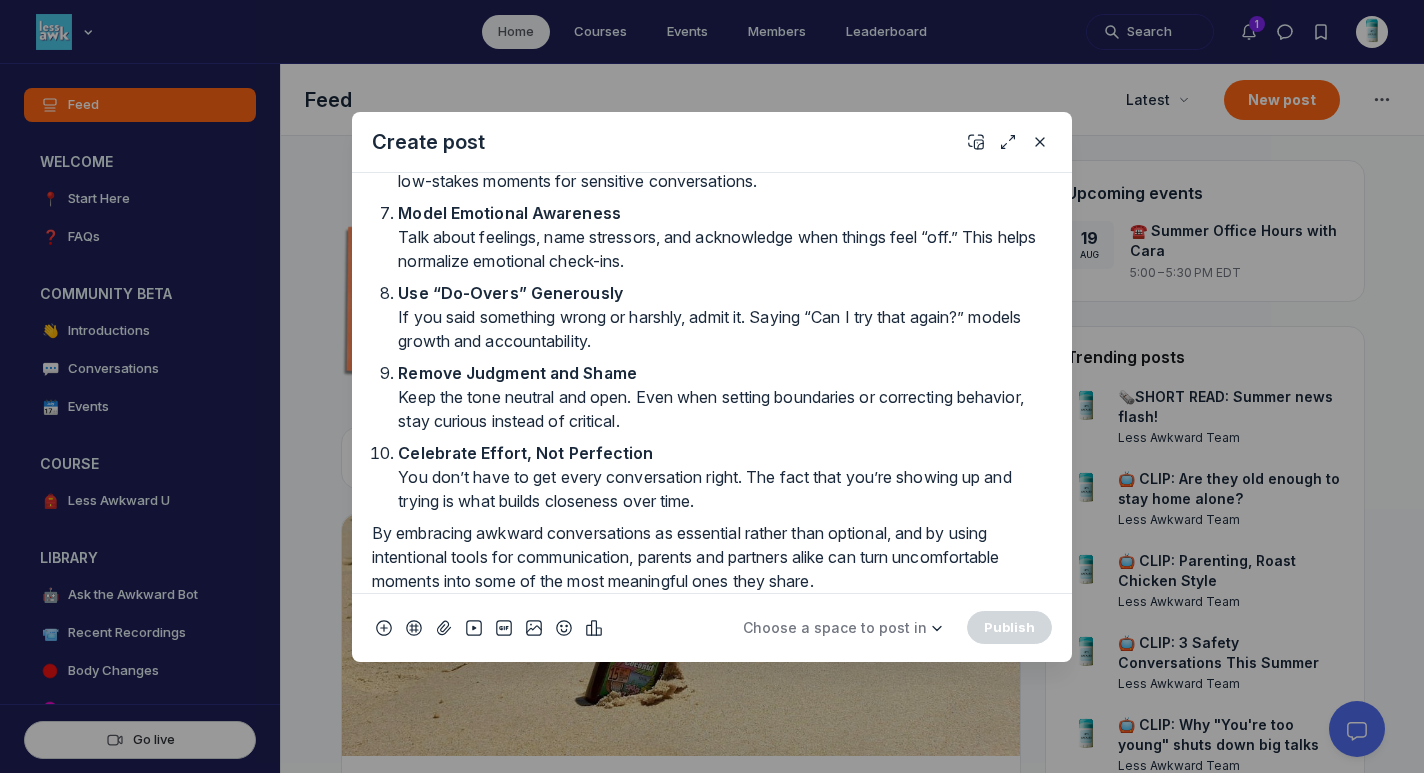 click on "By embracing awkward conversations as essential rather than optional, and by using intentional tools for communication, parents and partners alike can turn uncomfortable moments into some of the most meaningful ones they share." at bounding box center [712, 557] 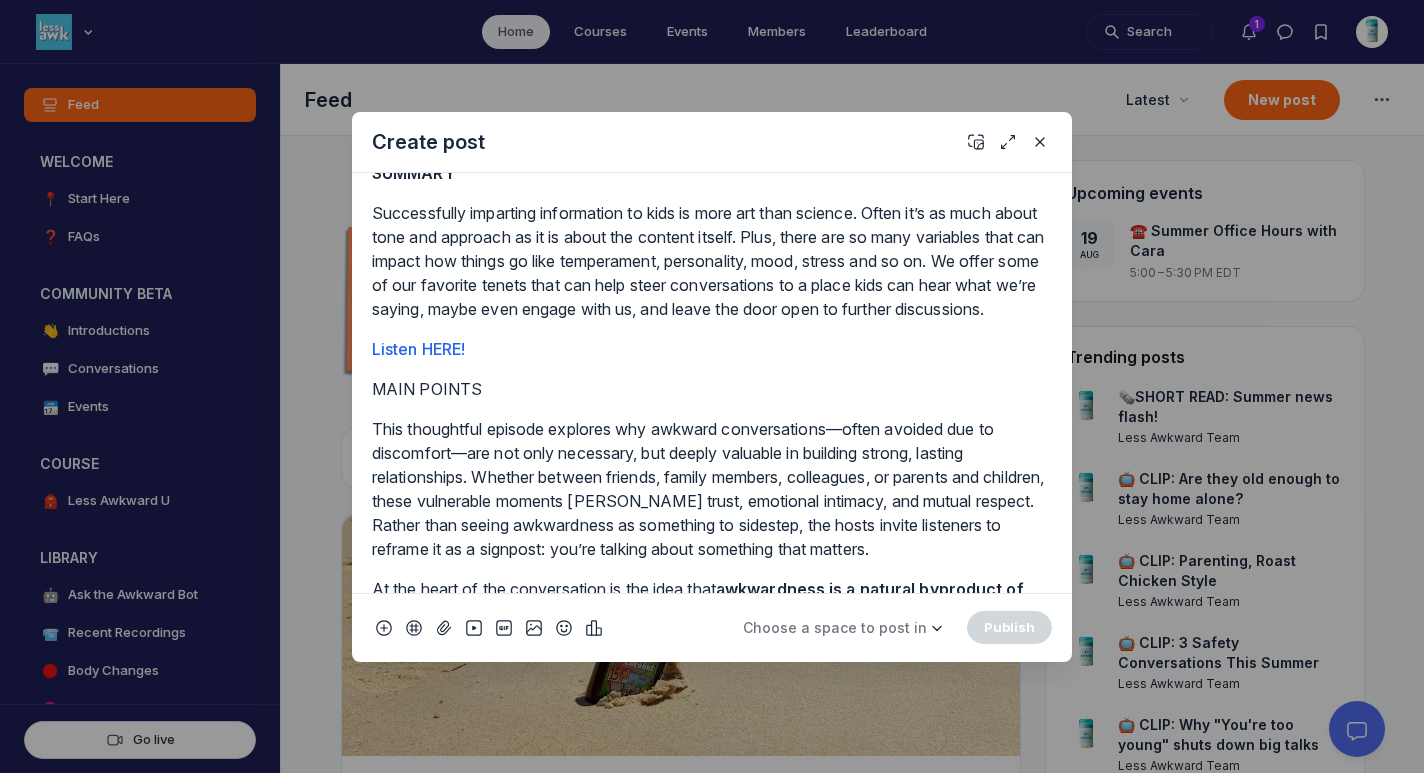scroll, scrollTop: 0, scrollLeft: 0, axis: both 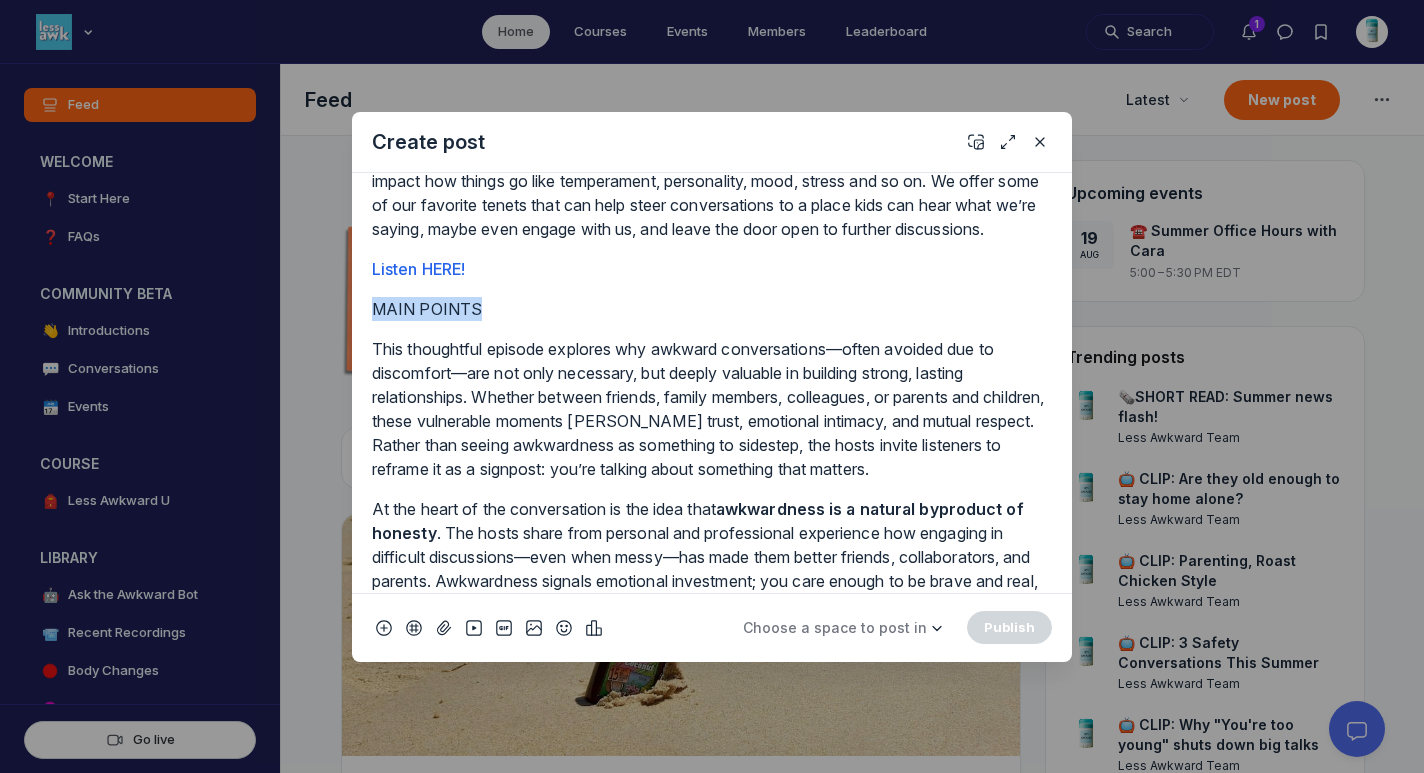drag, startPoint x: 502, startPoint y: 338, endPoint x: 328, endPoint y: 332, distance: 174.10342 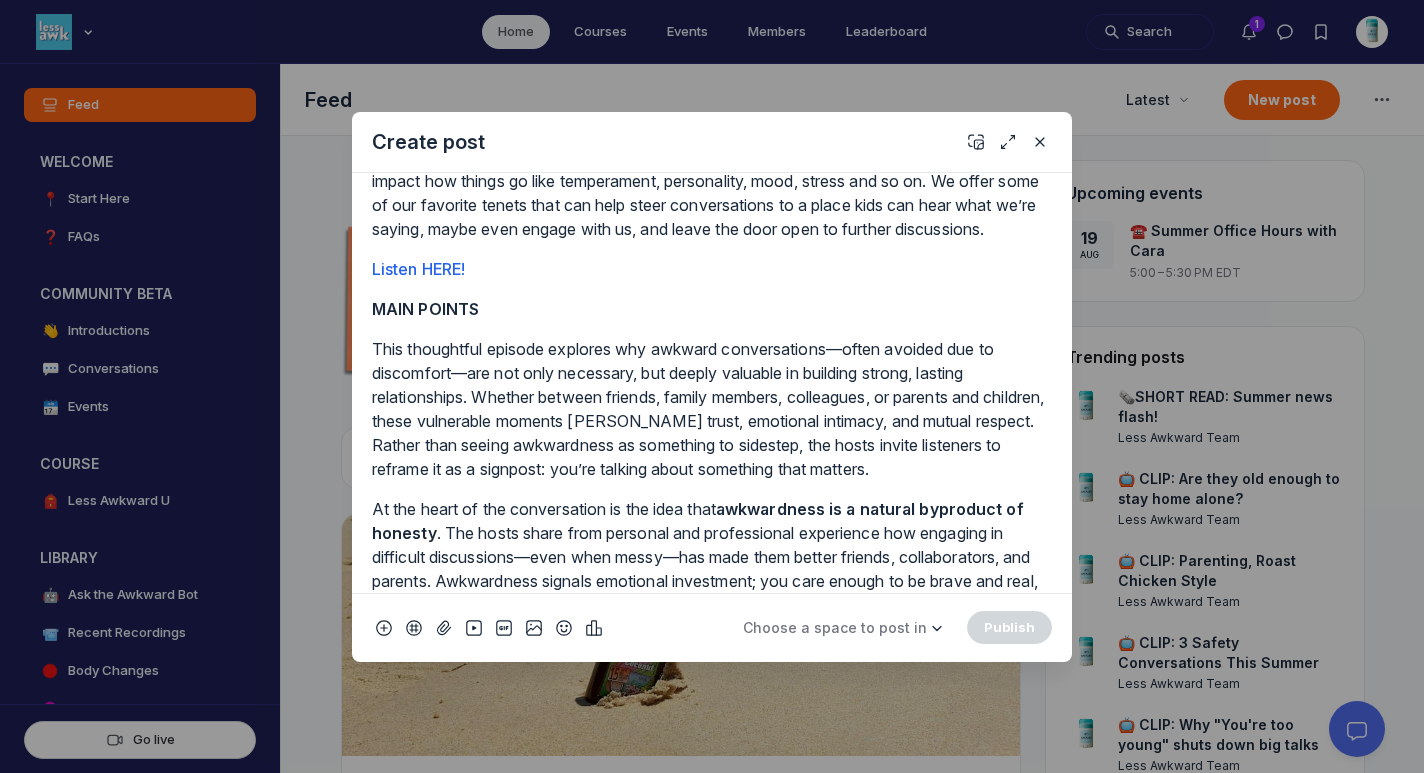 click on "This thoughtful episode explores why awkward conversations—often avoided due to discomfort—are not only necessary, but deeply valuable in building strong, lasting relationships. Whether between friends, family members, colleagues, or parents and children, these vulnerable moments [PERSON_NAME] trust, emotional intimacy, and mutual respect. Rather than seeing awkwardness as something to sidestep, the hosts invite listeners to reframe it as a signpost: you’re talking about something that matters." at bounding box center (712, 409) 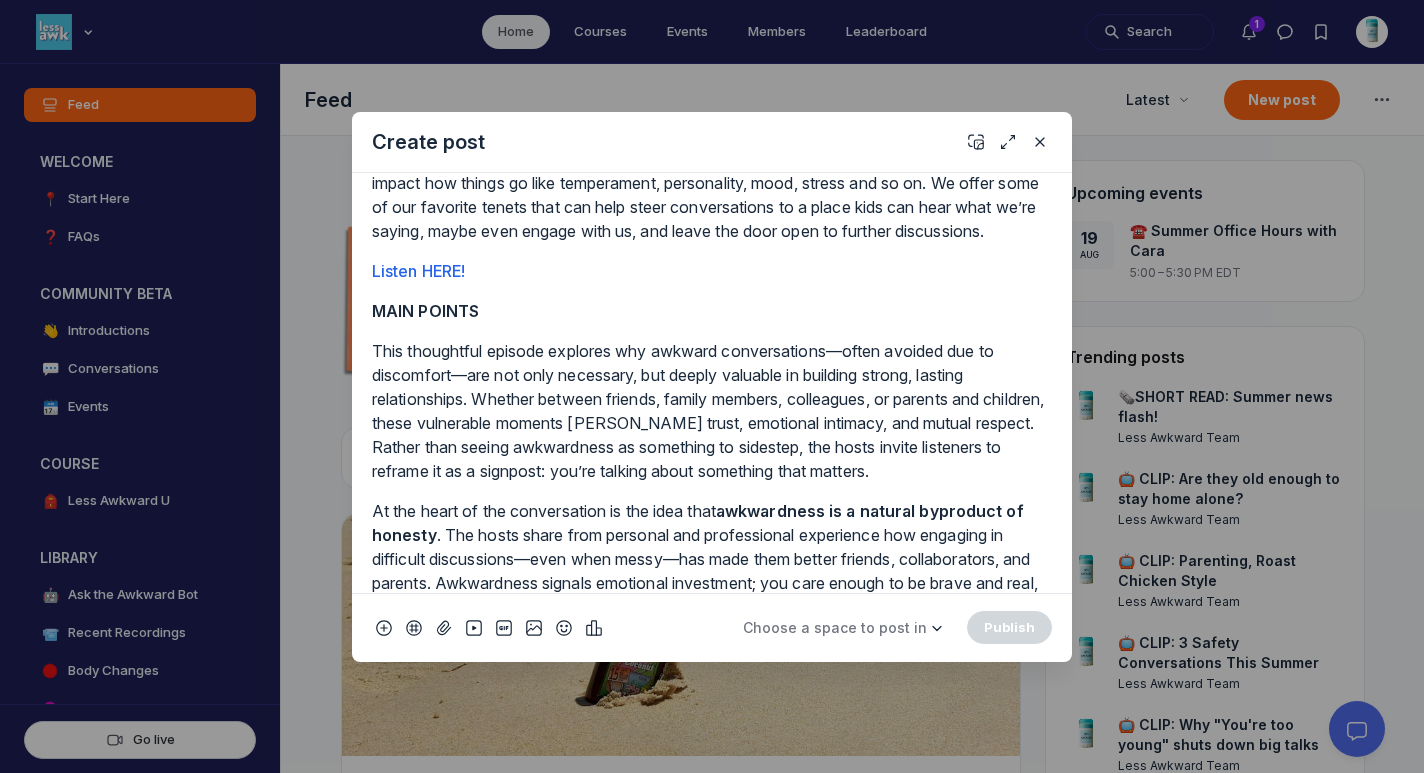 scroll, scrollTop: 0, scrollLeft: 0, axis: both 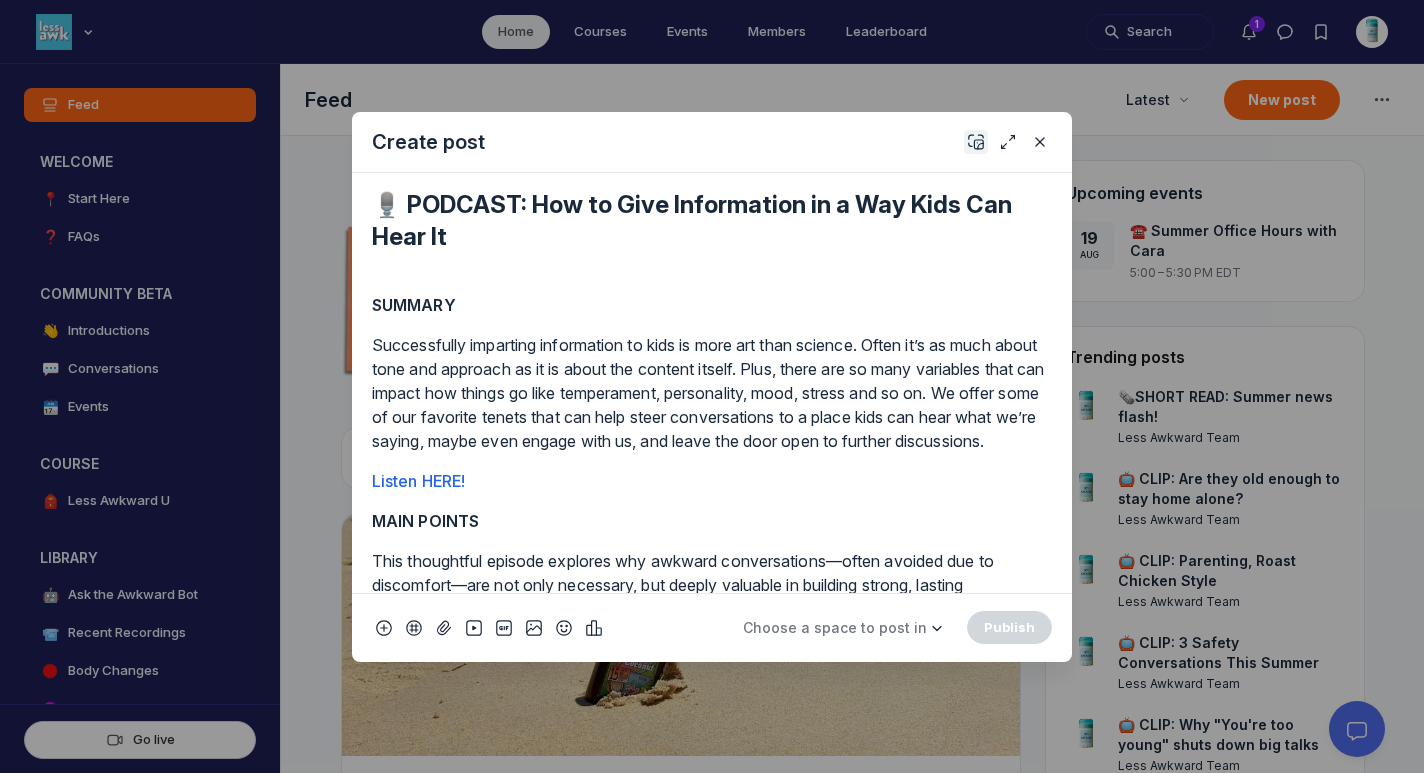 click 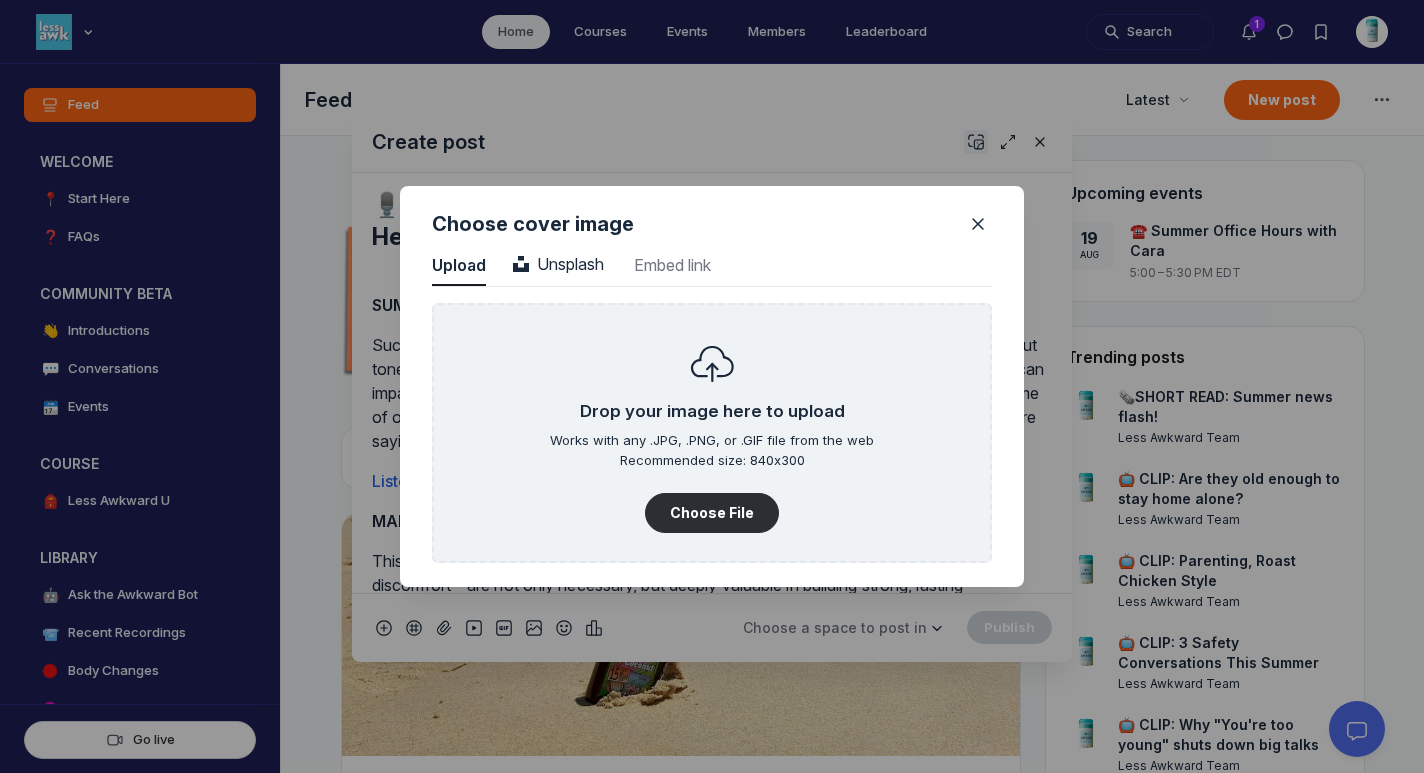 scroll, scrollTop: 2702, scrollLeft: 5090, axis: both 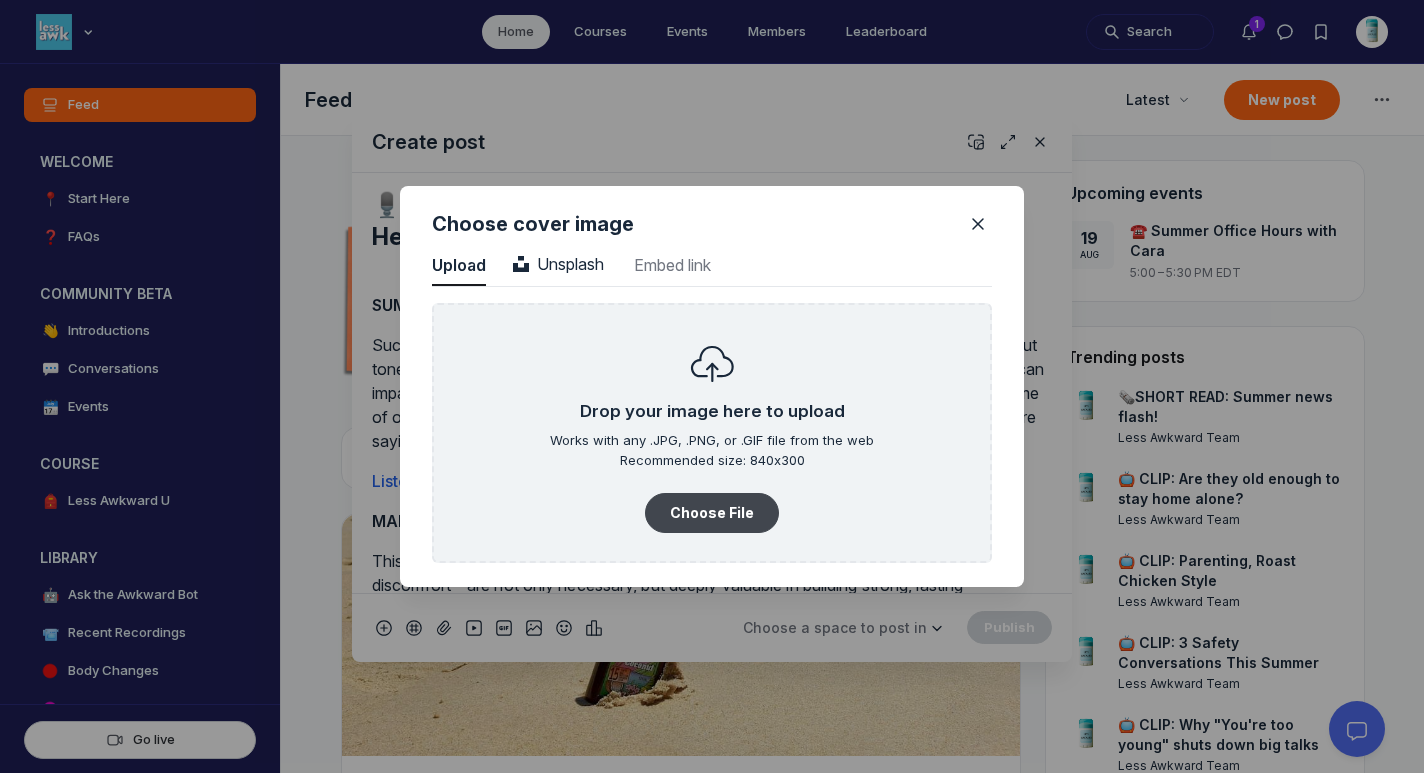 click on "Choose File" at bounding box center [712, 513] 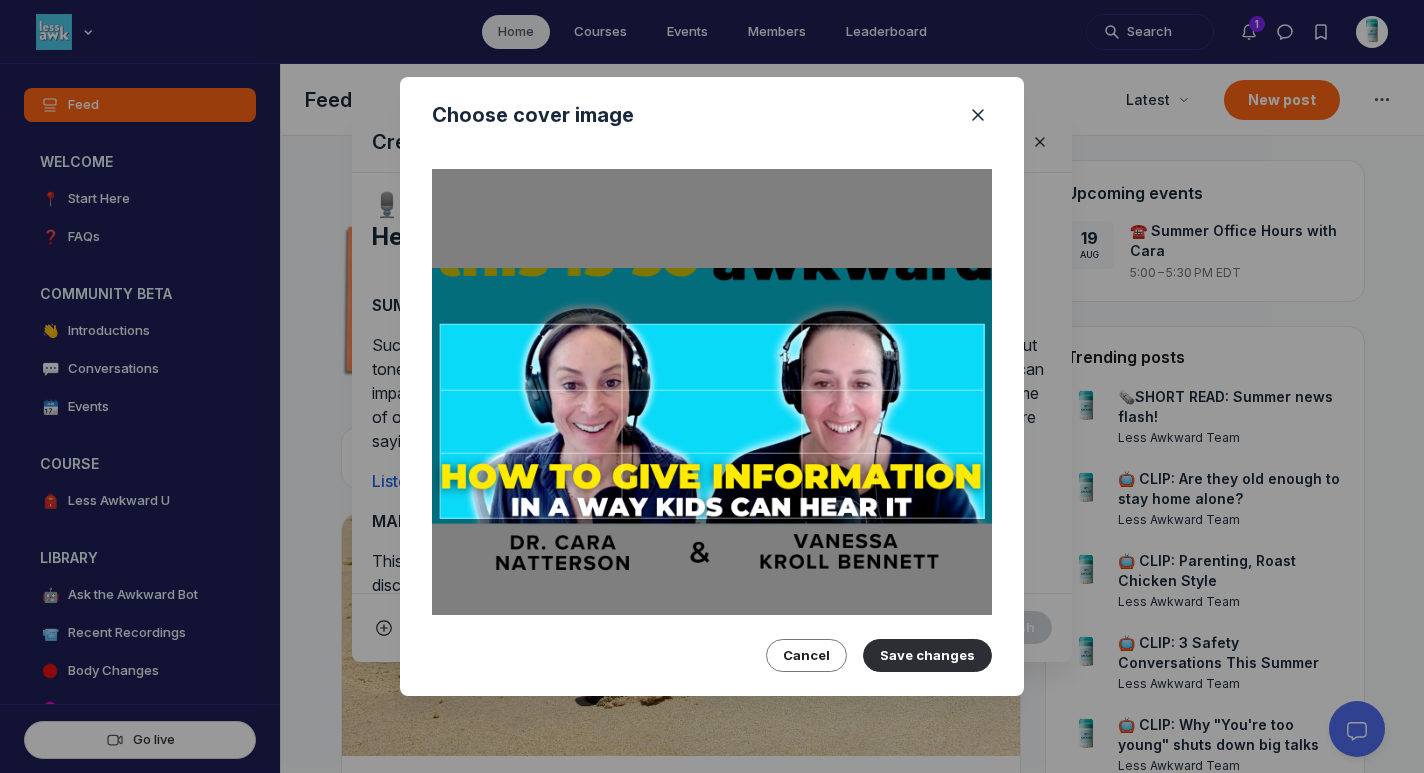 click at bounding box center [712, 421] 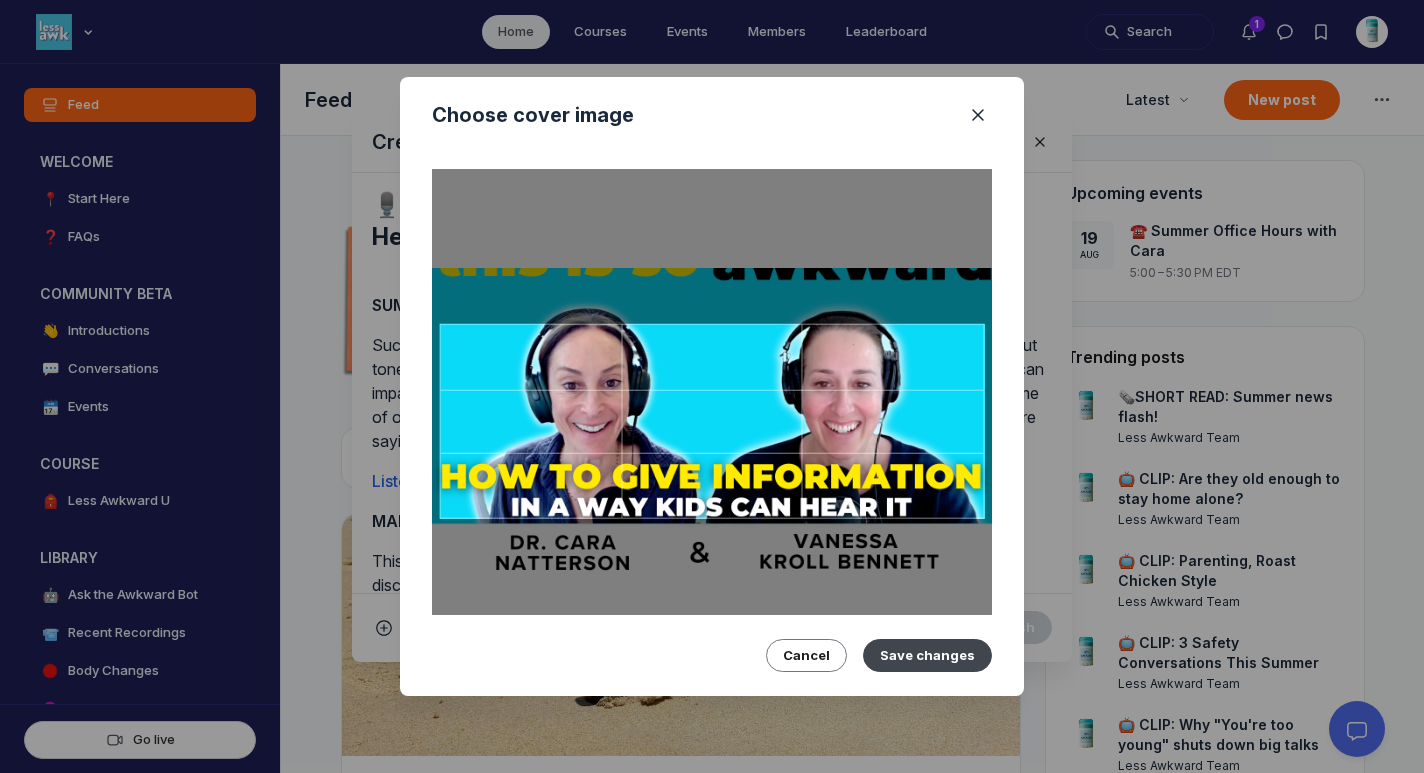 click on "Save changes" at bounding box center (927, 655) 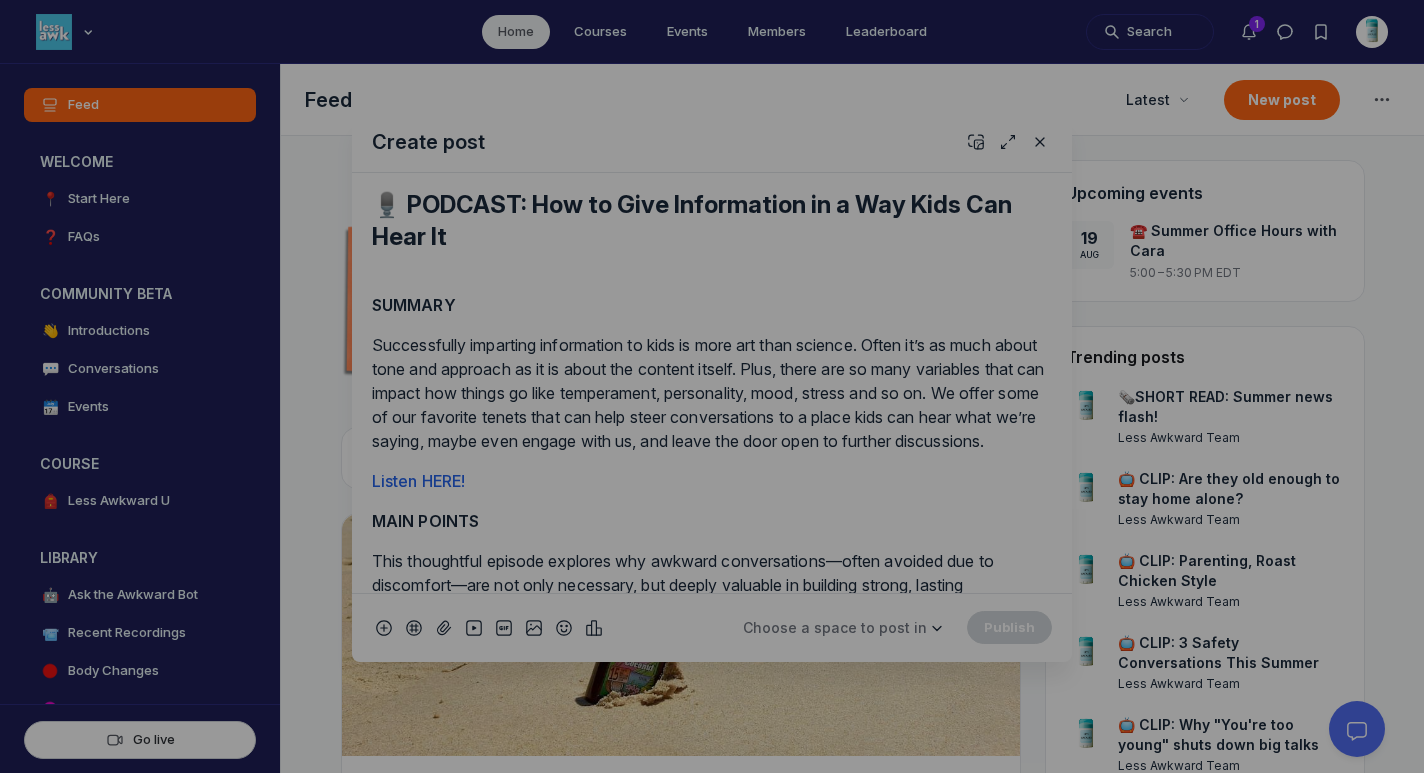scroll, scrollTop: 2702, scrollLeft: 5090, axis: both 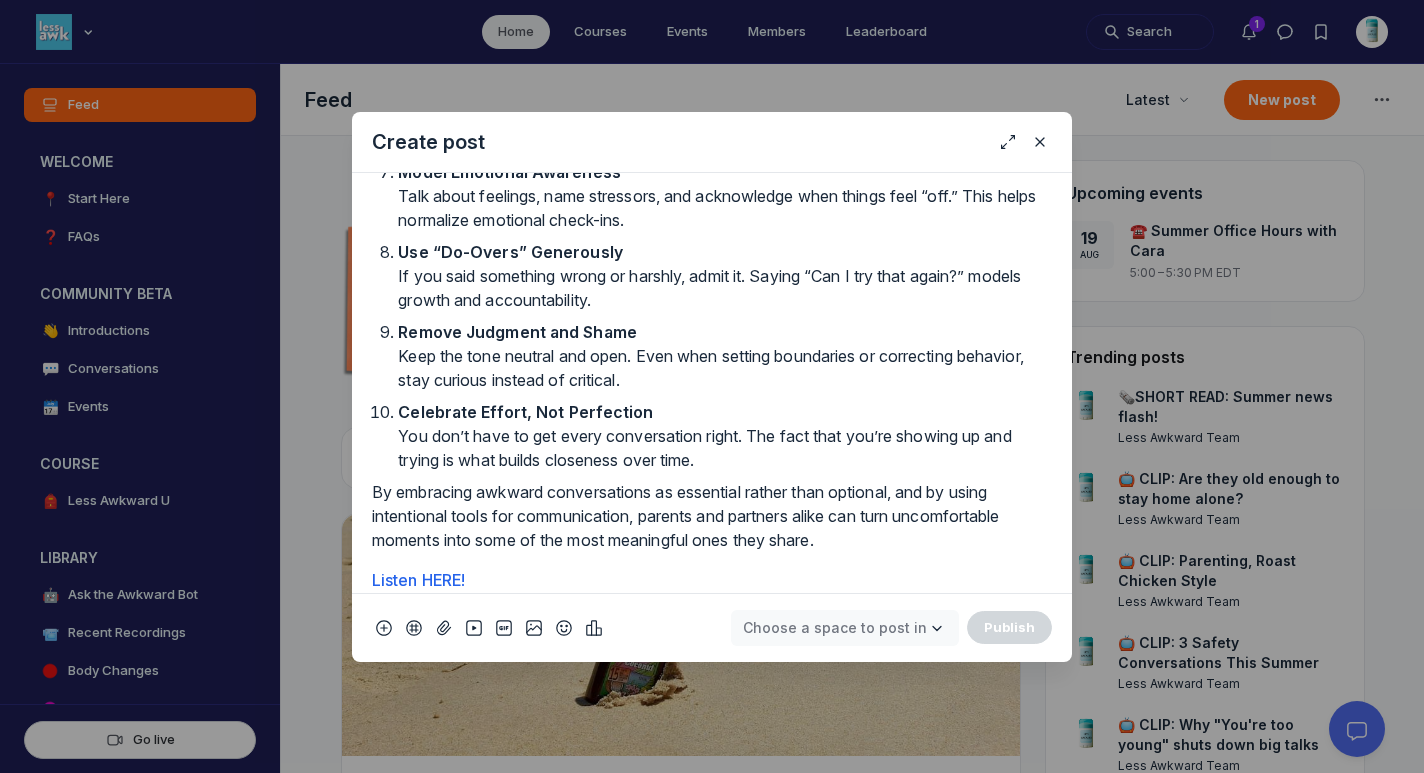 click on "Choose a space to post in" at bounding box center (845, 628) 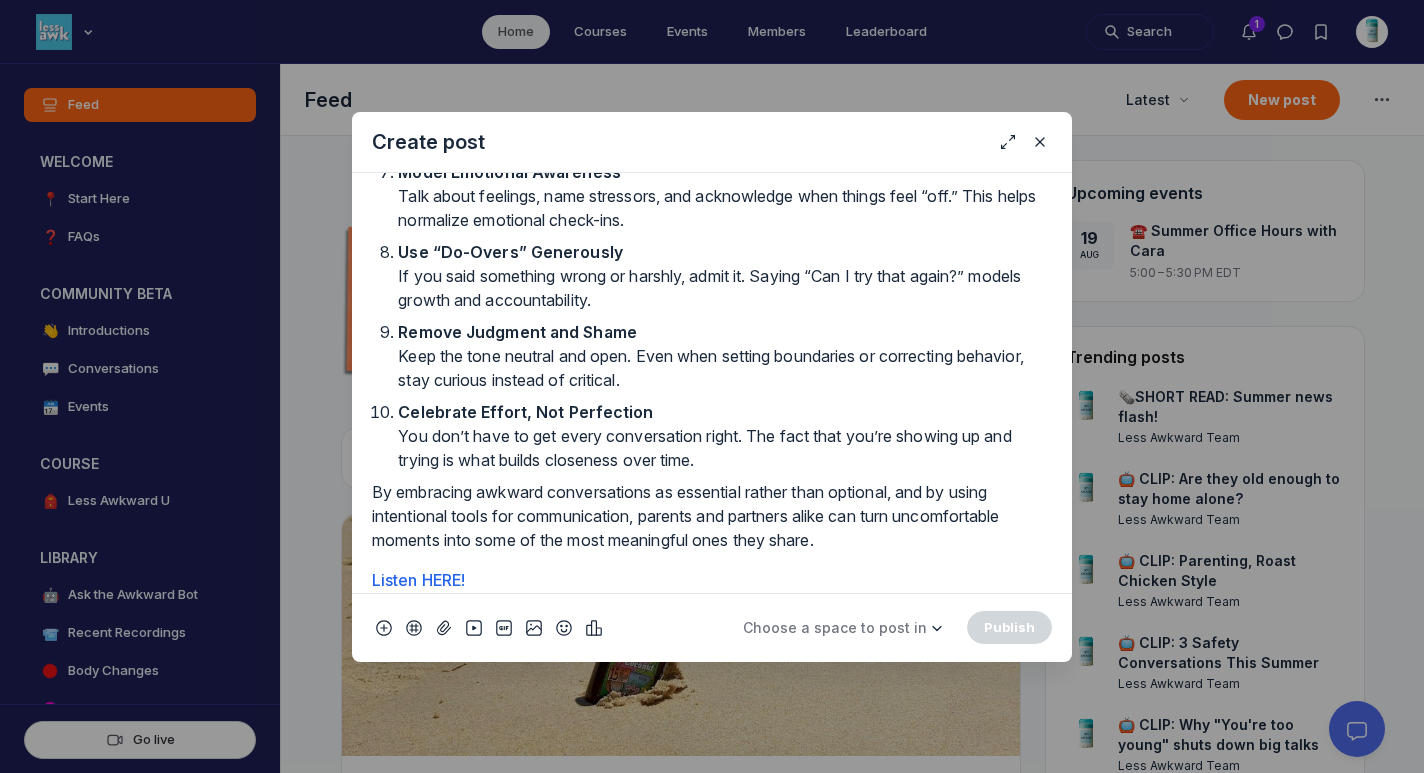 click on "Reframe Awkwardness as a Signal of Importance Discomfort means you’re touching on something real. Lean into it, rather than avoid it, with compassion and curiosity. Tailor Your Communication to the Listener Consider the other person’s temperament—curious, quiet, defensive—and adjust your tone and approach to match. One size does not fit all. Lead with Questions, Not Lectures Use open-ended prompts like “What do you think about that?” or “How did that feel to you?” to encourage engagement and reflection. Give Time to Process Especially with kids, allow for silence and follow-ups. Some of the most meaningful answers come after the moment has passed. Respect Developmental Stages Adjust the length and complexity of the conversation based on attention span, emotional maturity, and prior knowledge. Time it Right Don’t launch into a big talk when someone is stressed, tired, or distracted. Choose calm, low-stakes moments for sensitive conversations. Model Emotional Awareness" at bounding box center (725, 76) 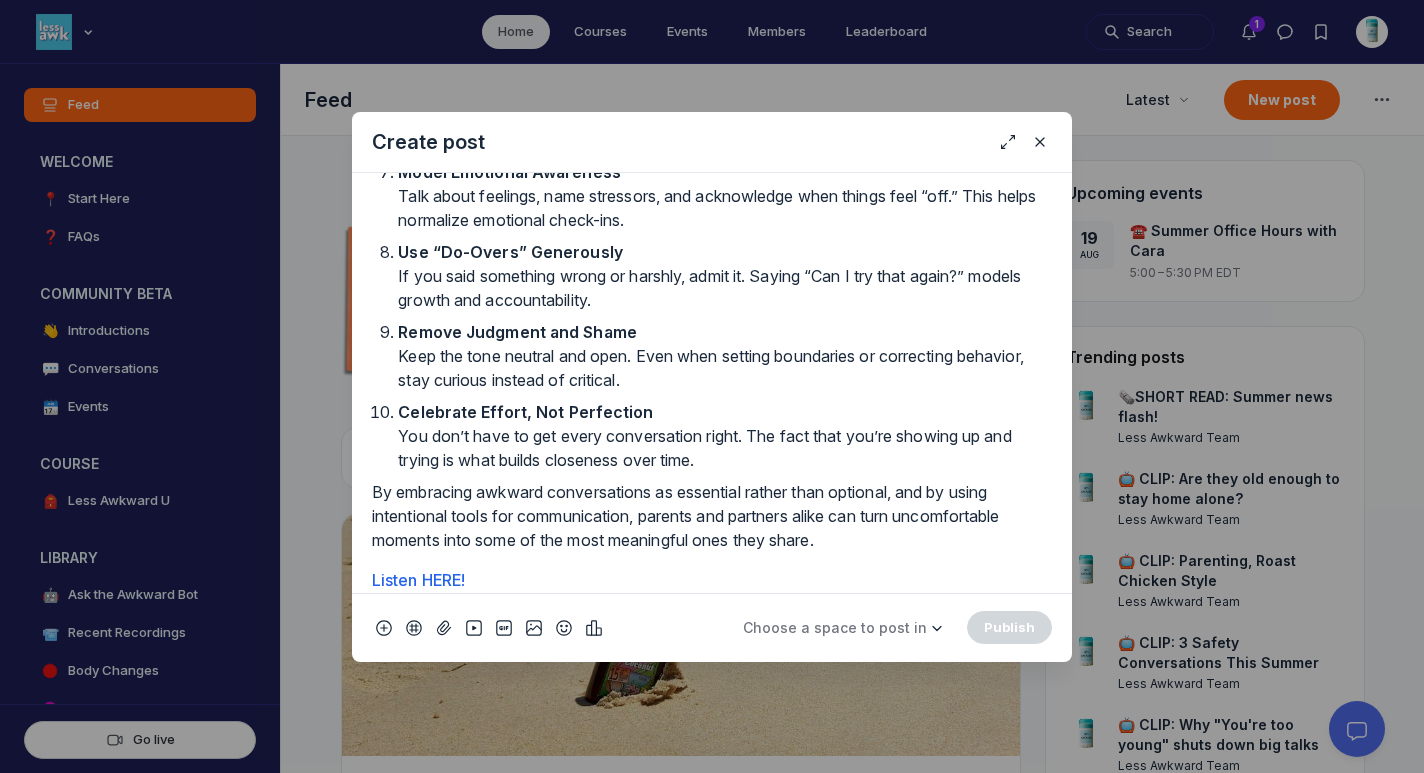 click on "Celebrate Effort, Not Perfection You don’t have to get every conversation right. The fact that you’re showing up and trying is what builds closeness over time." at bounding box center (725, 436) 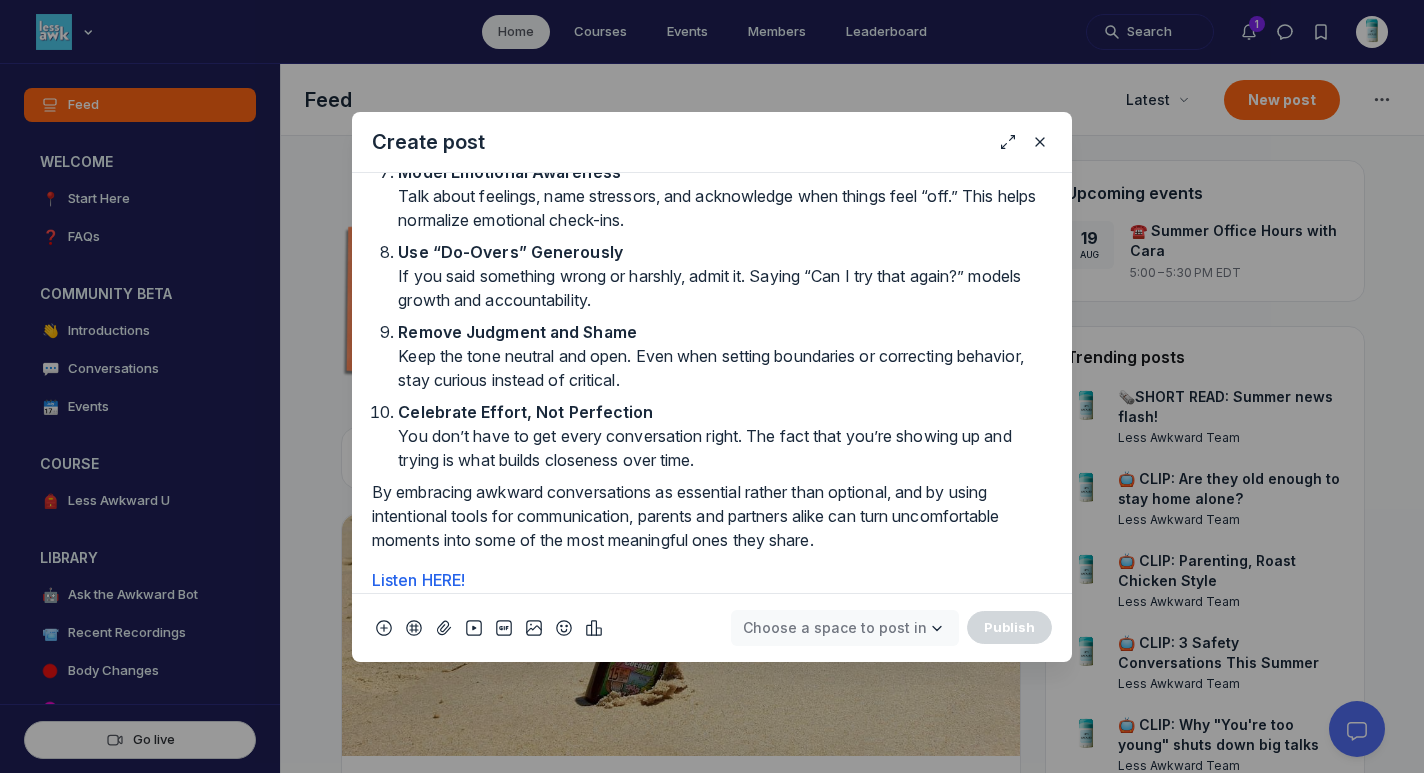 click on "Choose a space to post in" at bounding box center (835, 627) 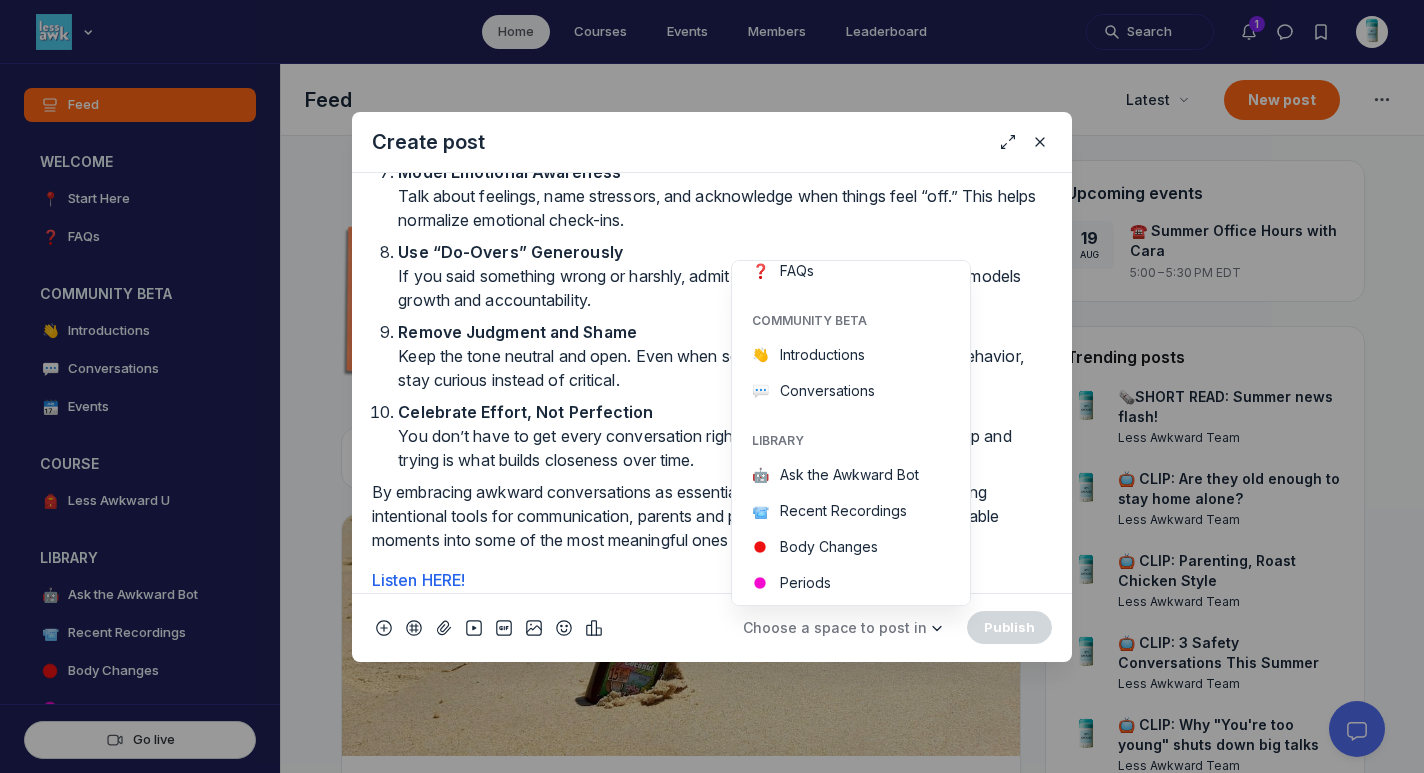 scroll, scrollTop: 184, scrollLeft: 0, axis: vertical 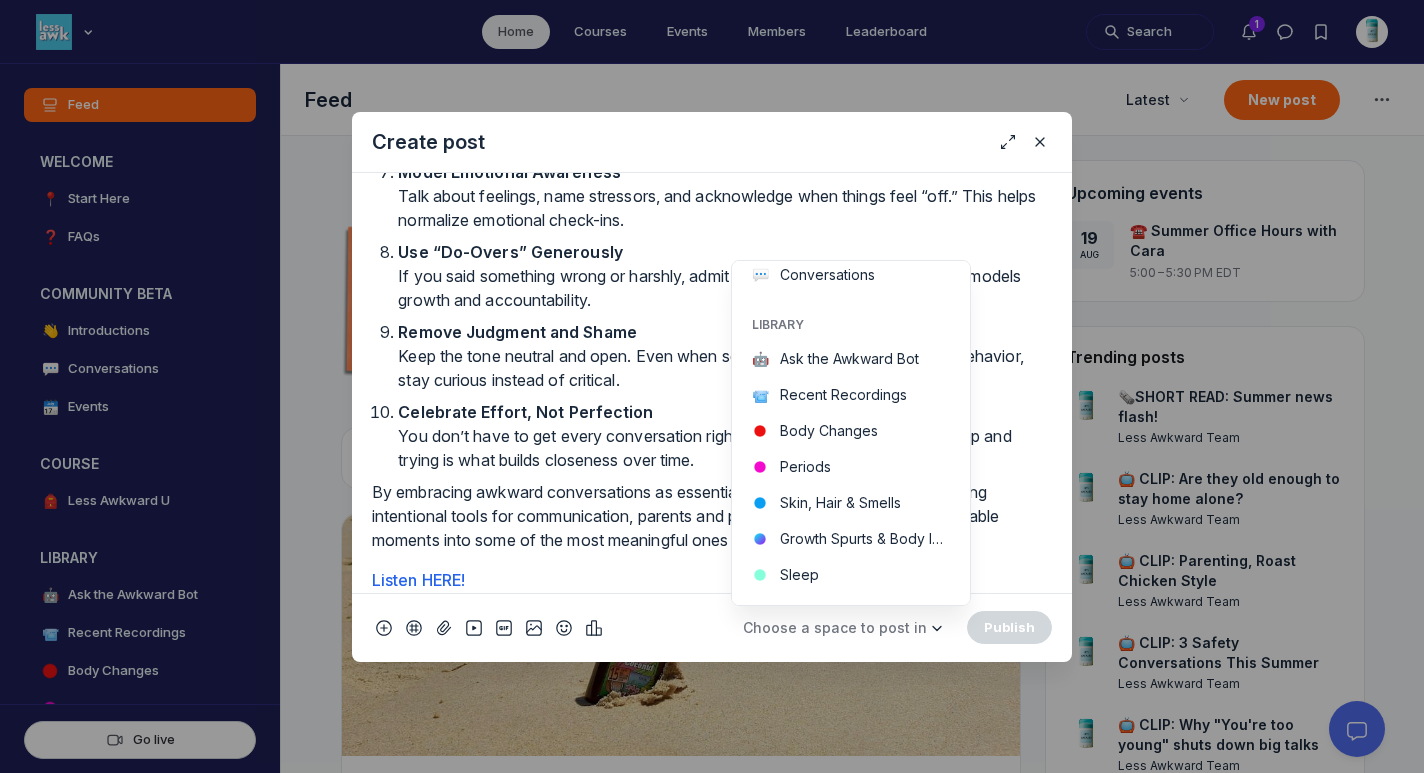 click on "Replace Remove 🎙️ PODCAST: How to Give Information in a Way Kids Can Hear It
SUMMARY Successfully imparting information to kids is more art than science. Often it’s as much about tone and approach as it is about the content itself. Plus, there are so many variables that can impact how things go like temperament, personality, mood, stress and so on. We offer some of our favorite tenets that can help steer conversations to a place kids can hear what we’re saying, maybe even engage with us, and leave the door open to further discussions. Listen HERE! MAIN POINTS At the heart of the conversation is the idea that  awkwardness is a natural byproduct of honesty The episode also unpacks a range of  practical communication techniques The hosts highlight how  tailoring your communication style Importantly, the podcast underscores that the  emotional and physical context Finally, the hosts model  humility and repair ✅ Actionable Takeaways for Better Awkward Conversations: Lead with Questions, Not Lectures" at bounding box center [712, 383] 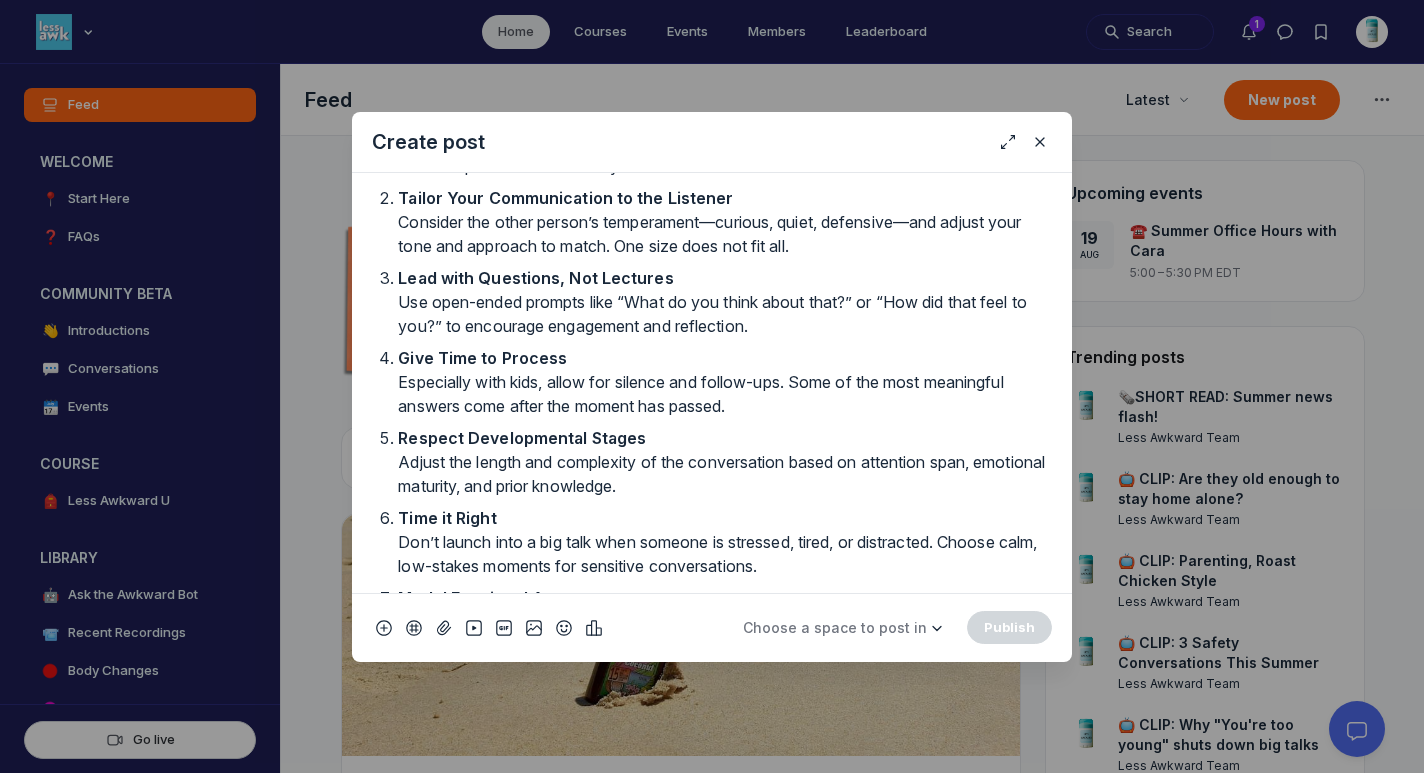 scroll, scrollTop: 2074, scrollLeft: 0, axis: vertical 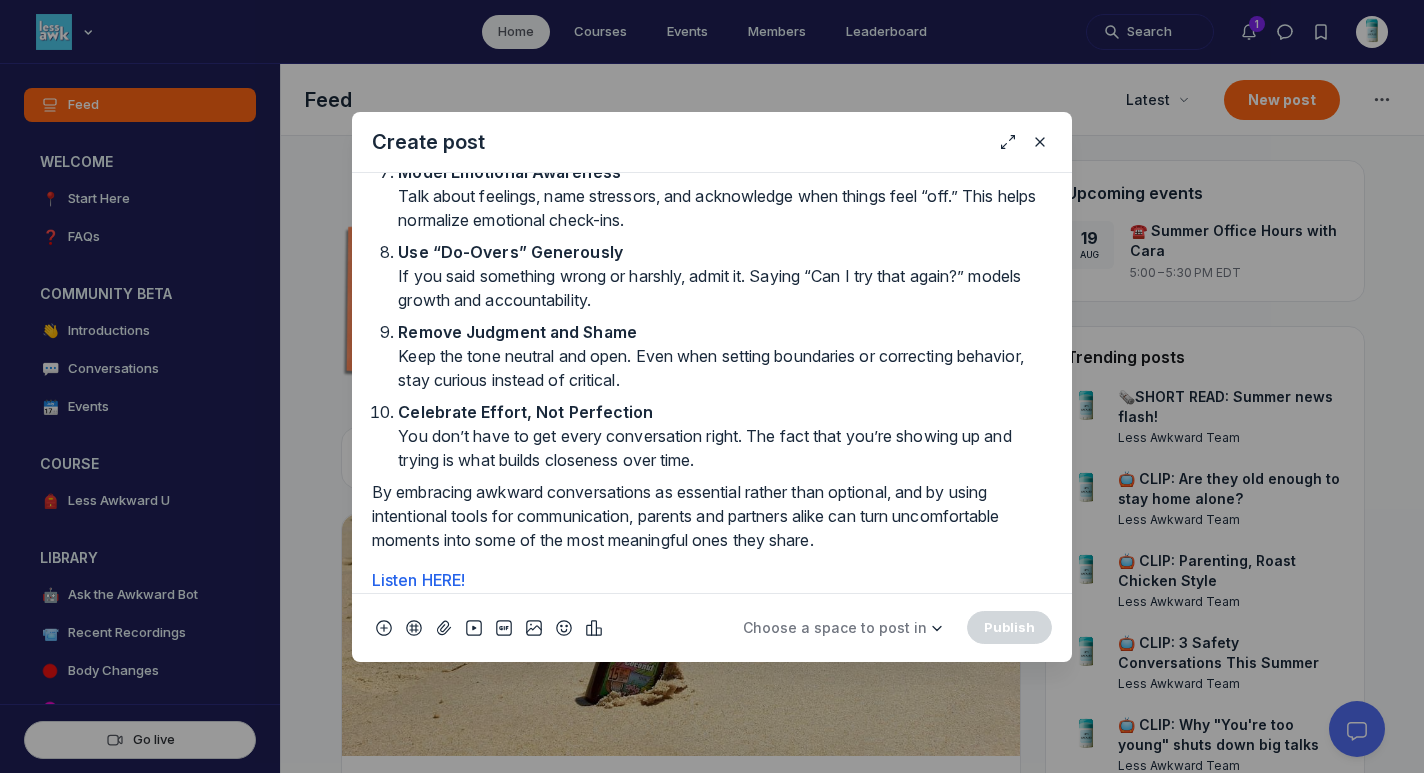 click on "Choose a space to post in WELCOME 📍 Start Here ❓ FAQs COMMUNITY BETA 👋 Introductions 💬 Conversations LIBRARY 🤖 Ask the Awkward Bot 📹 Recent Recordings Body Changes Periods Skin, Hair & Smells Growth Spurts & Body Image Sleep Mood Swings Brain Development Mental Health Sports, Exercise & Nutrition Sex Family Dynamics Relationships Academics & Beyond Tech & Social Media Health & Safety SANDBOX Start Here sandbox 📄 About the Course 📣 Announcements ✨ Explore Premium Publish" at bounding box center (712, 627) 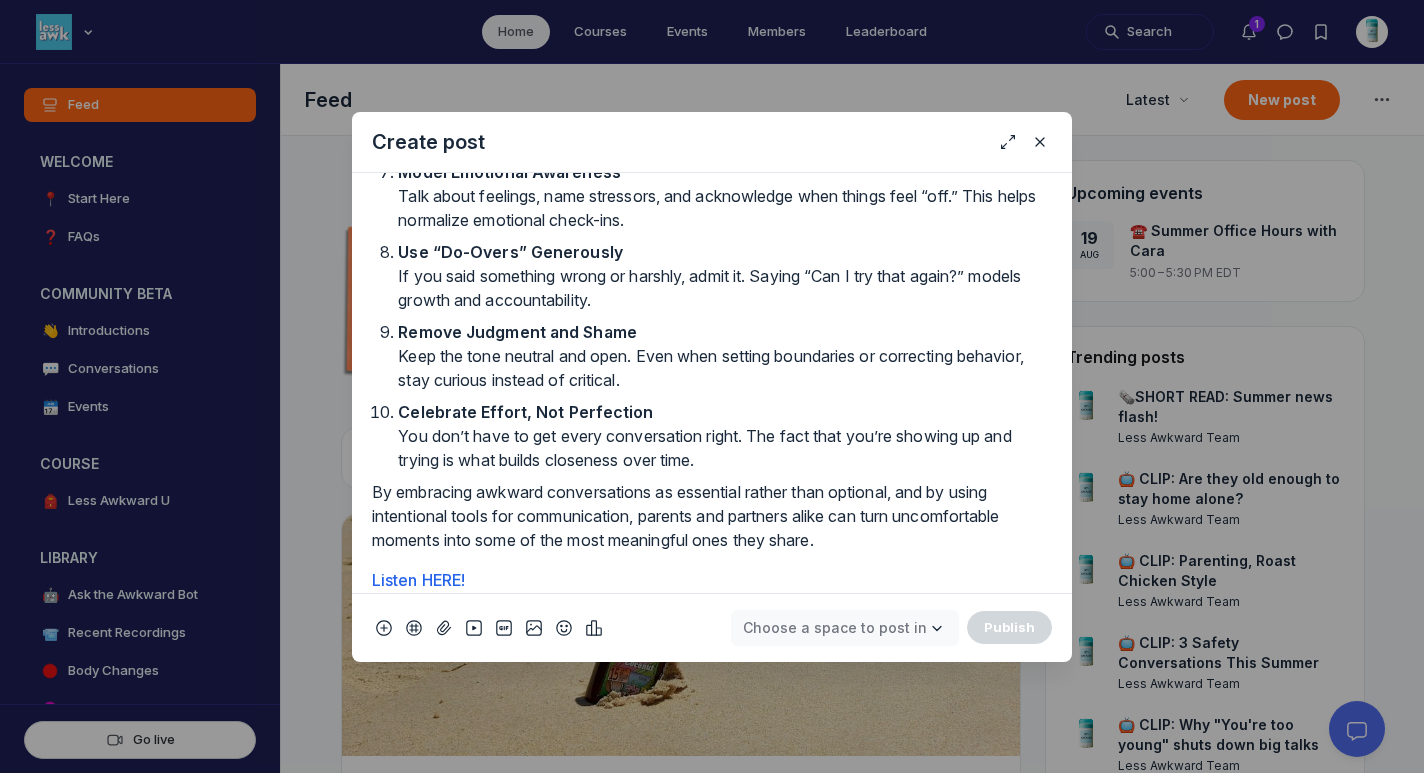 click on "Choose a space to post in" at bounding box center (835, 627) 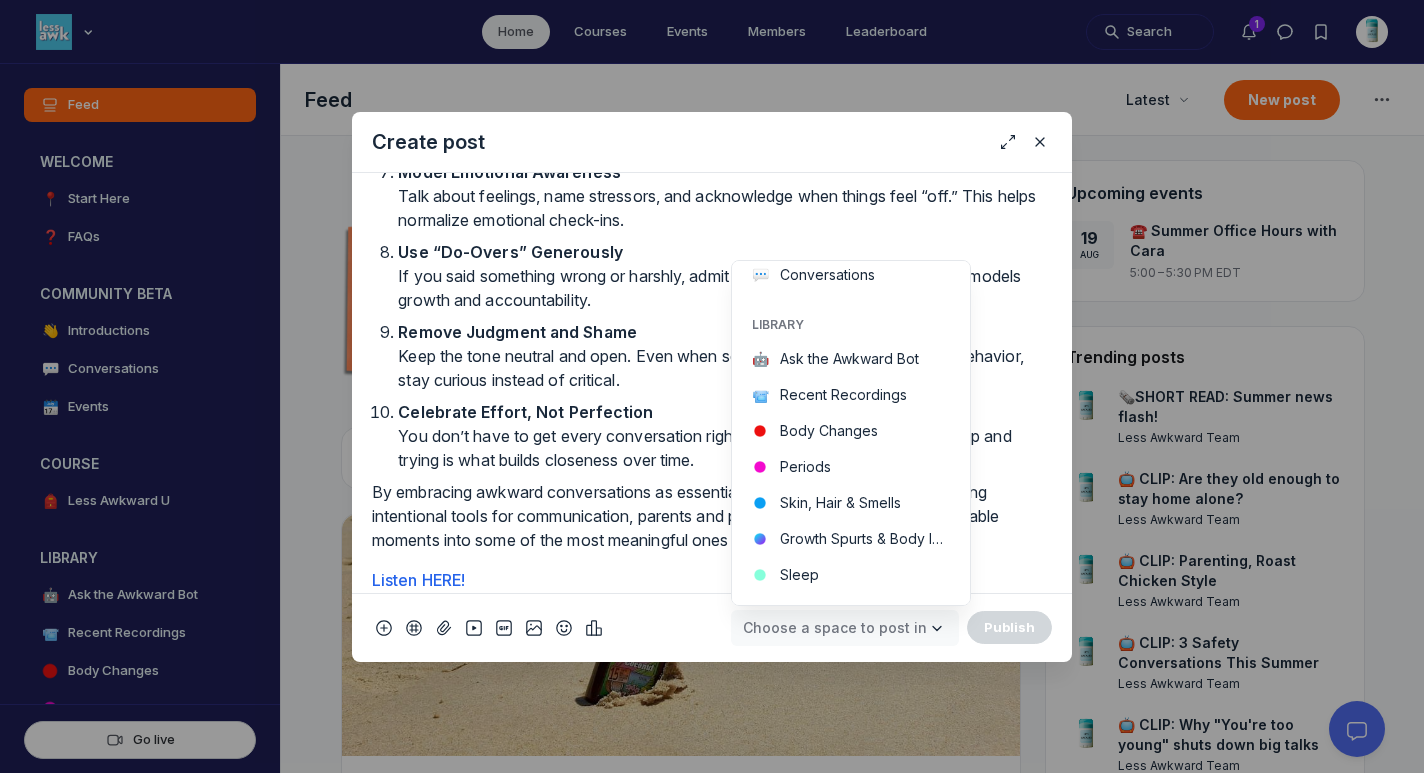 scroll, scrollTop: 0, scrollLeft: 0, axis: both 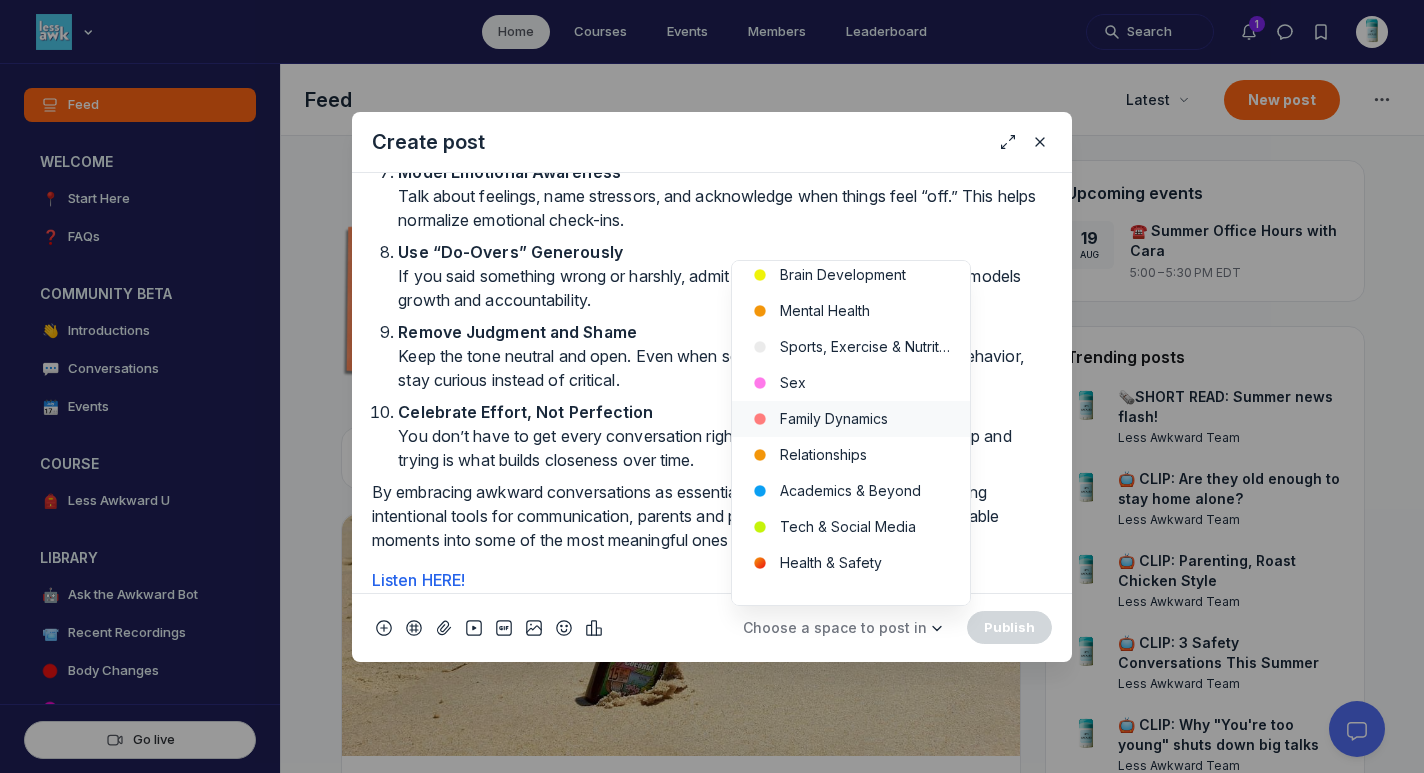 click on "Family Dynamics" at bounding box center (851, 419) 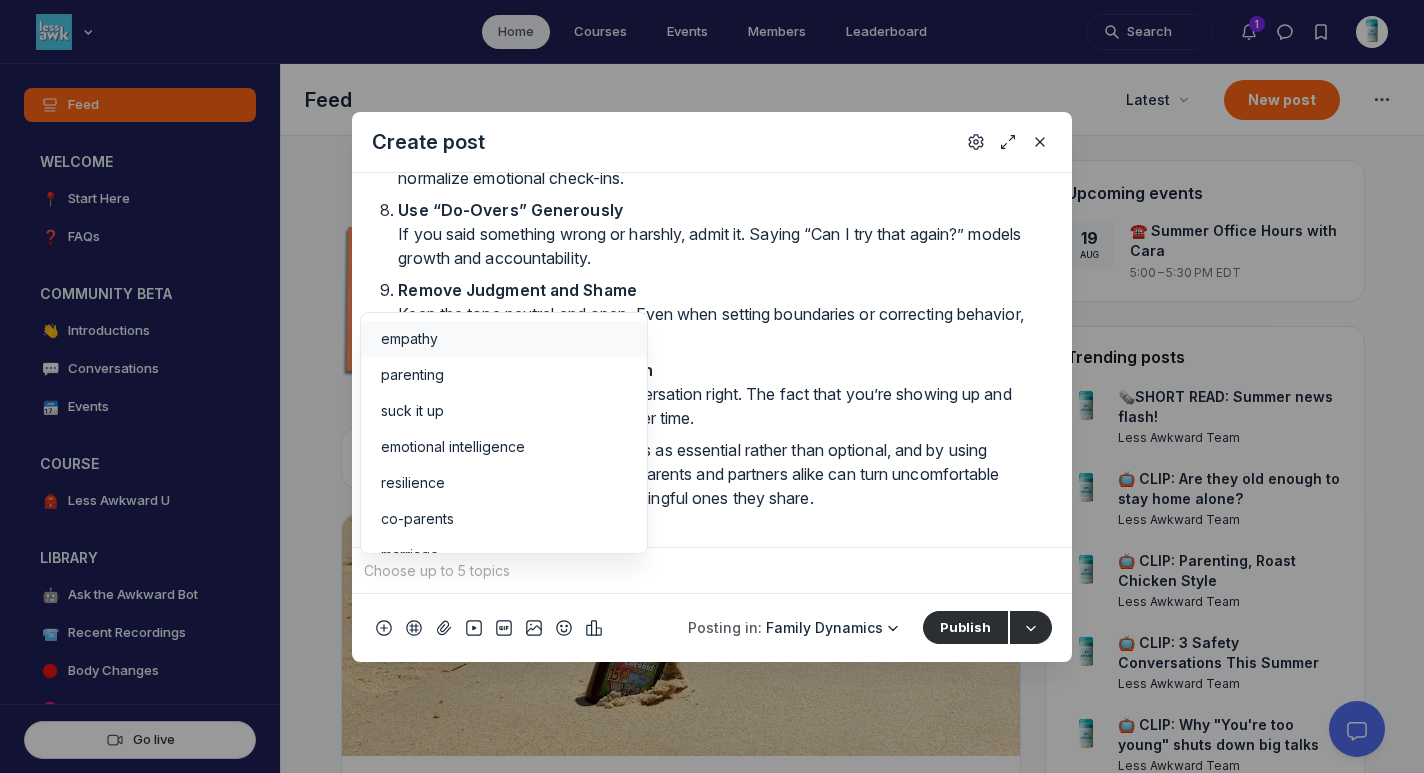 click at bounding box center (712, 571) 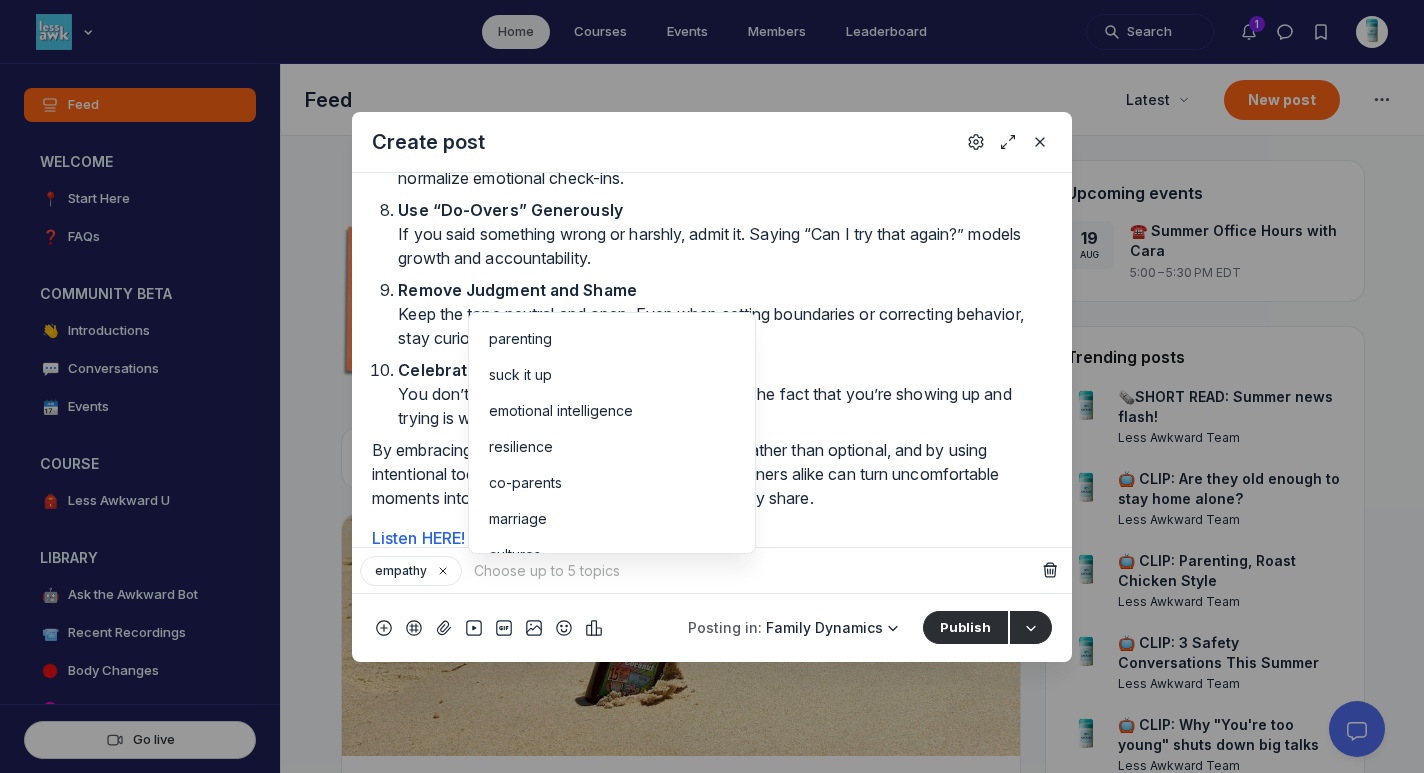 click on "parenting" at bounding box center (520, 339) 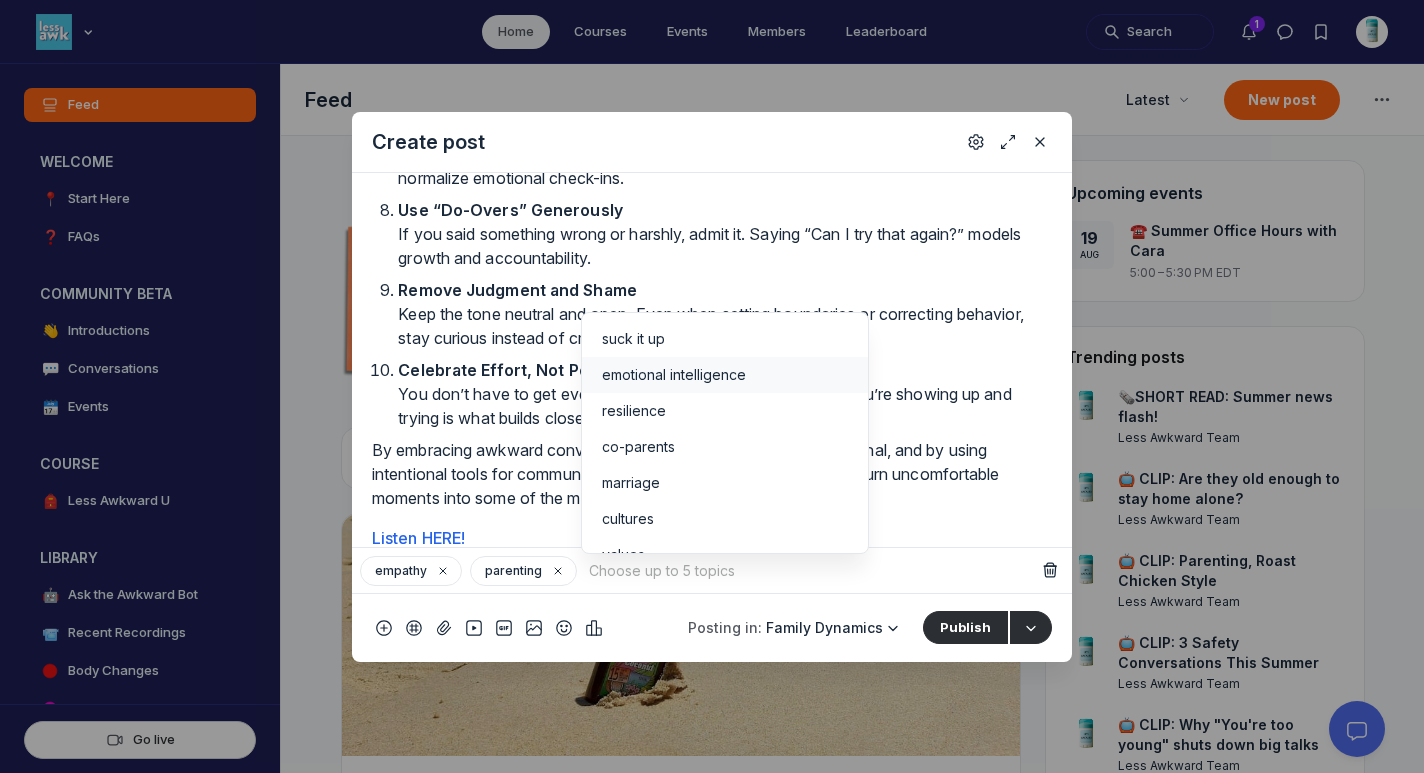 click on "emotional intelligence" at bounding box center (725, 375) 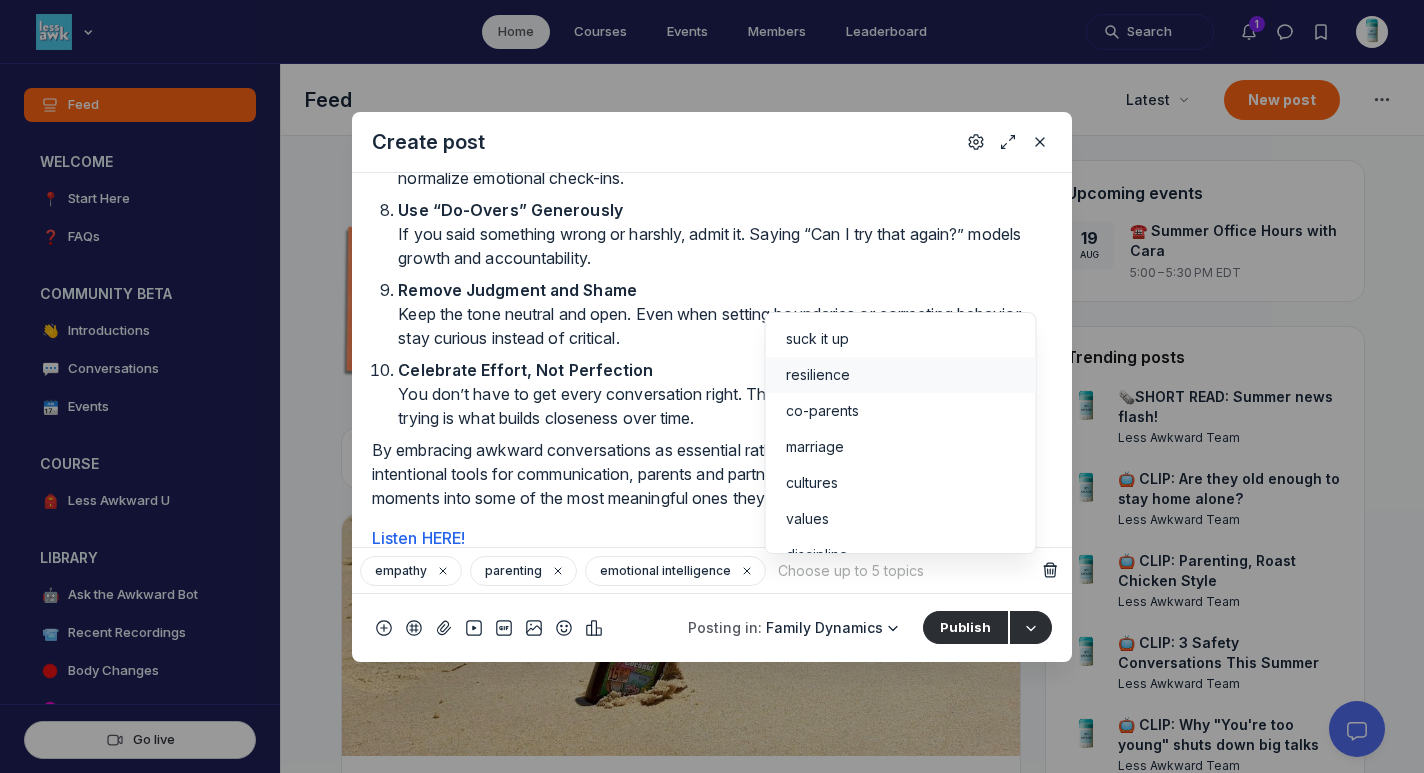 click on "resilience" at bounding box center (901, 375) 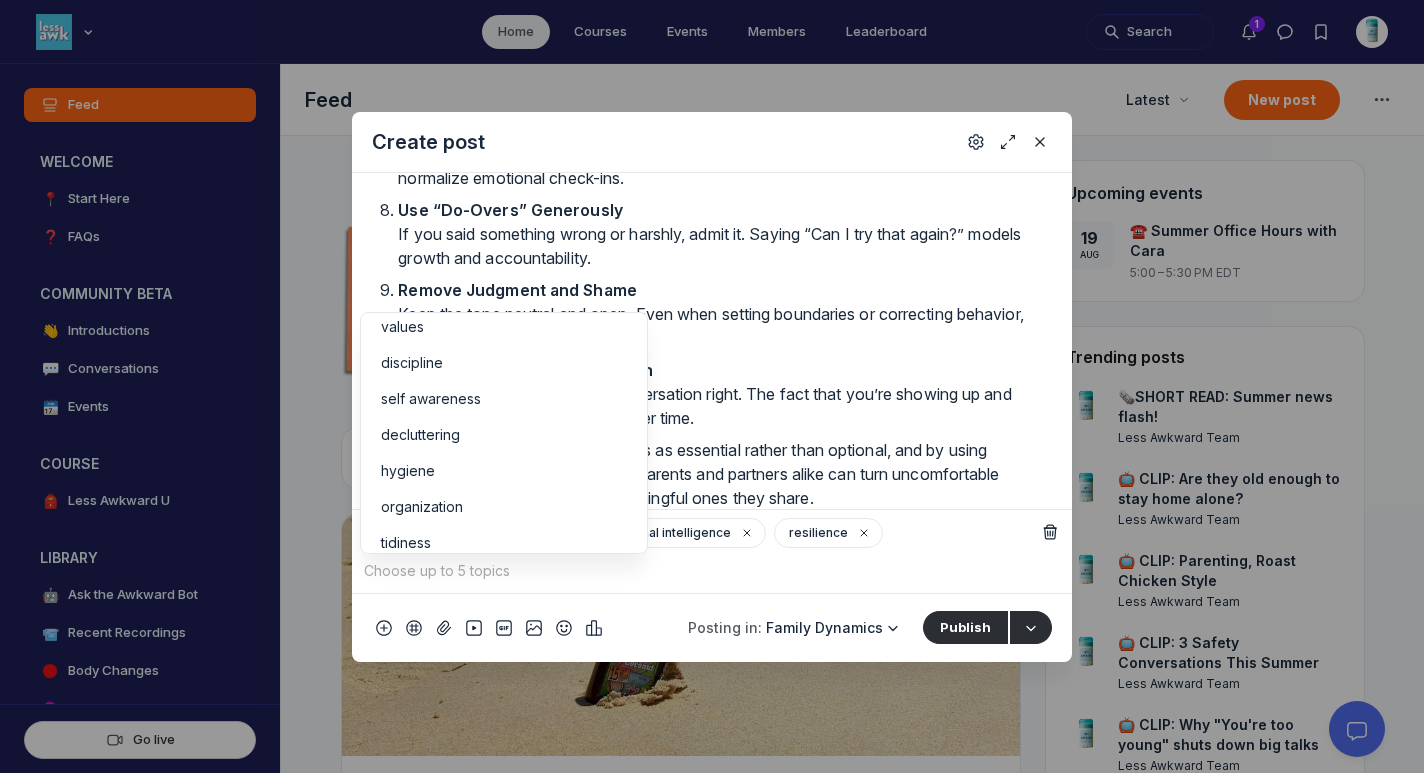 scroll, scrollTop: 158, scrollLeft: 0, axis: vertical 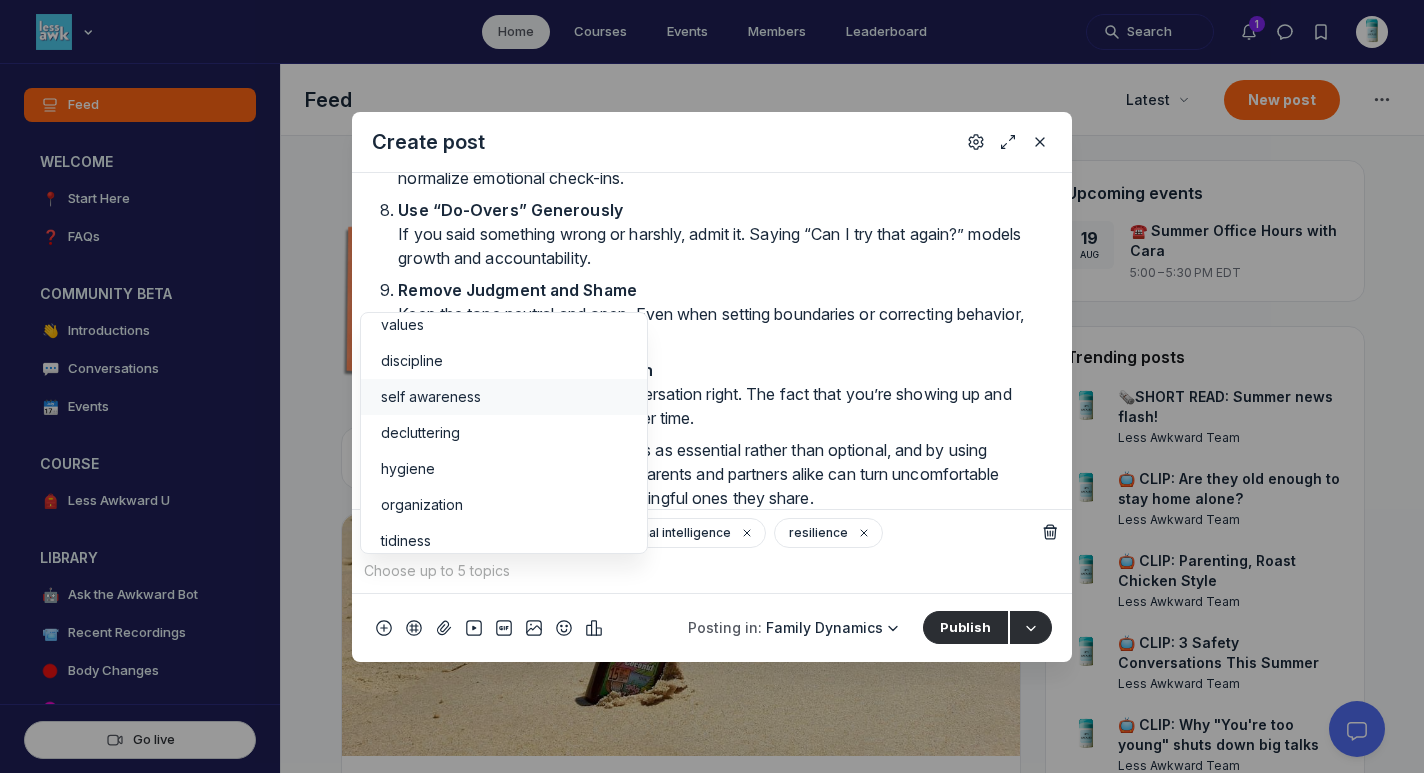 click on "self awareness" at bounding box center [504, 397] 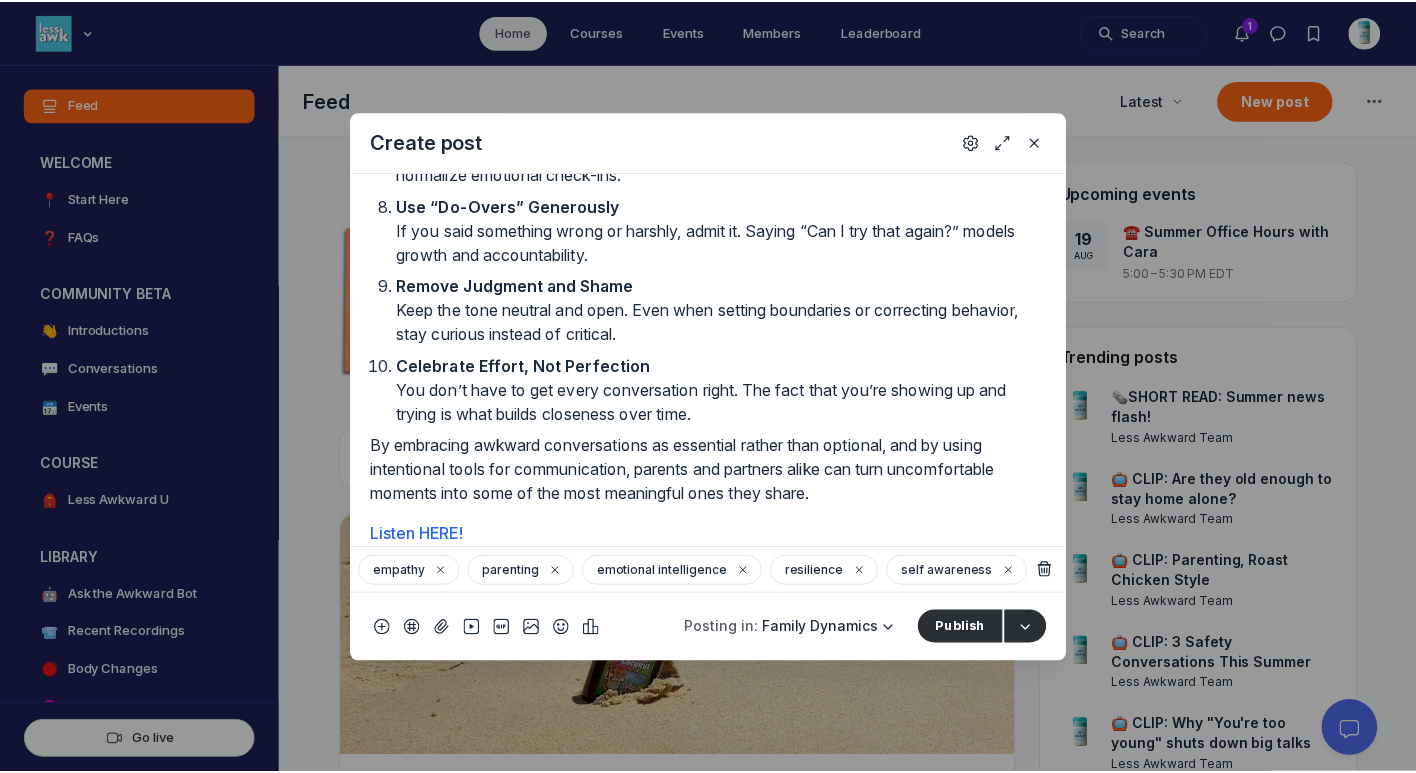 scroll, scrollTop: 0, scrollLeft: 0, axis: both 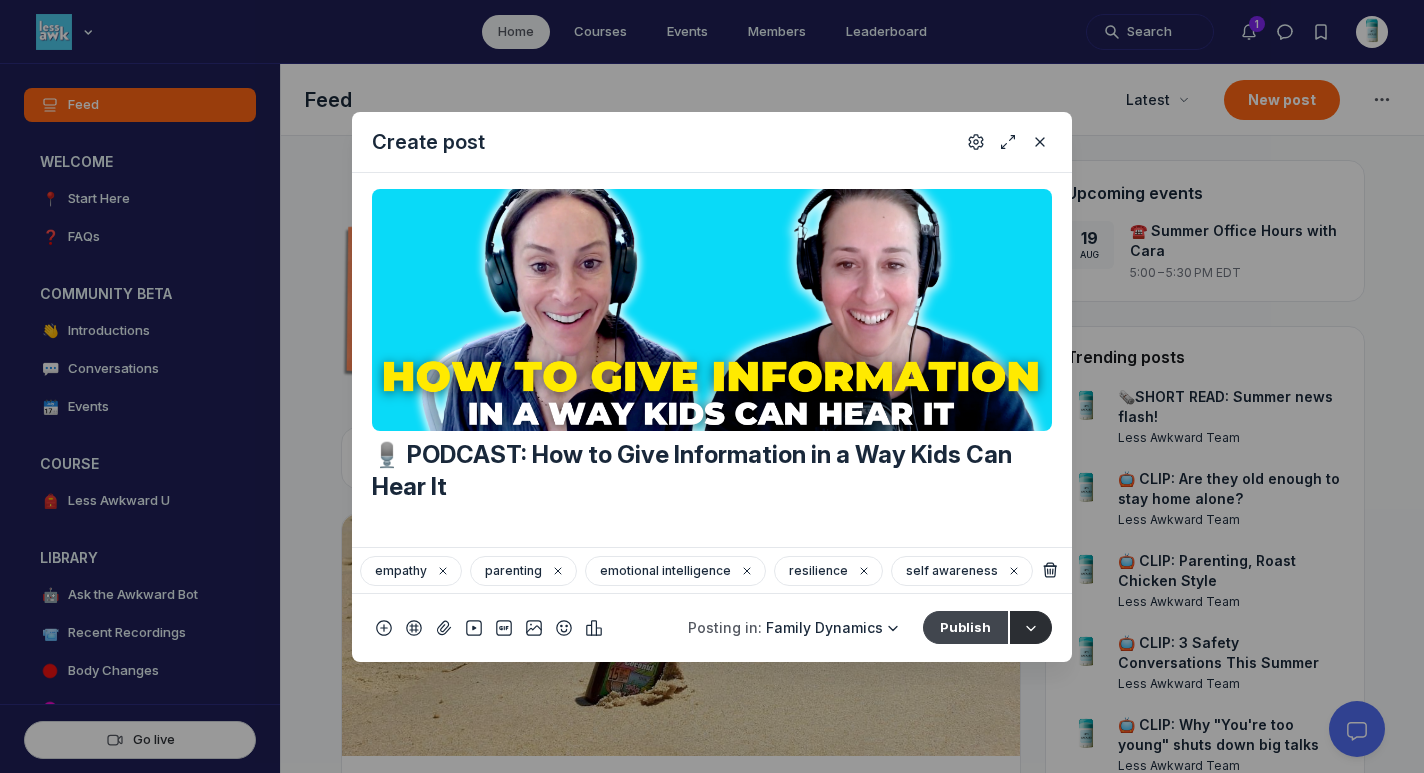 click on "Publish" at bounding box center (965, 627) 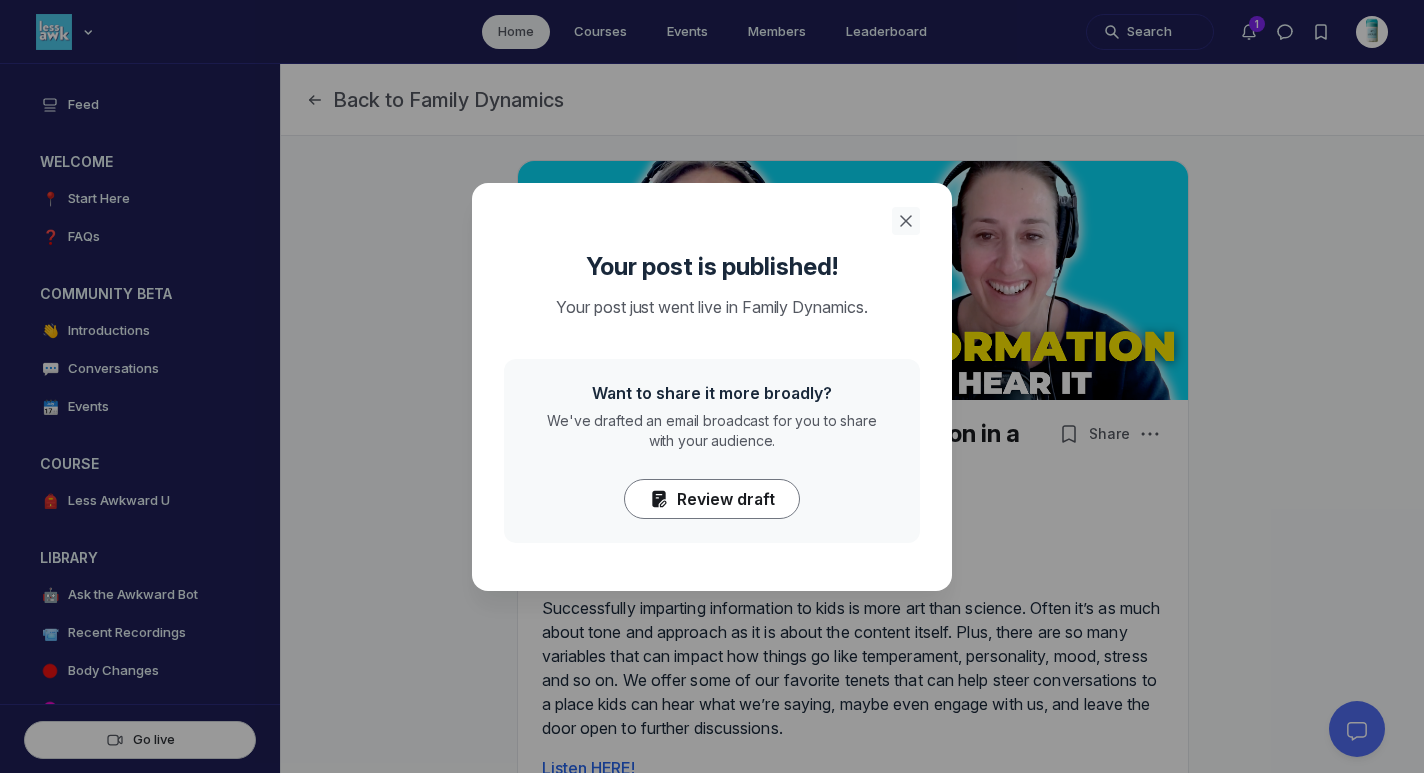 click 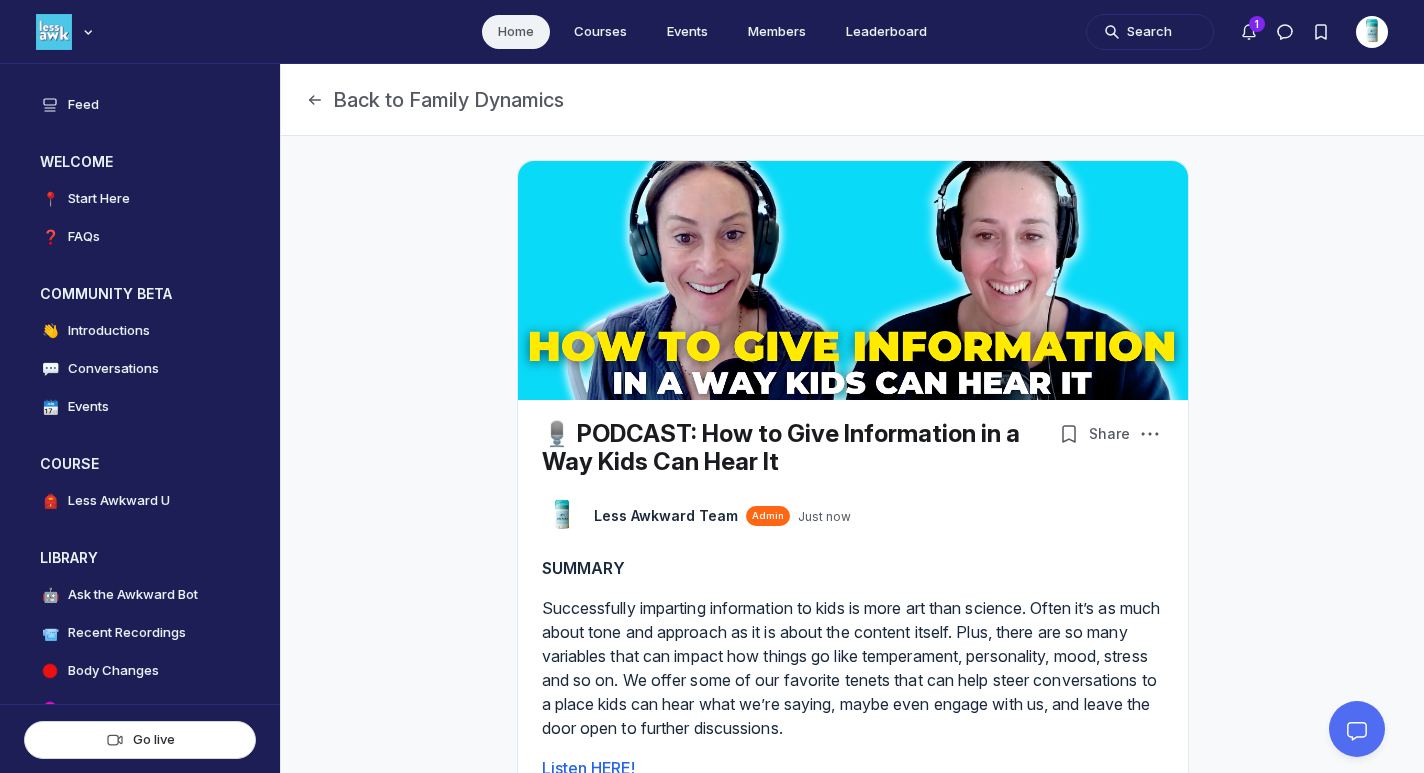 click on "Home" at bounding box center (516, 32) 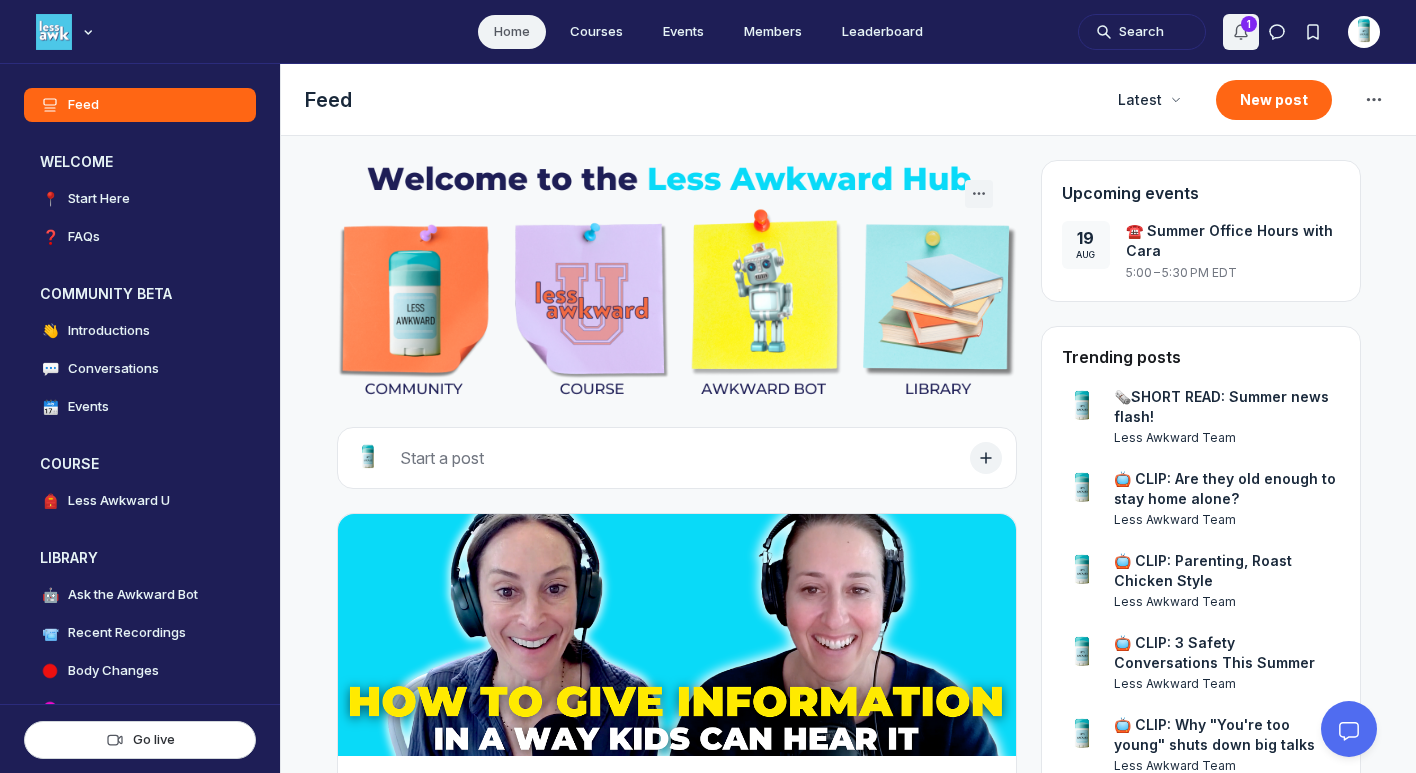 click at bounding box center [1241, 32] 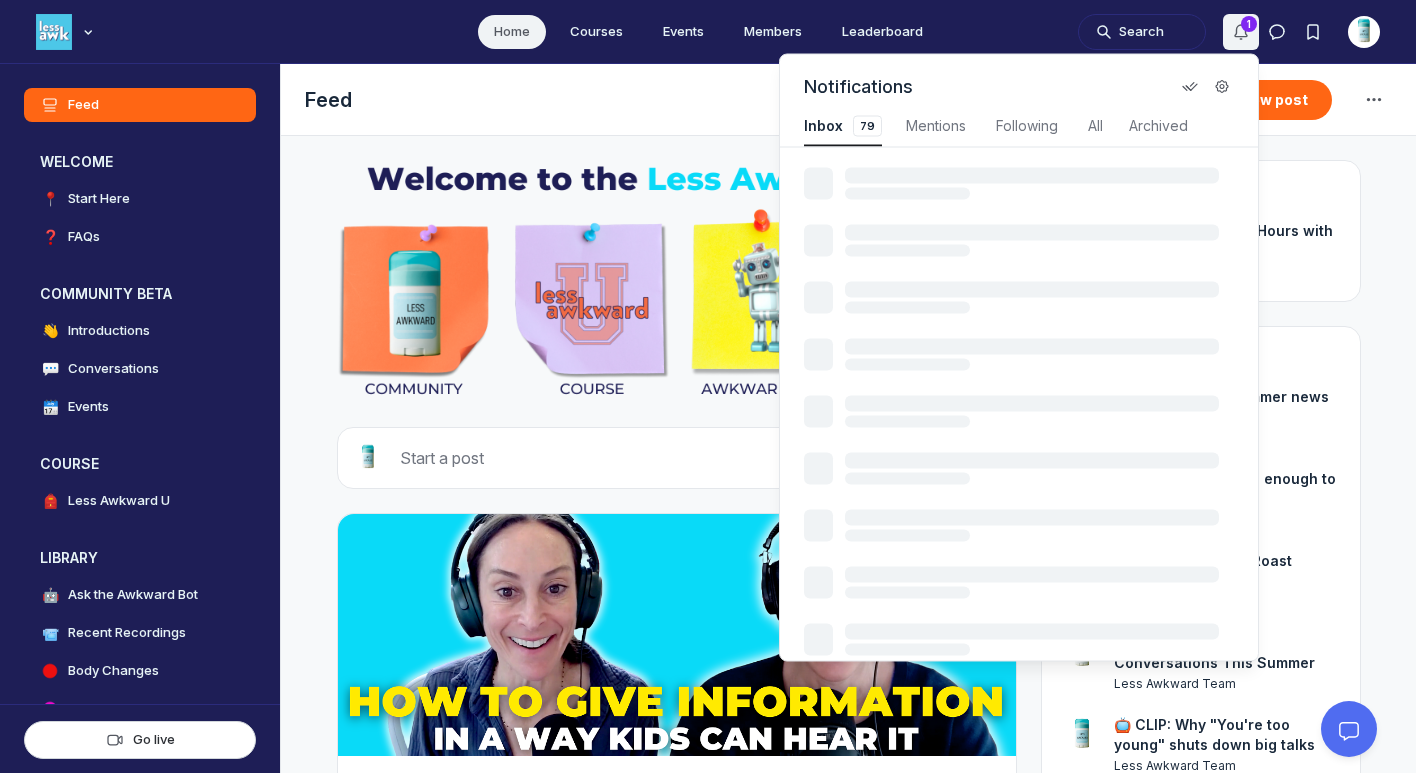 scroll, scrollTop: 2707, scrollLeft: 4265, axis: both 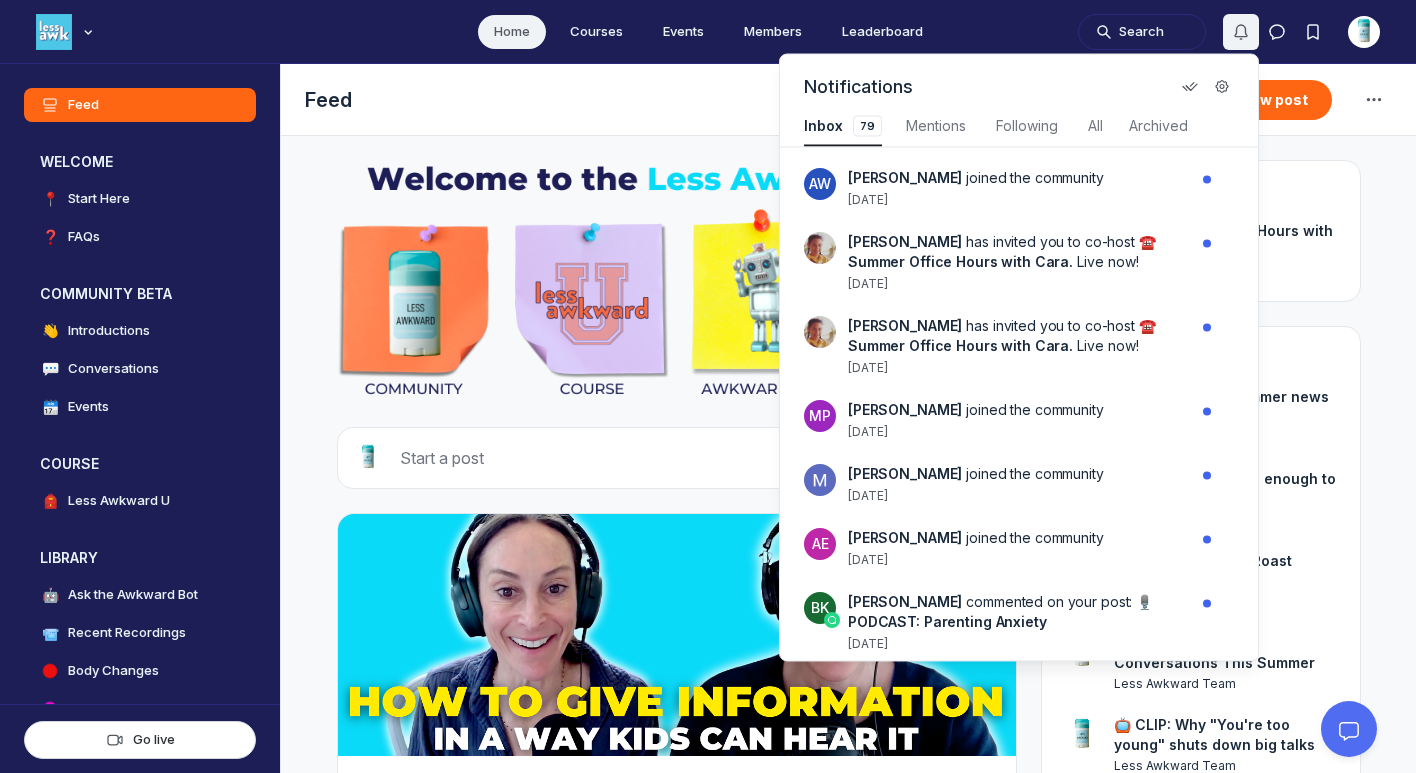 click 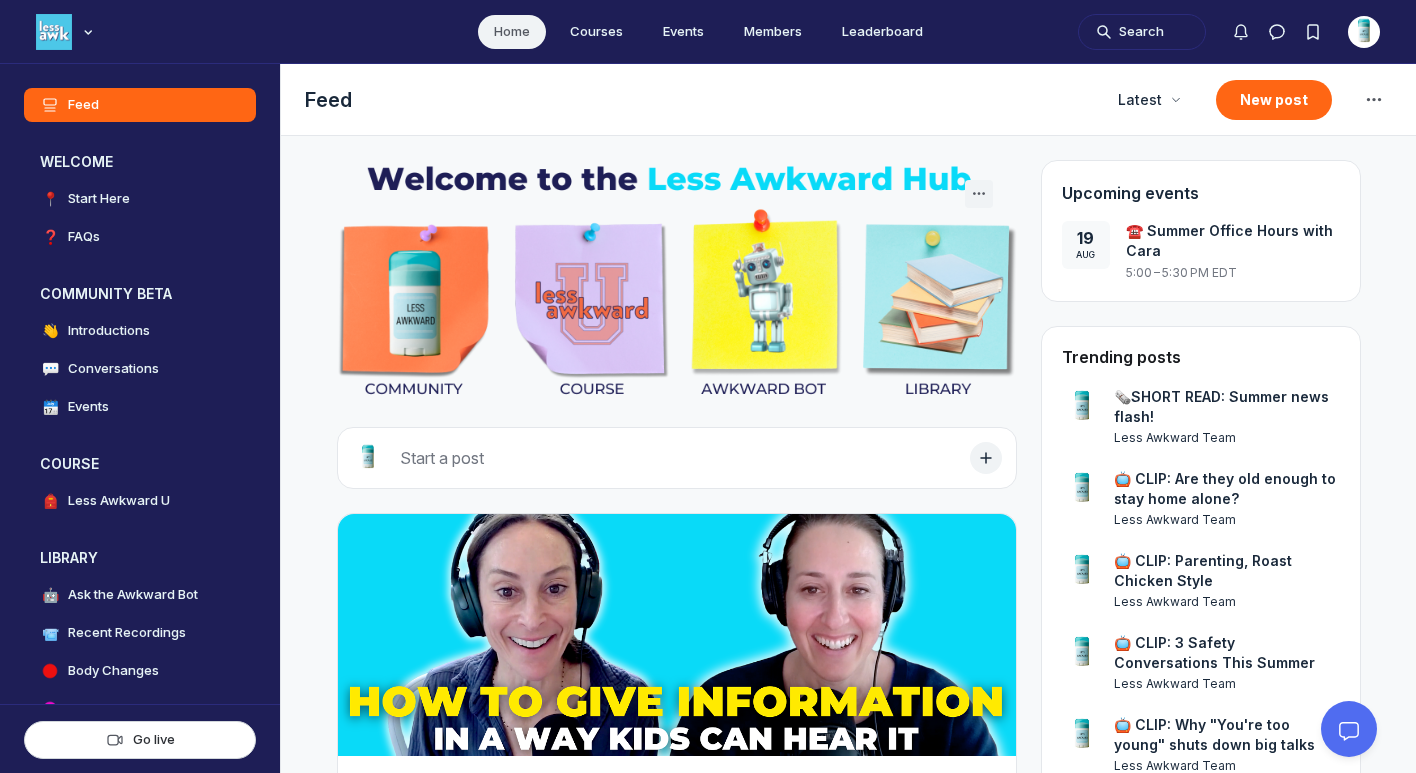 click on "Feed Feed Latest New post" at bounding box center (848, 100) 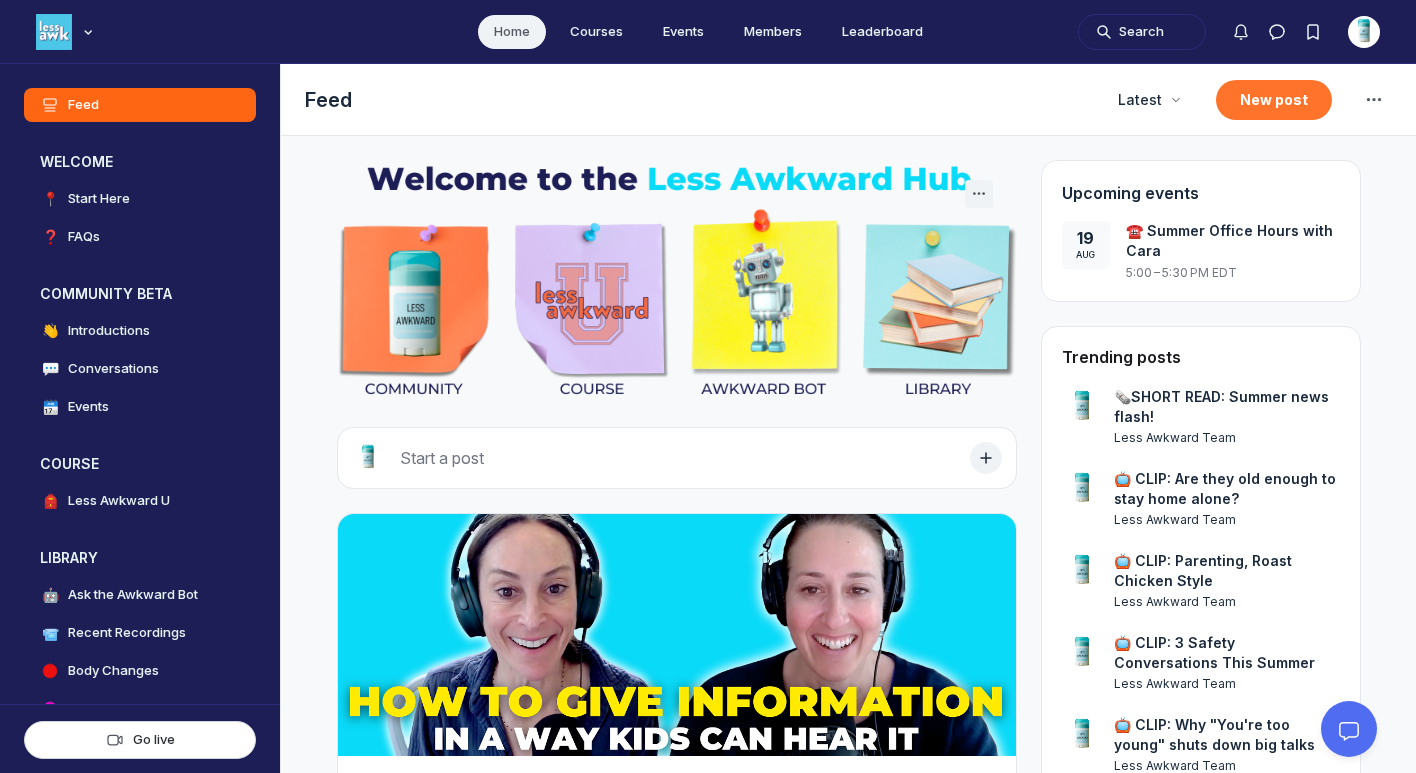 click on "New post" at bounding box center [1274, 100] 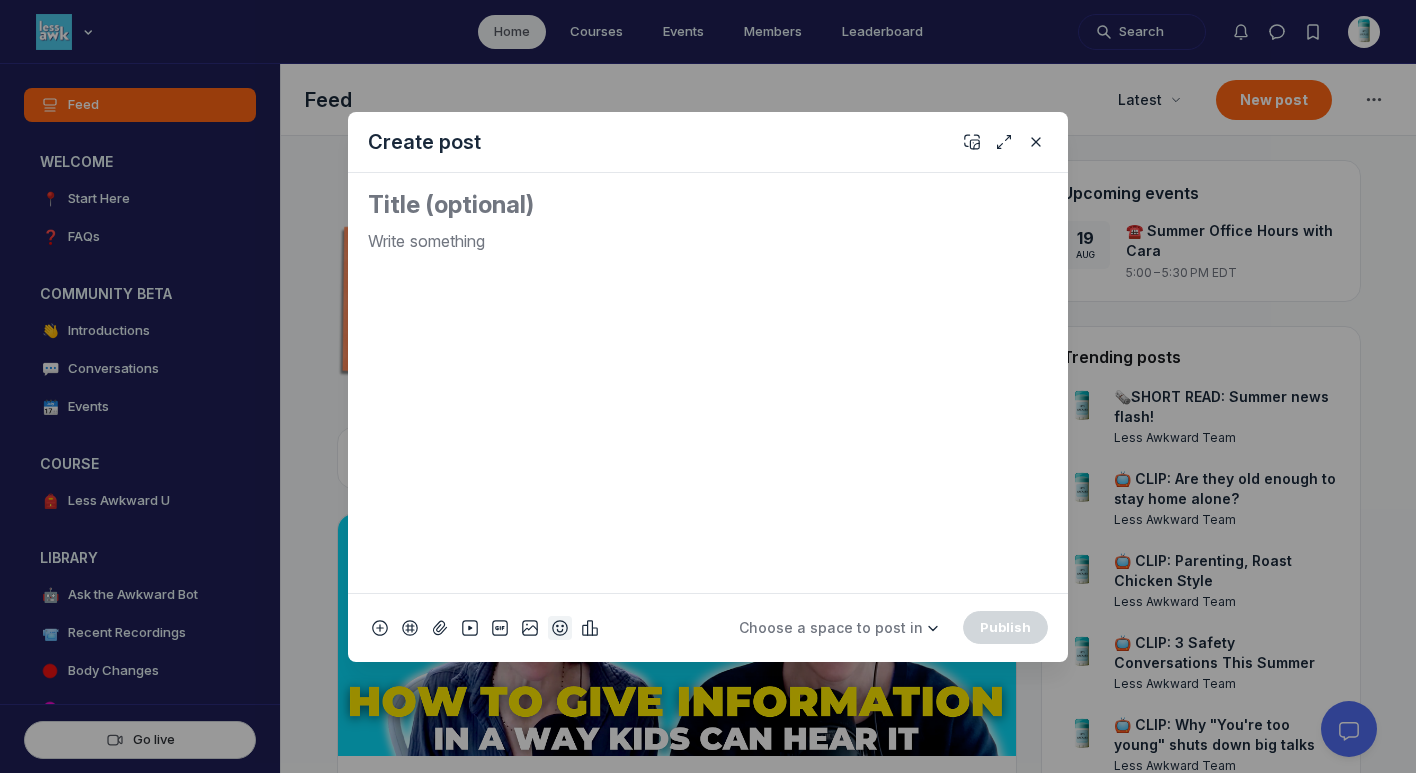 click 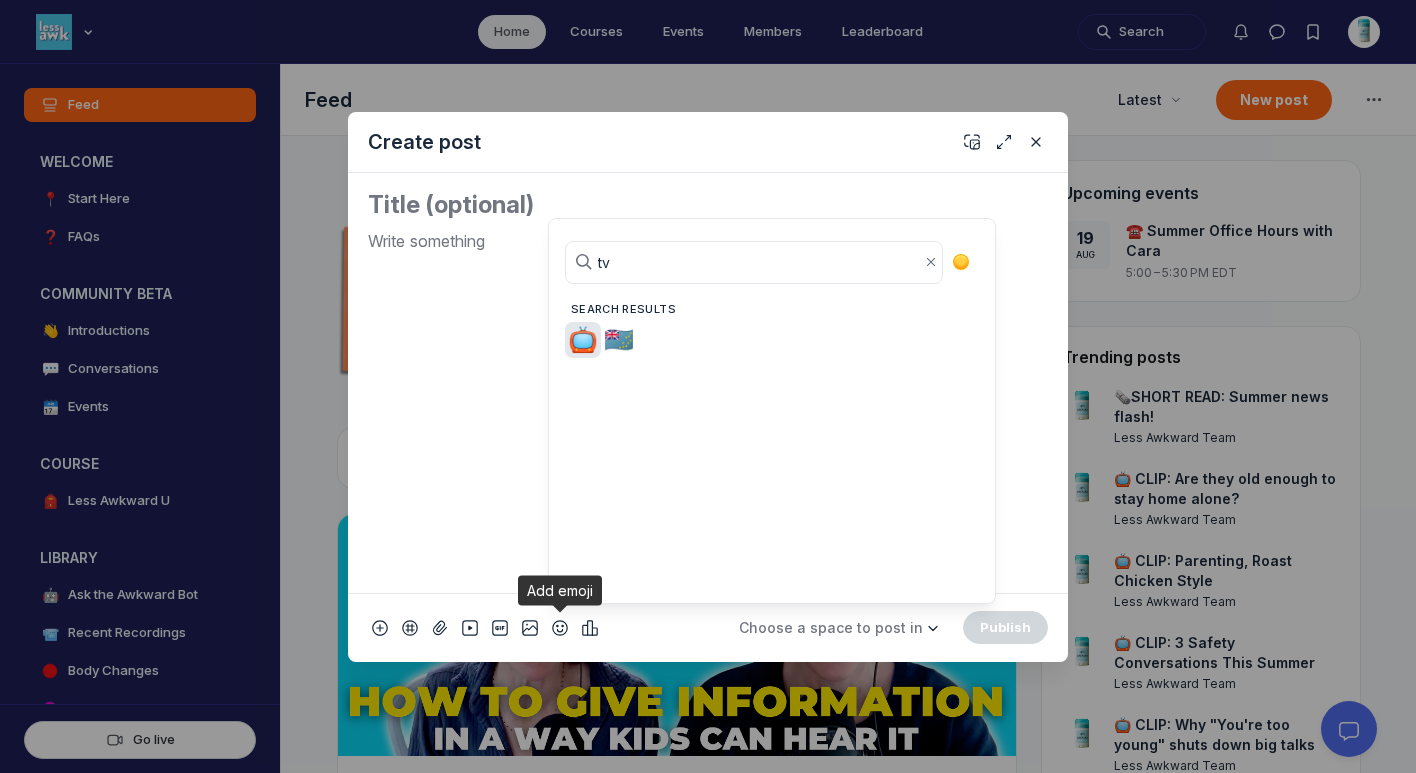 type on "tv" 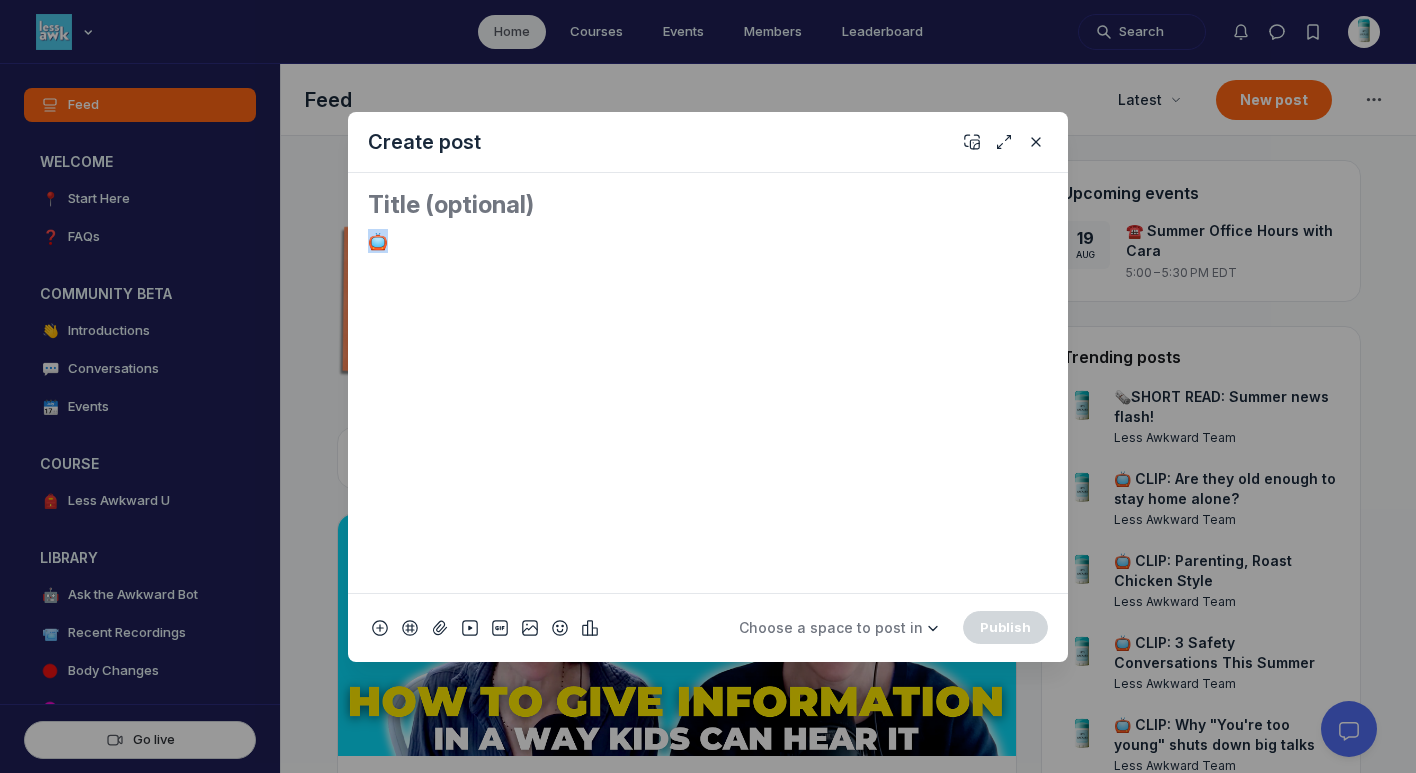drag, startPoint x: 419, startPoint y: 244, endPoint x: 347, endPoint y: 239, distance: 72.1734 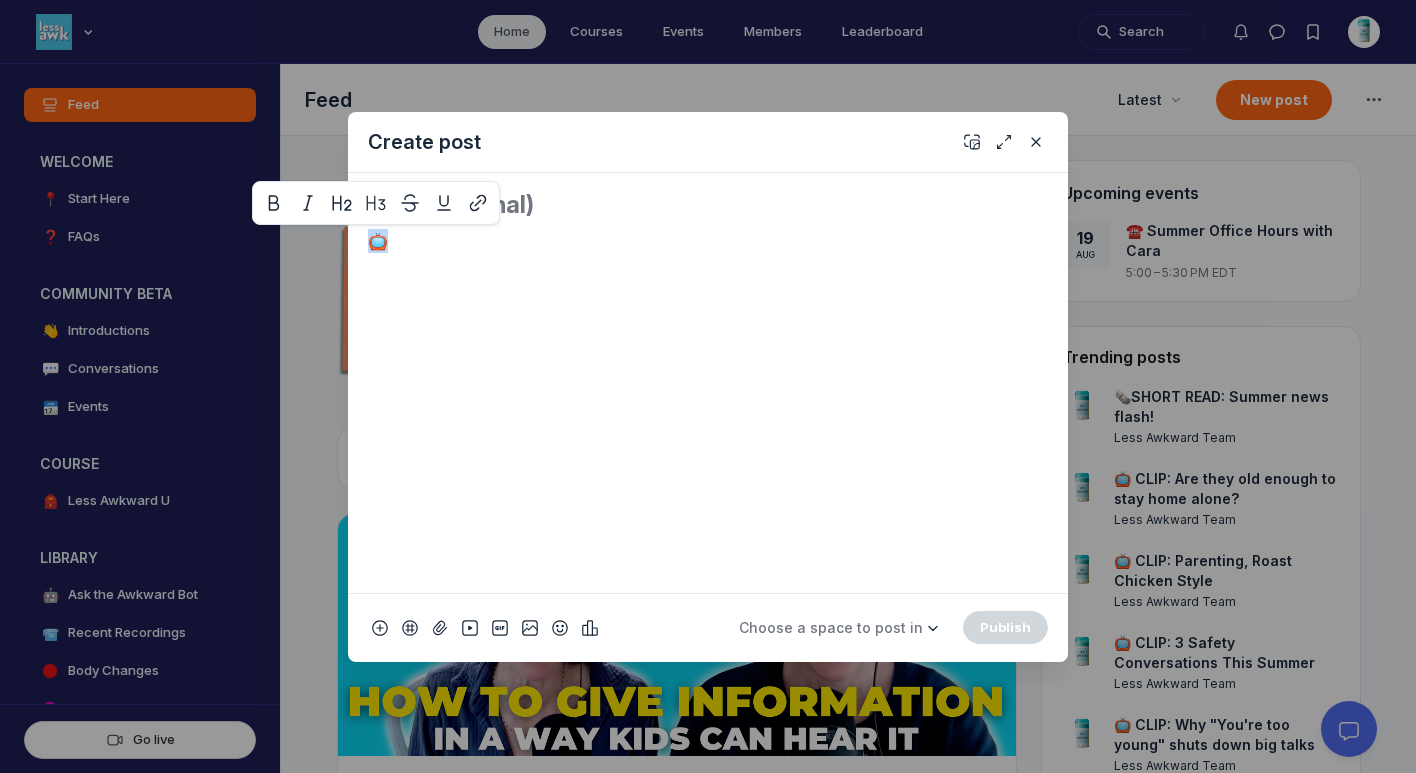 copy on "📺" 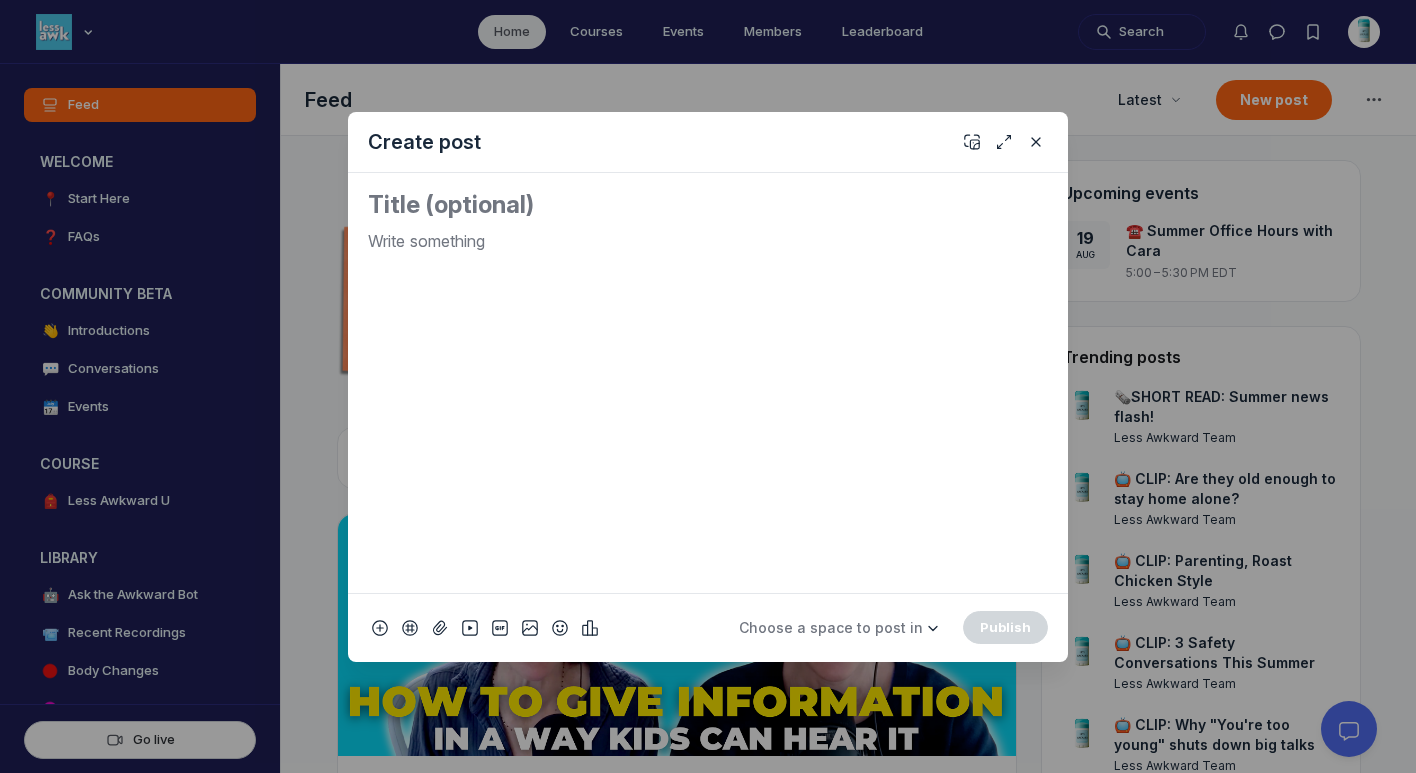 click at bounding box center [708, 205] 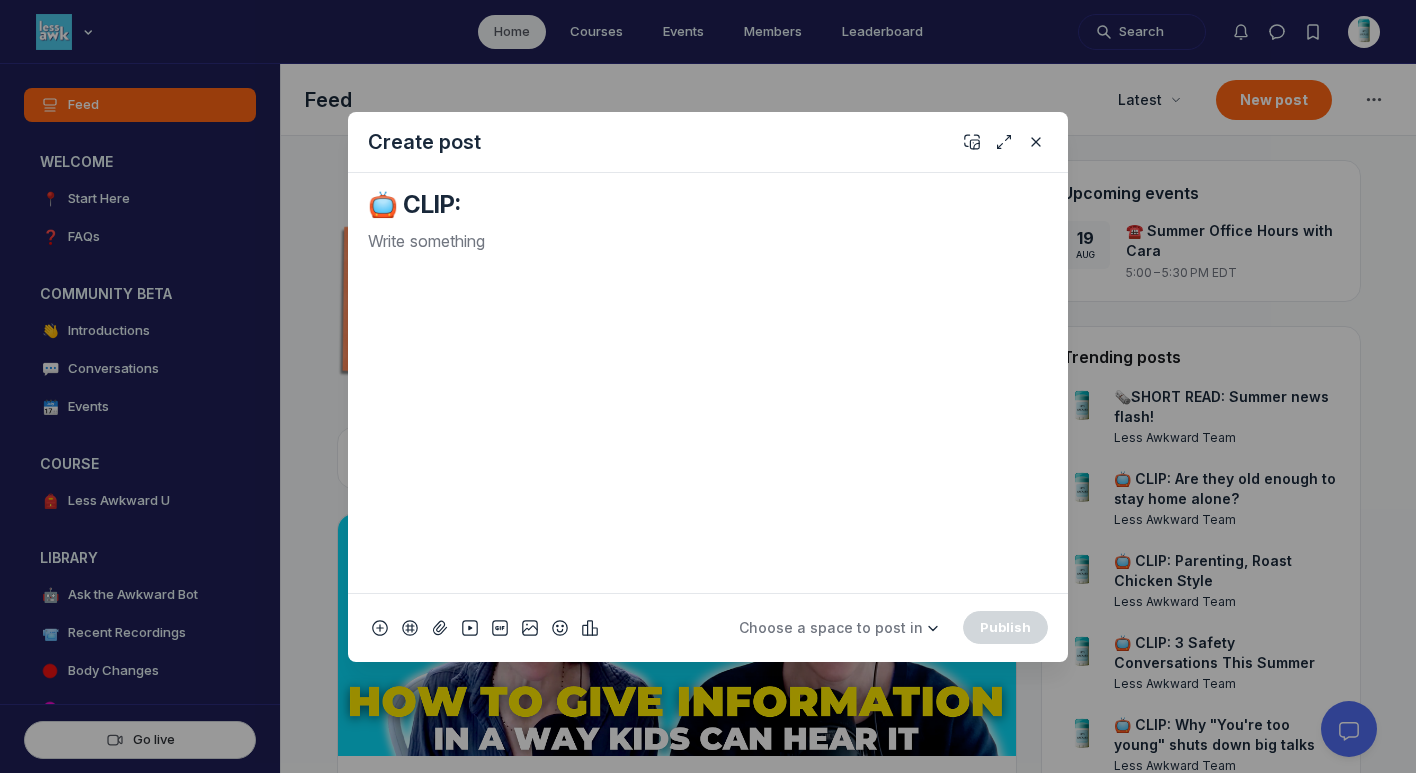 click at bounding box center [708, 241] 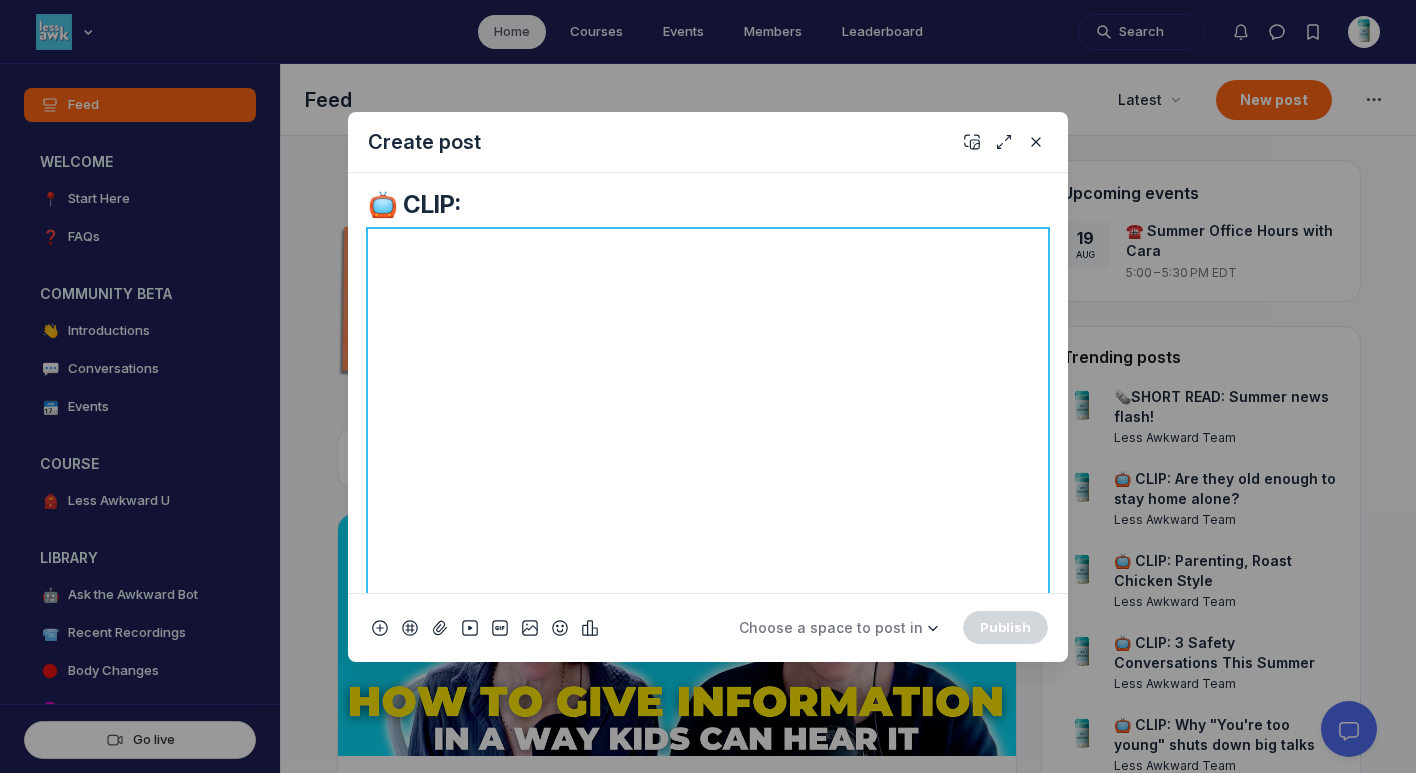 click on "📺 CLIP:" at bounding box center (708, 205) 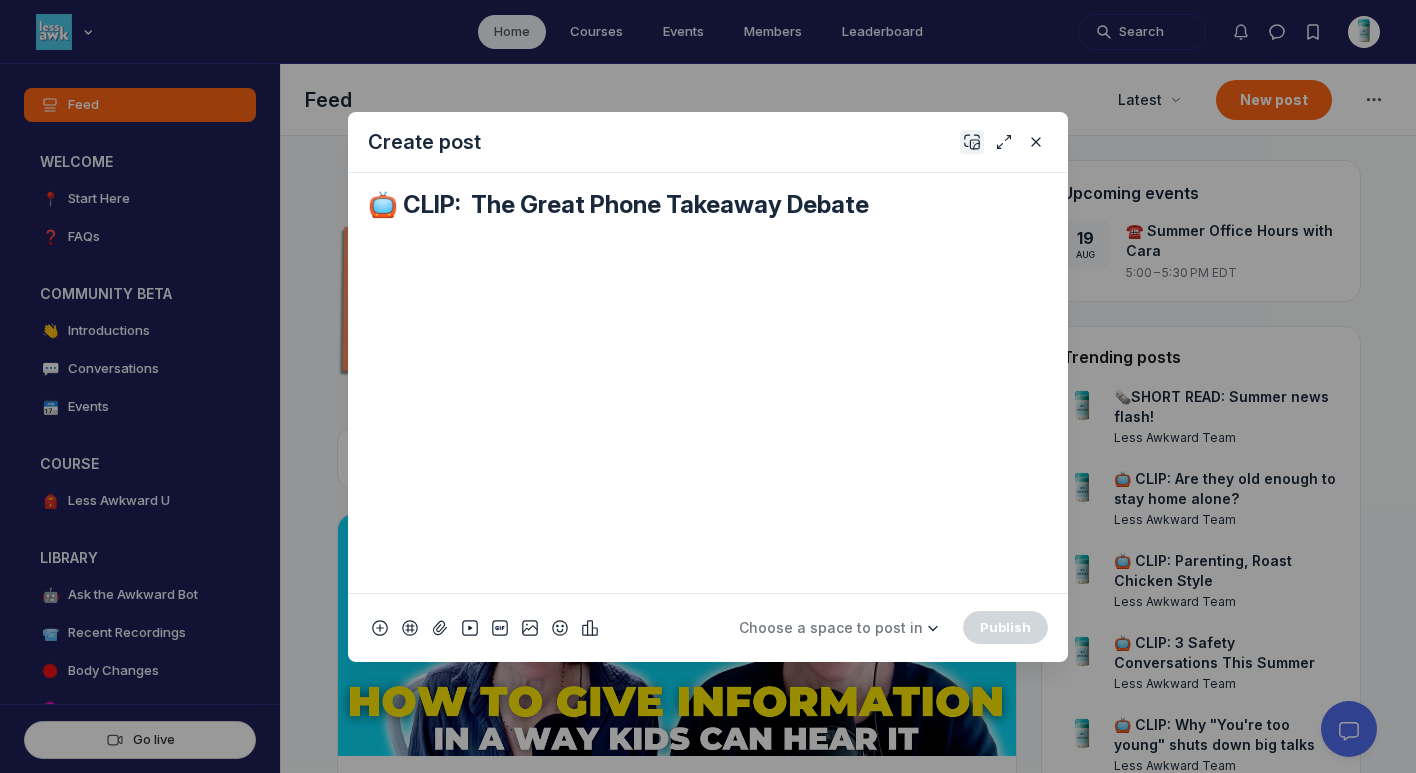 type on "📺 CLIP:  The Great Phone Takeaway Debate" 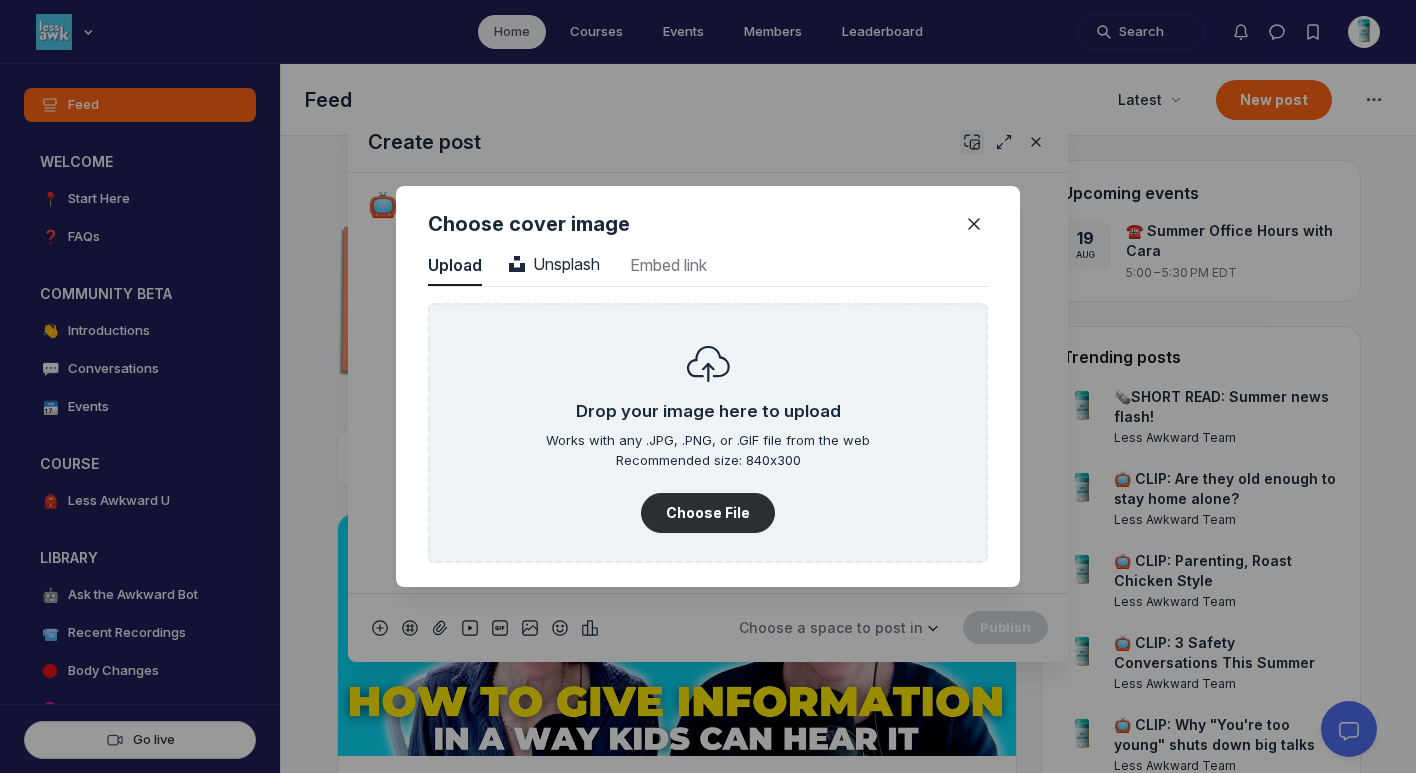 scroll, scrollTop: 2702, scrollLeft: 5090, axis: both 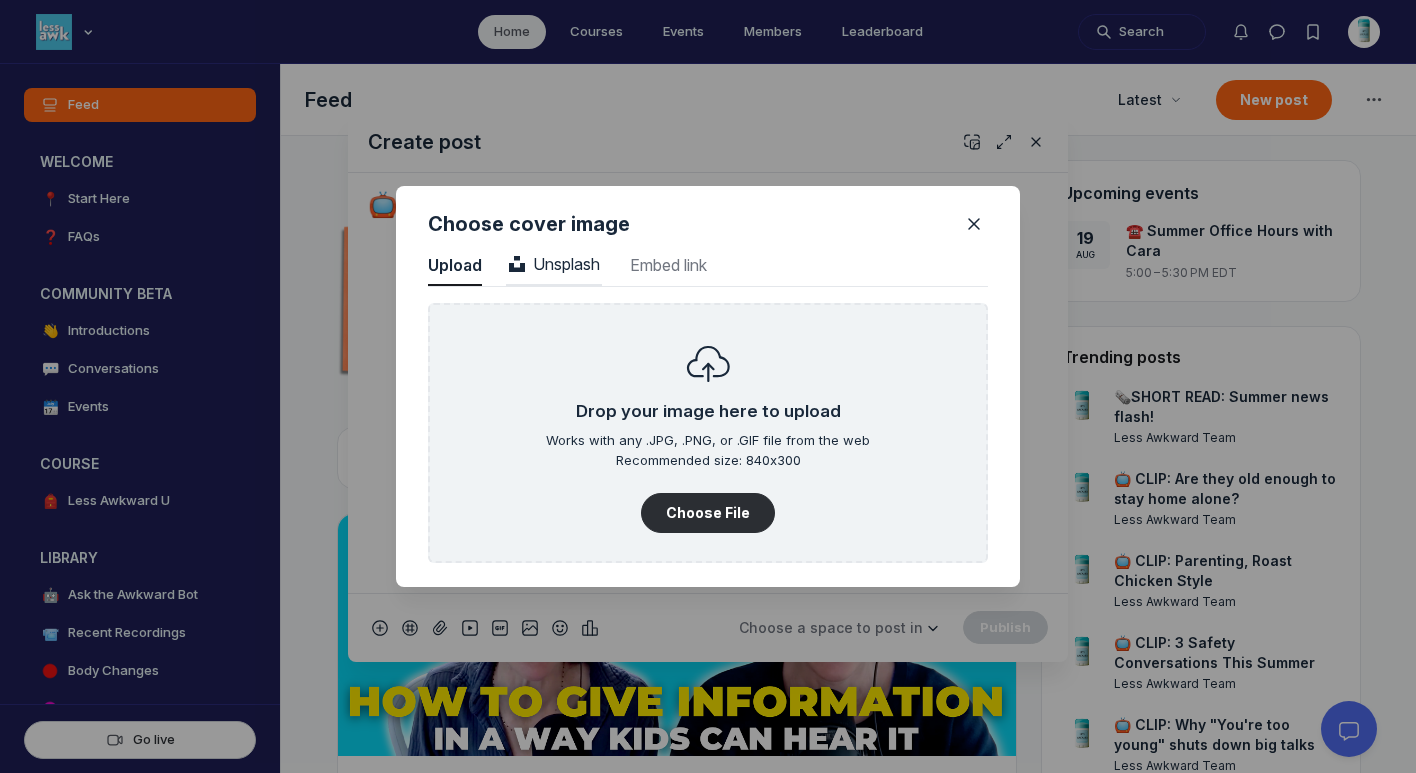 click on "Unsplash" at bounding box center [554, 264] 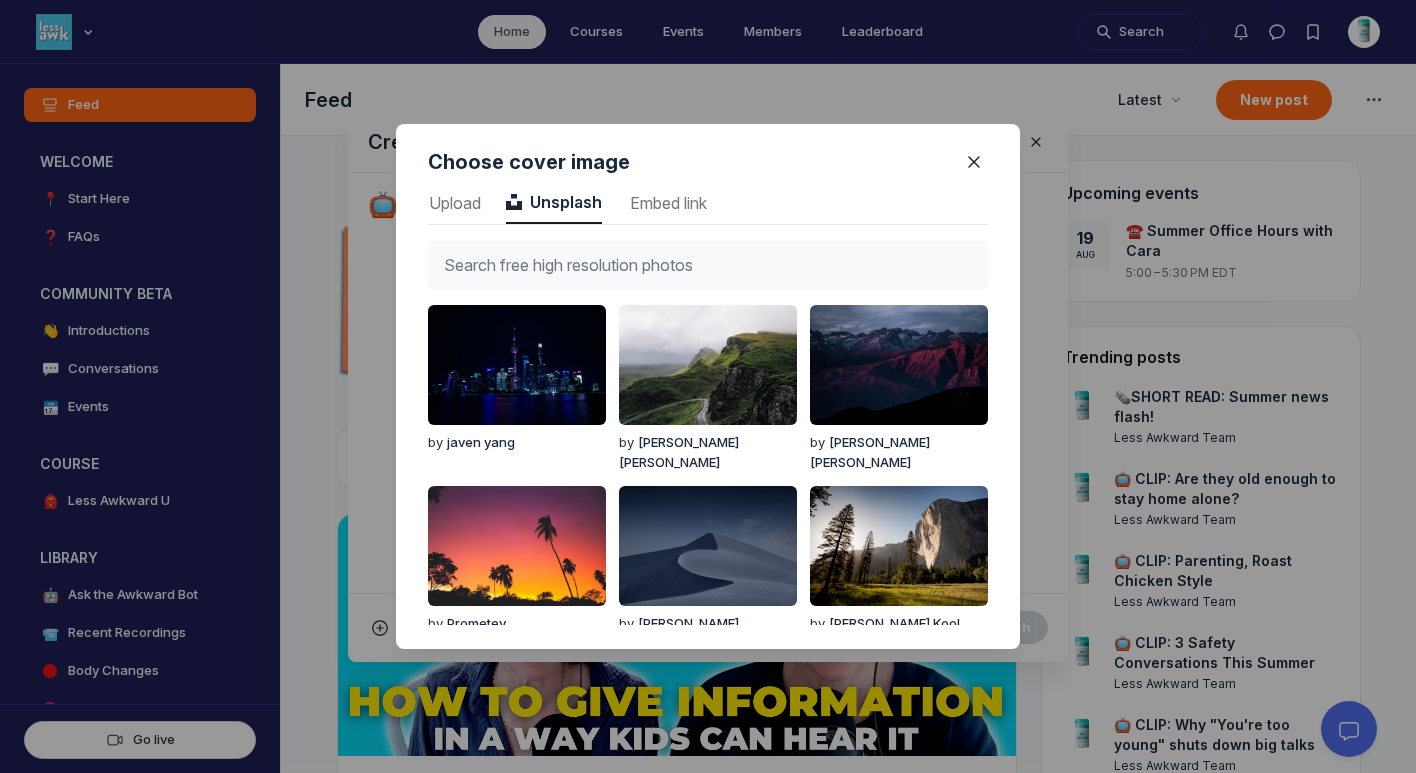 click at bounding box center [708, 265] 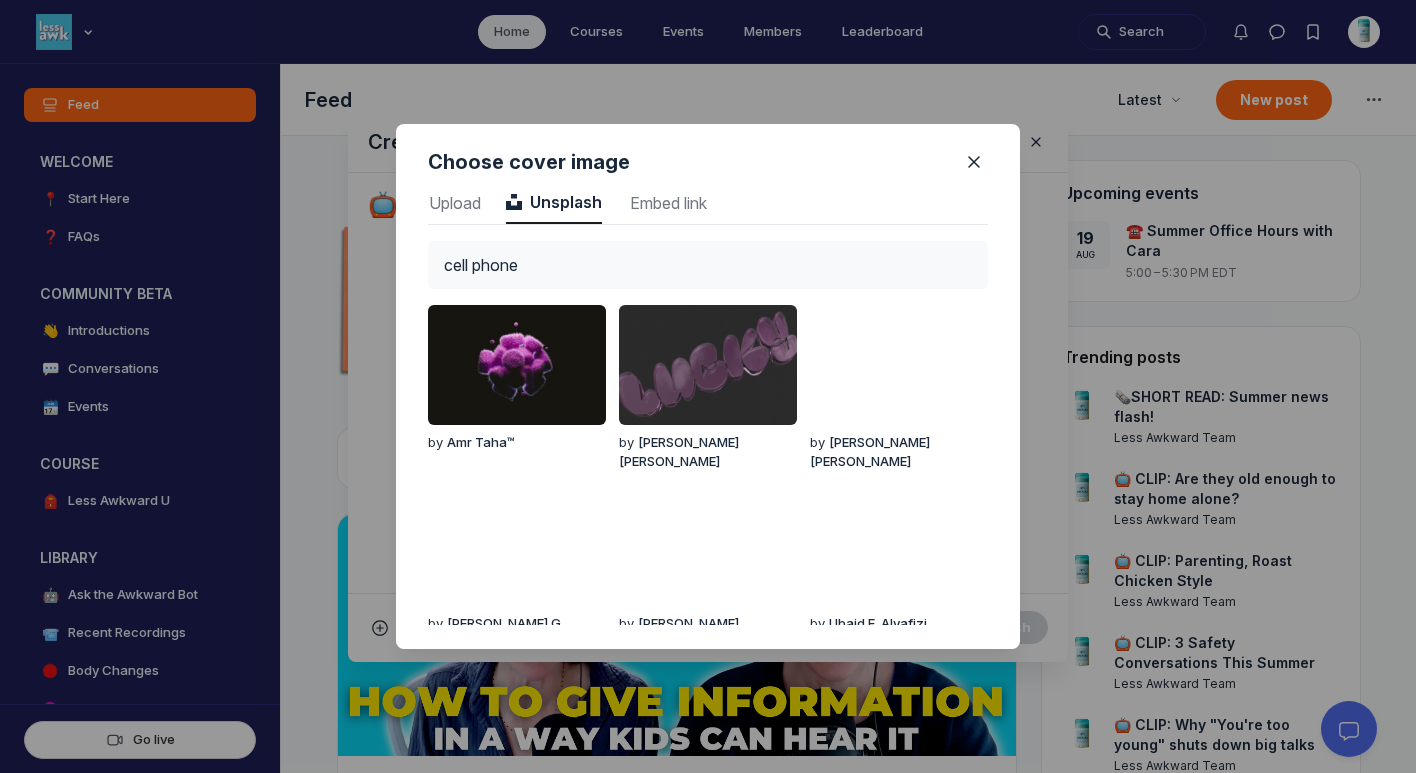 scroll, scrollTop: 1099, scrollLeft: 0, axis: vertical 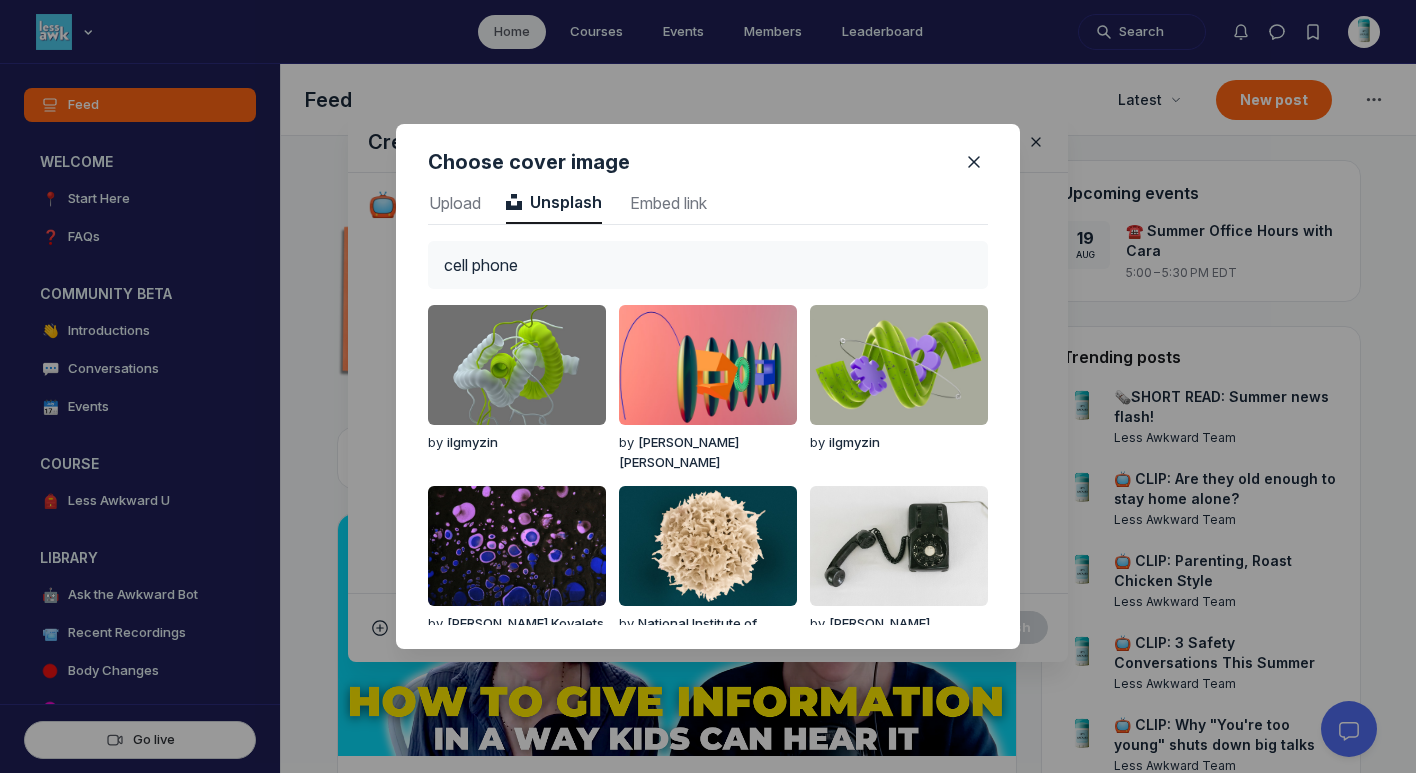 drag, startPoint x: 479, startPoint y: 264, endPoint x: 428, endPoint y: 261, distance: 51.088158 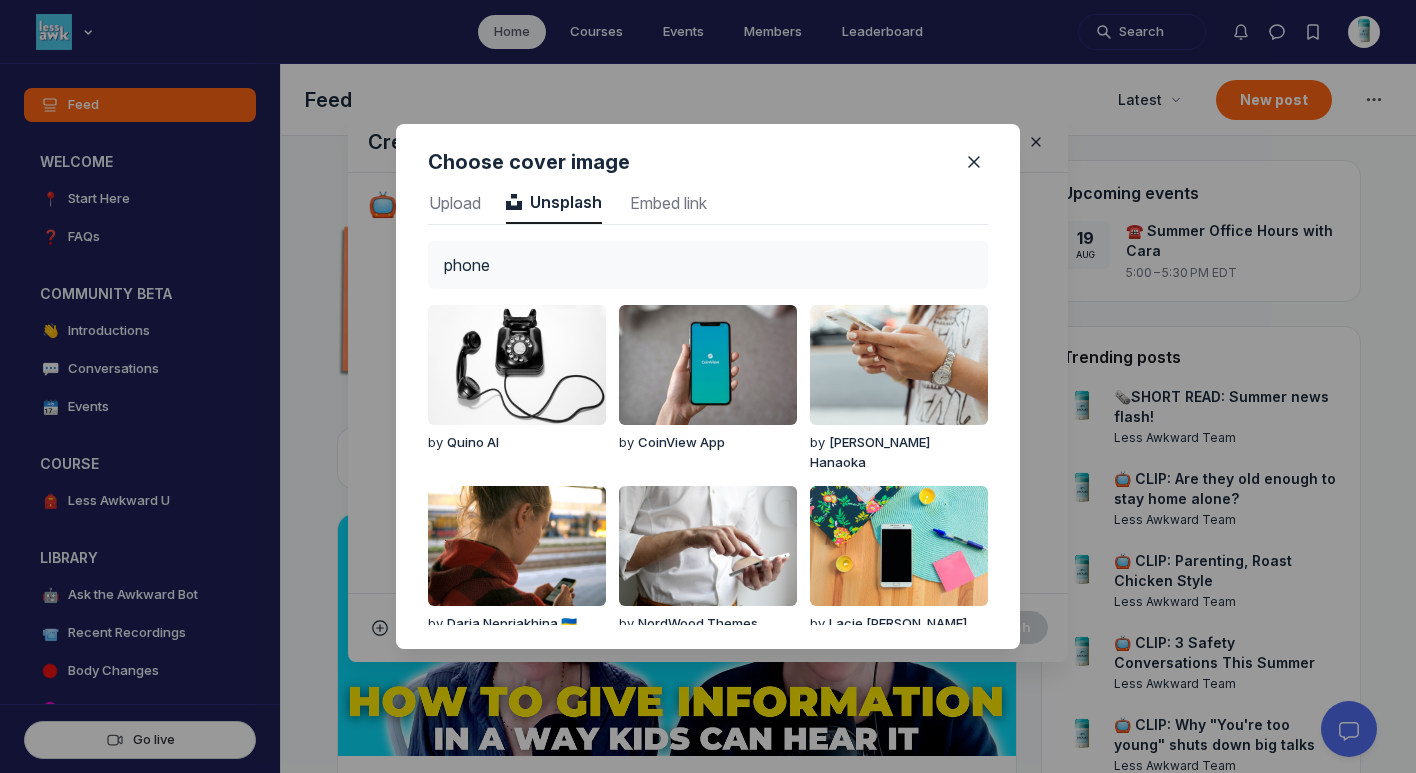 type on "phone" 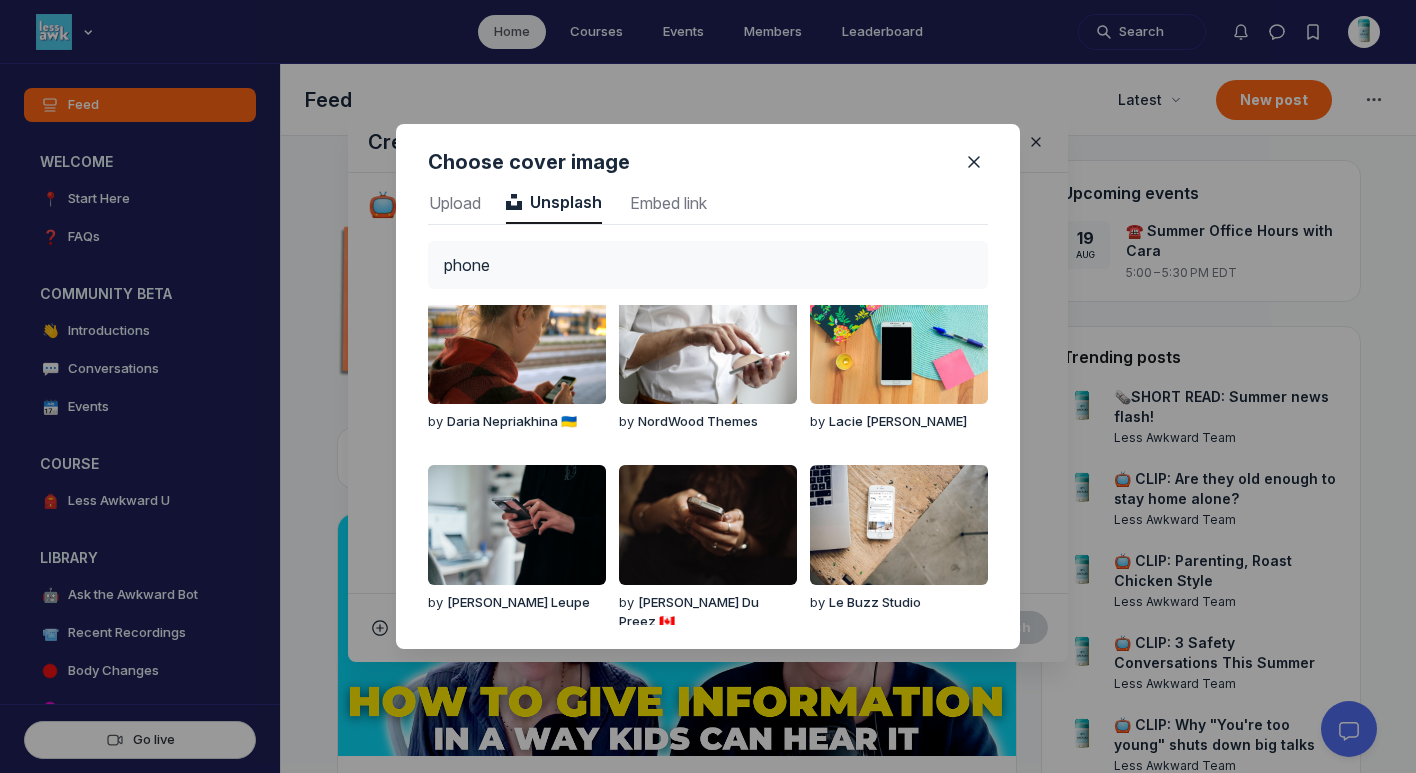scroll, scrollTop: 210, scrollLeft: 0, axis: vertical 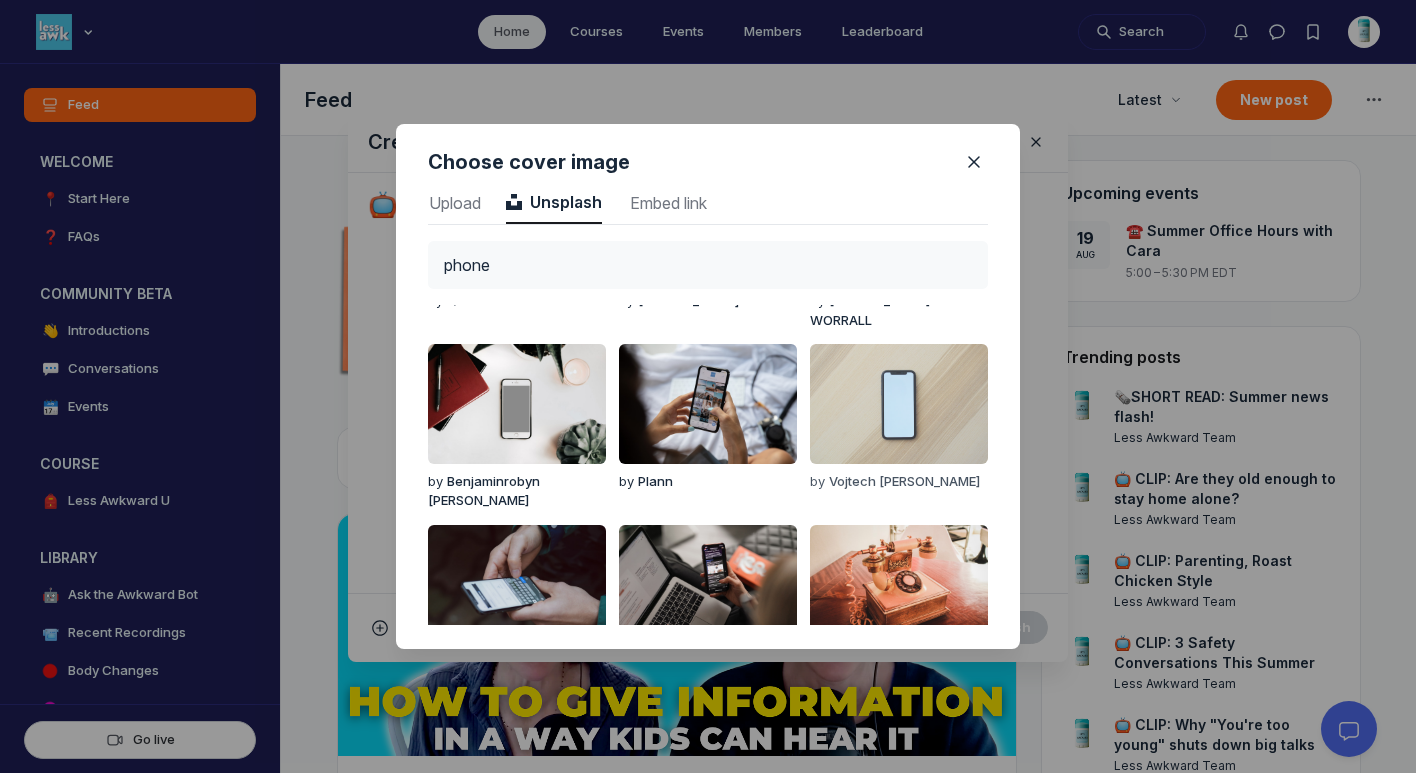 click at bounding box center (899, 404) 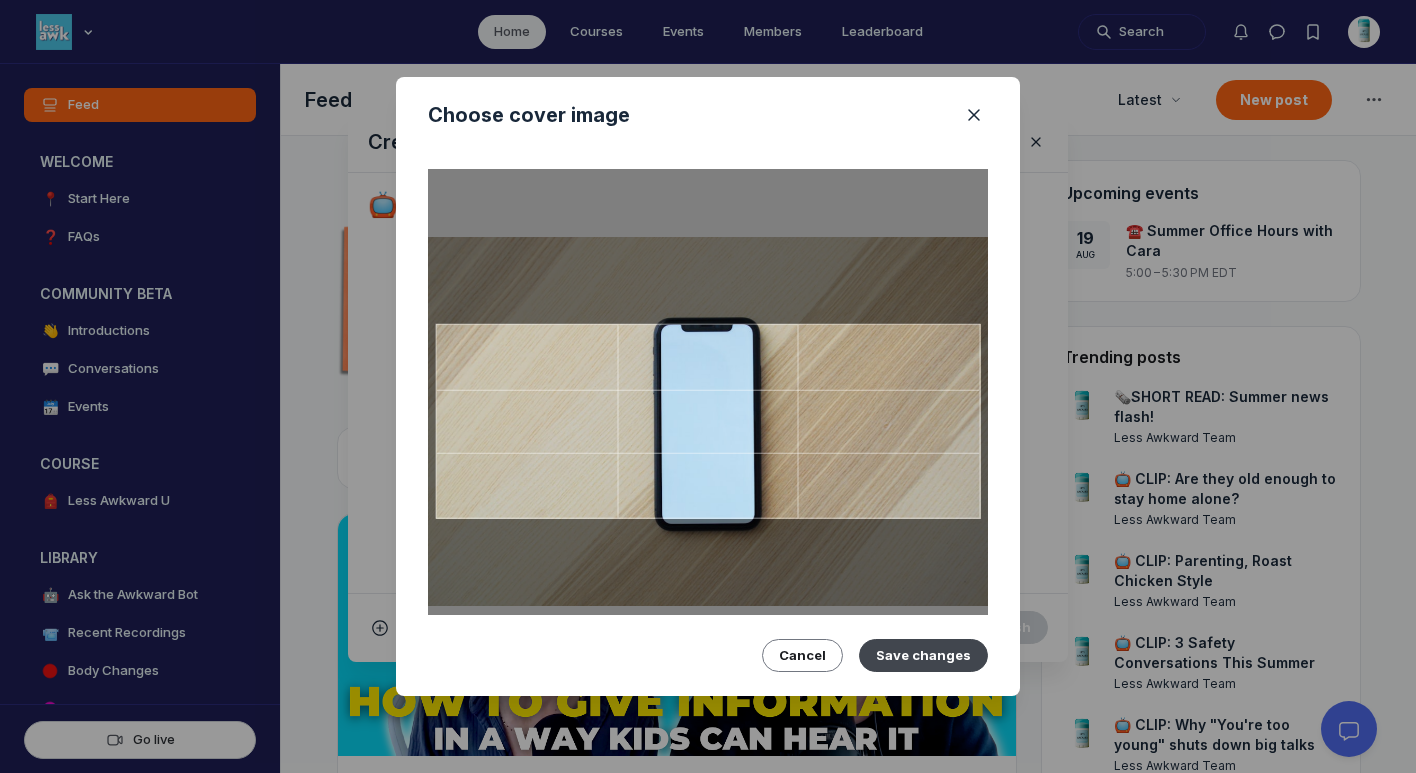 click on "Save changes" at bounding box center [923, 655] 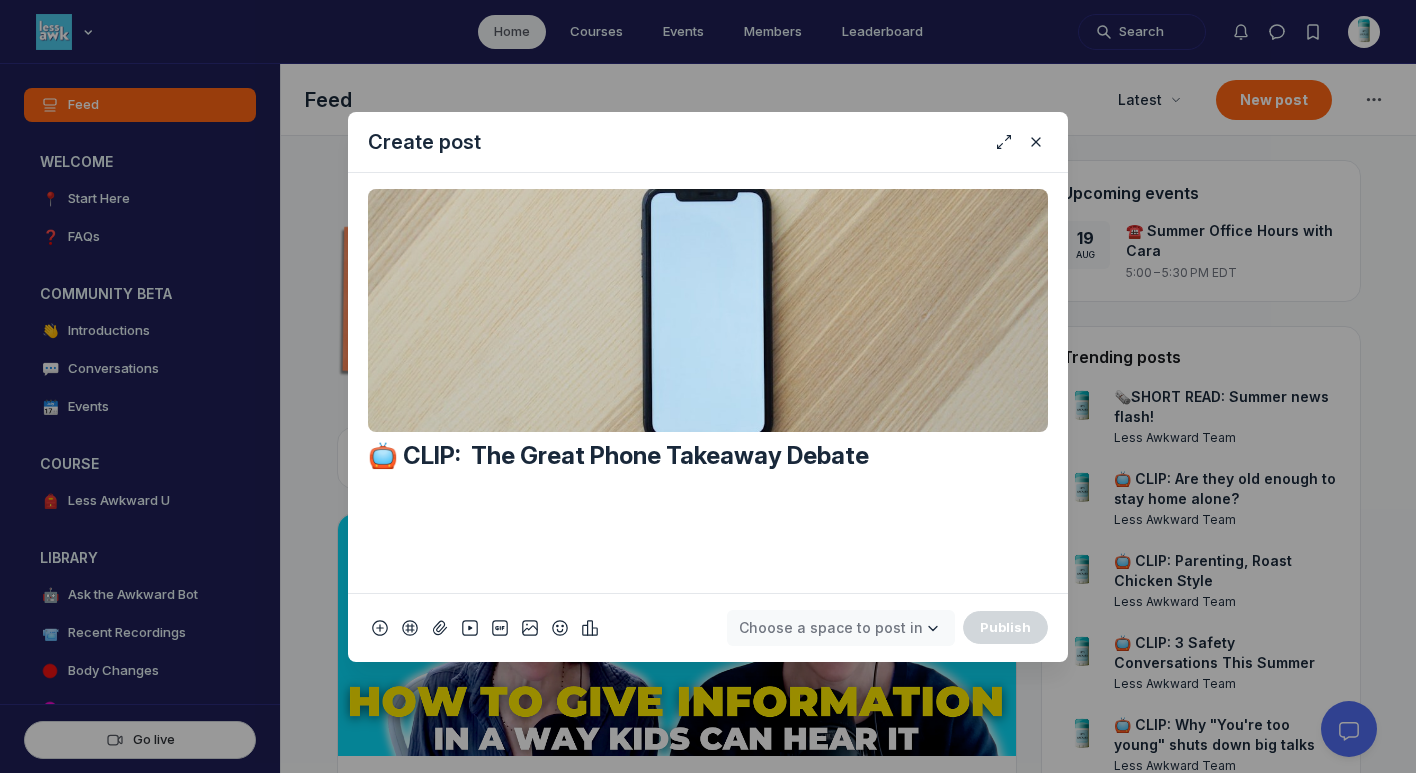 click on "Choose a space to post in" at bounding box center [831, 627] 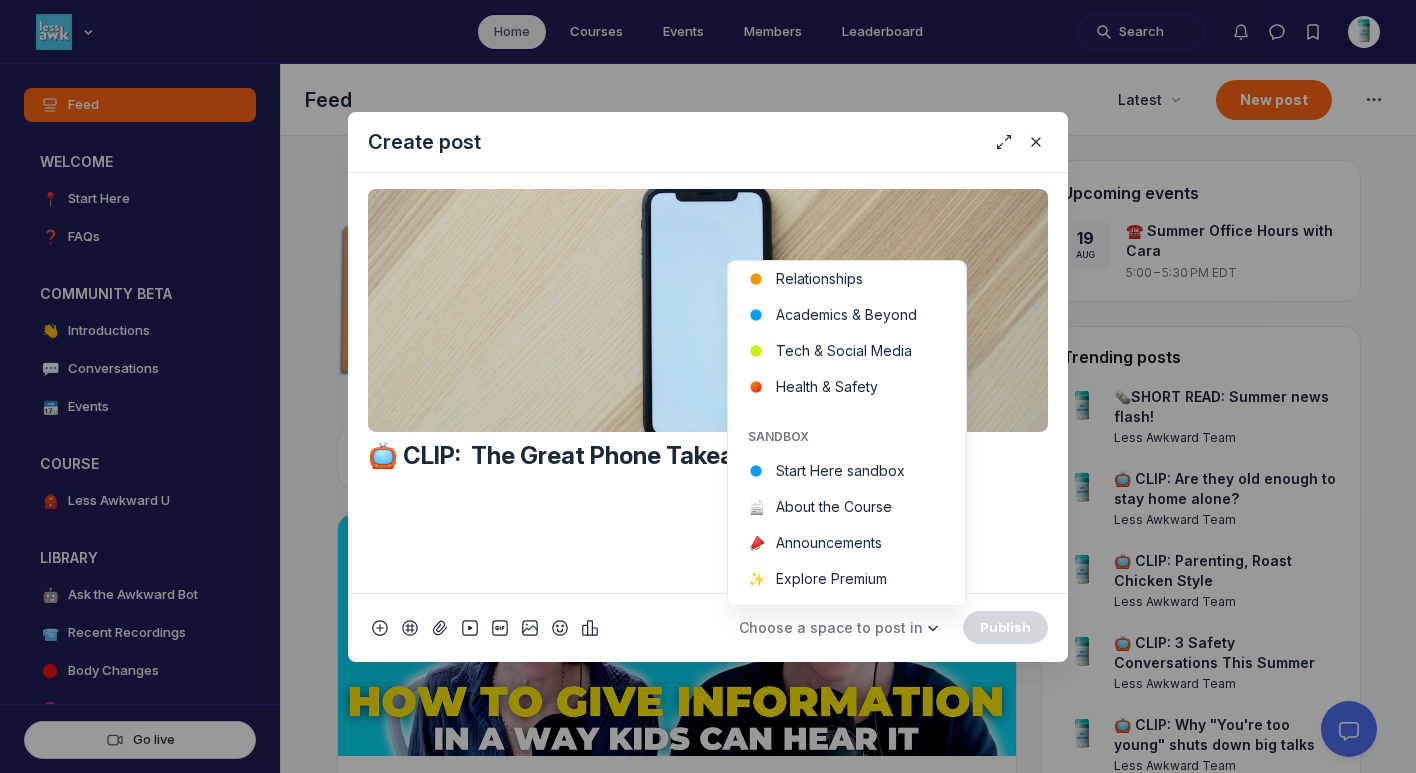 scroll, scrollTop: 694, scrollLeft: 0, axis: vertical 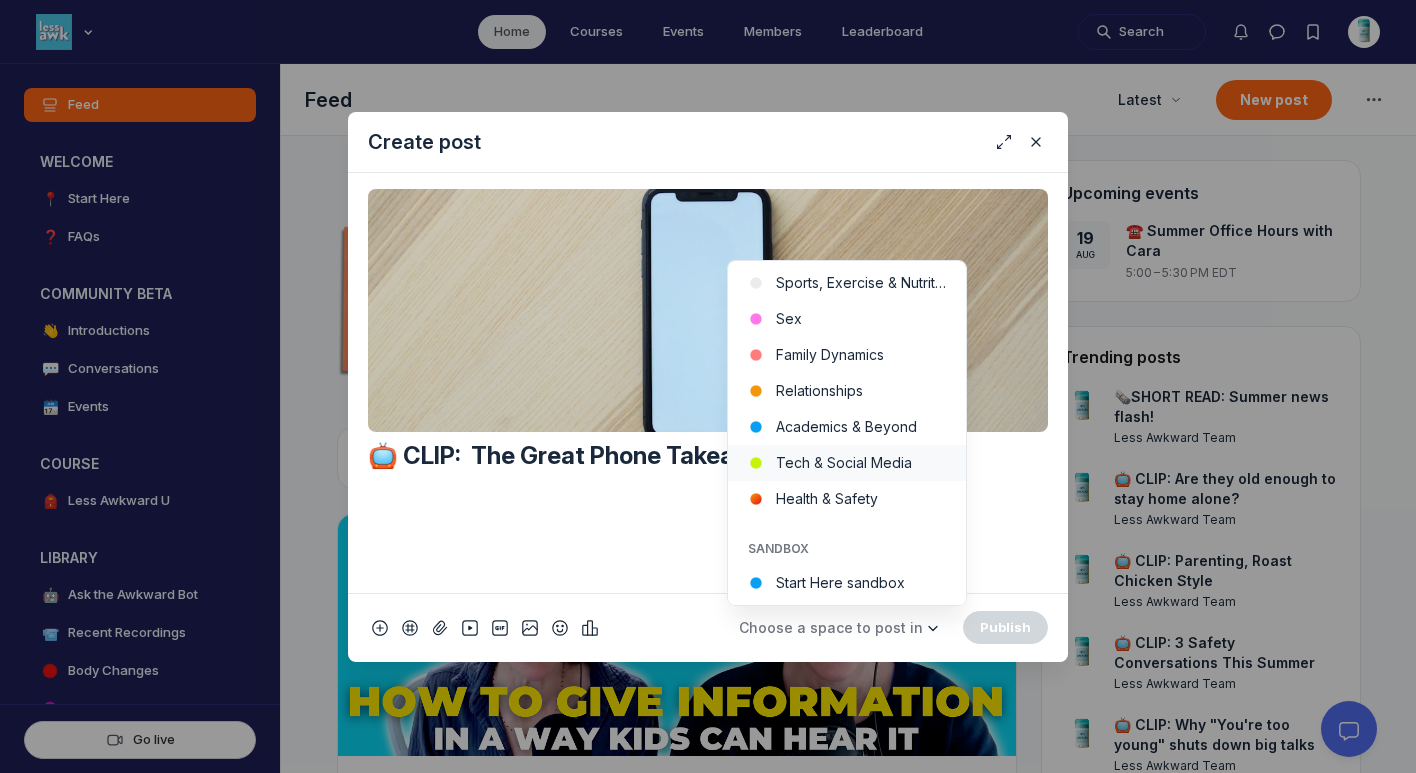 click on "Tech & Social Media" at bounding box center [847, 463] 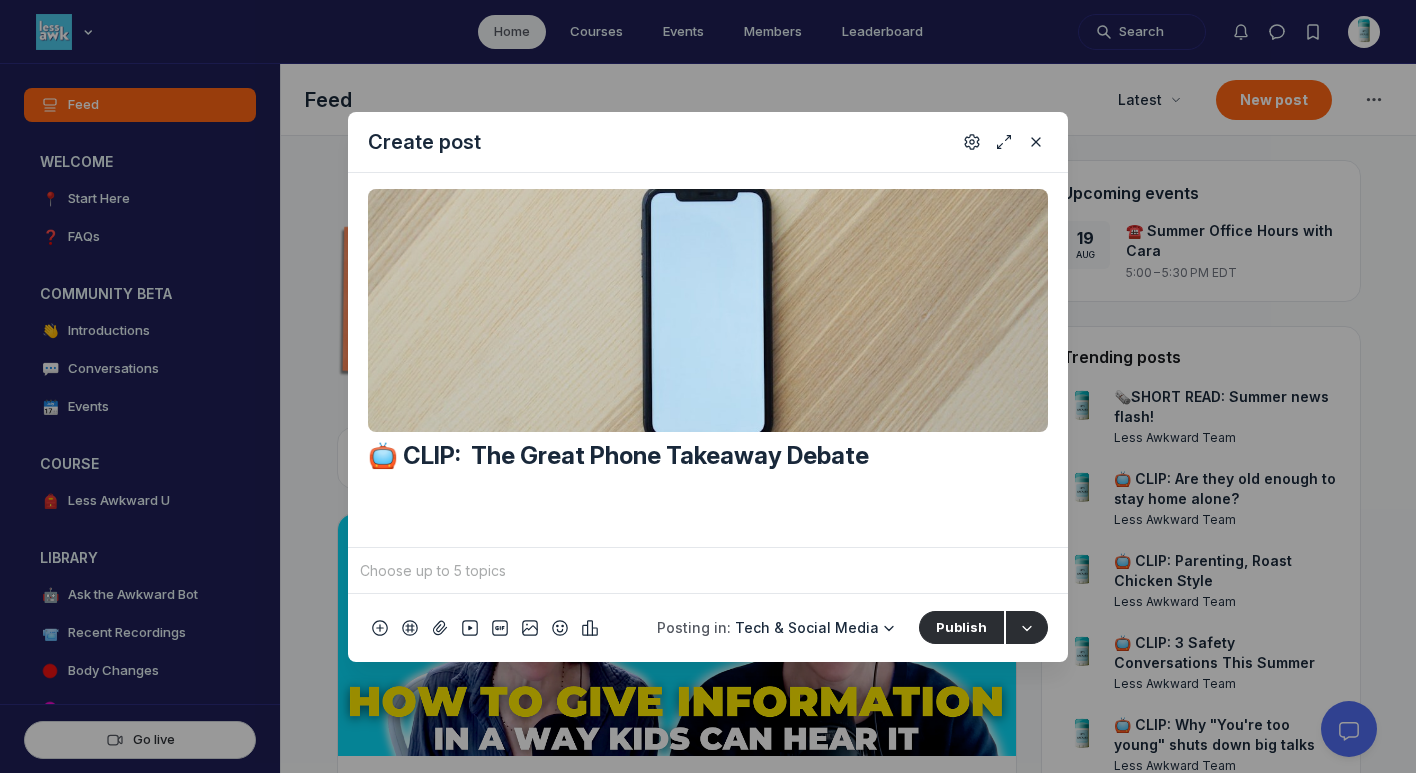 click at bounding box center (708, 571) 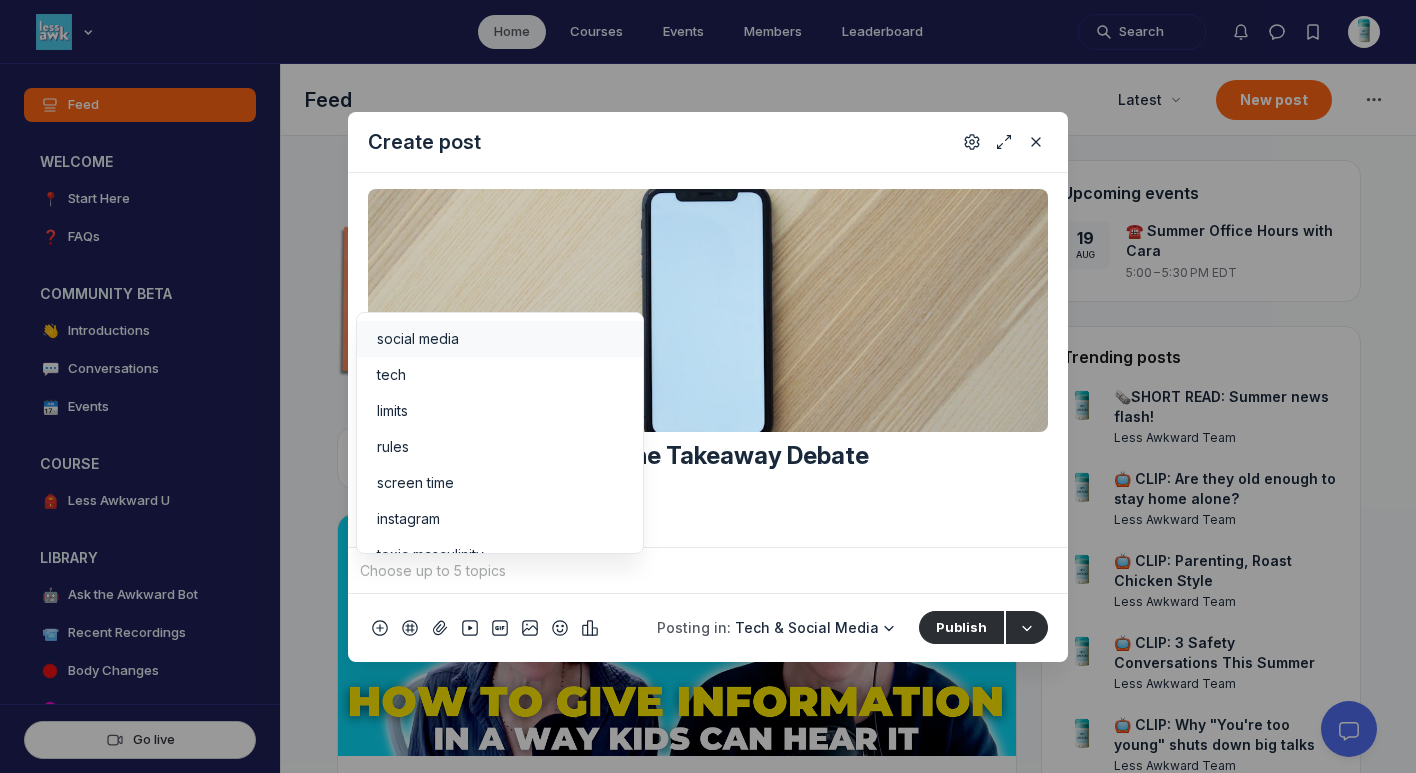 click on "social media" at bounding box center [500, 339] 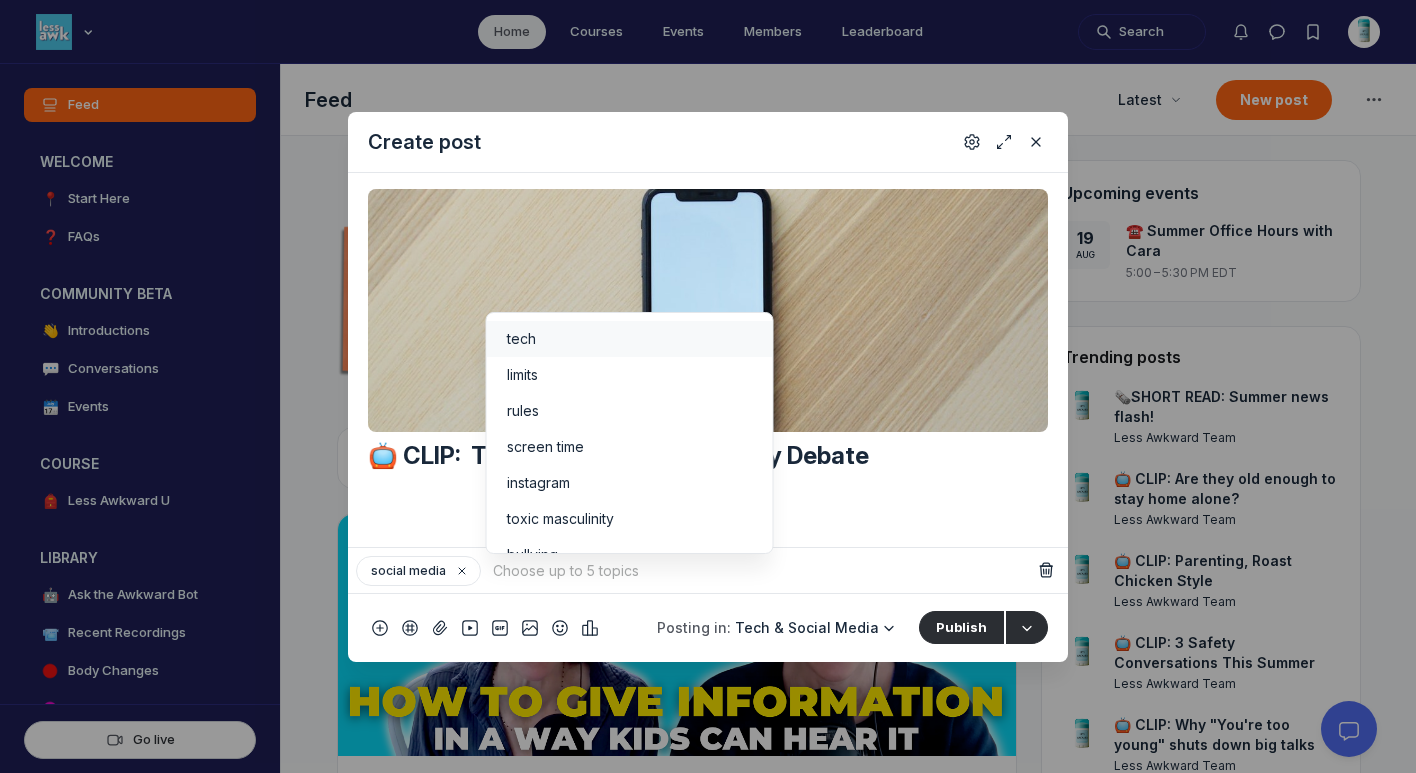 click on "tech" at bounding box center [630, 339] 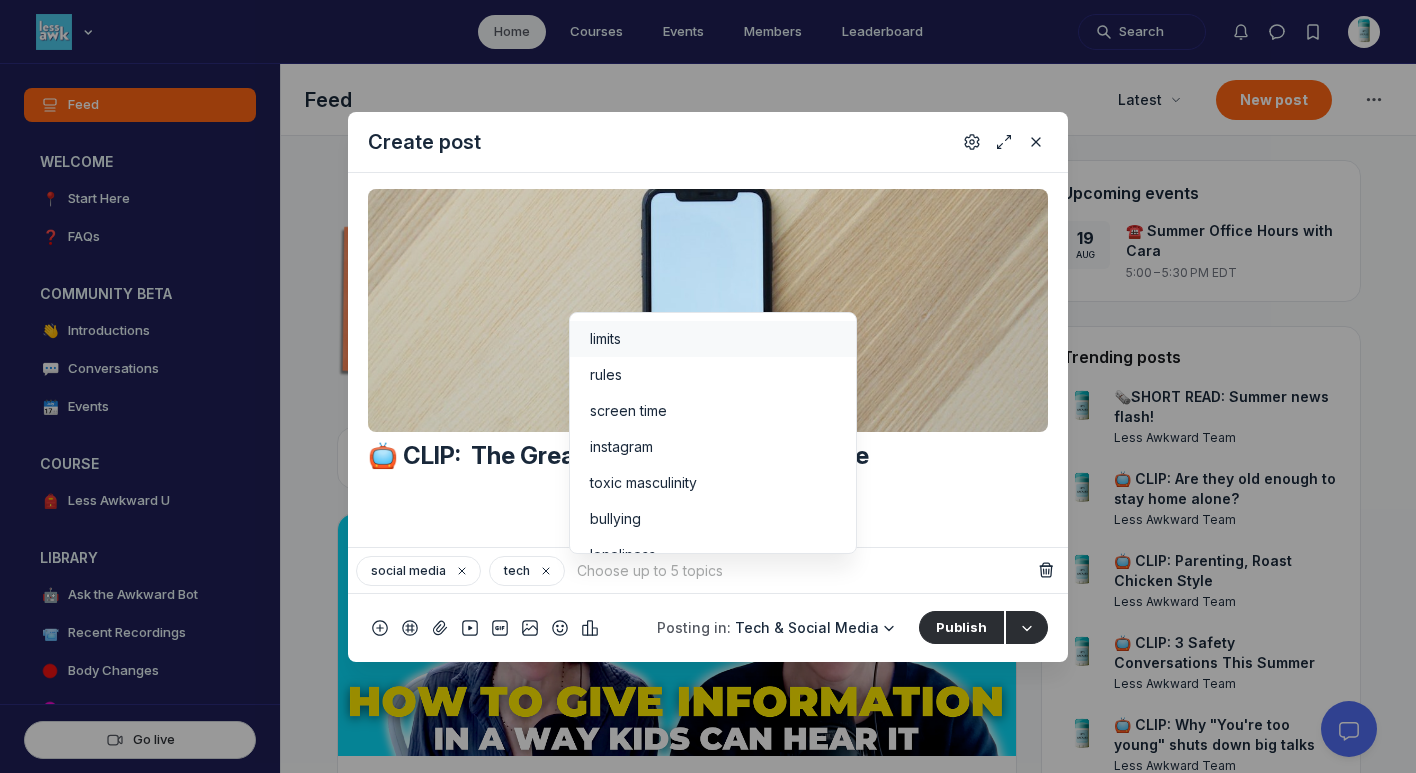 click on "limits" at bounding box center [605, 339] 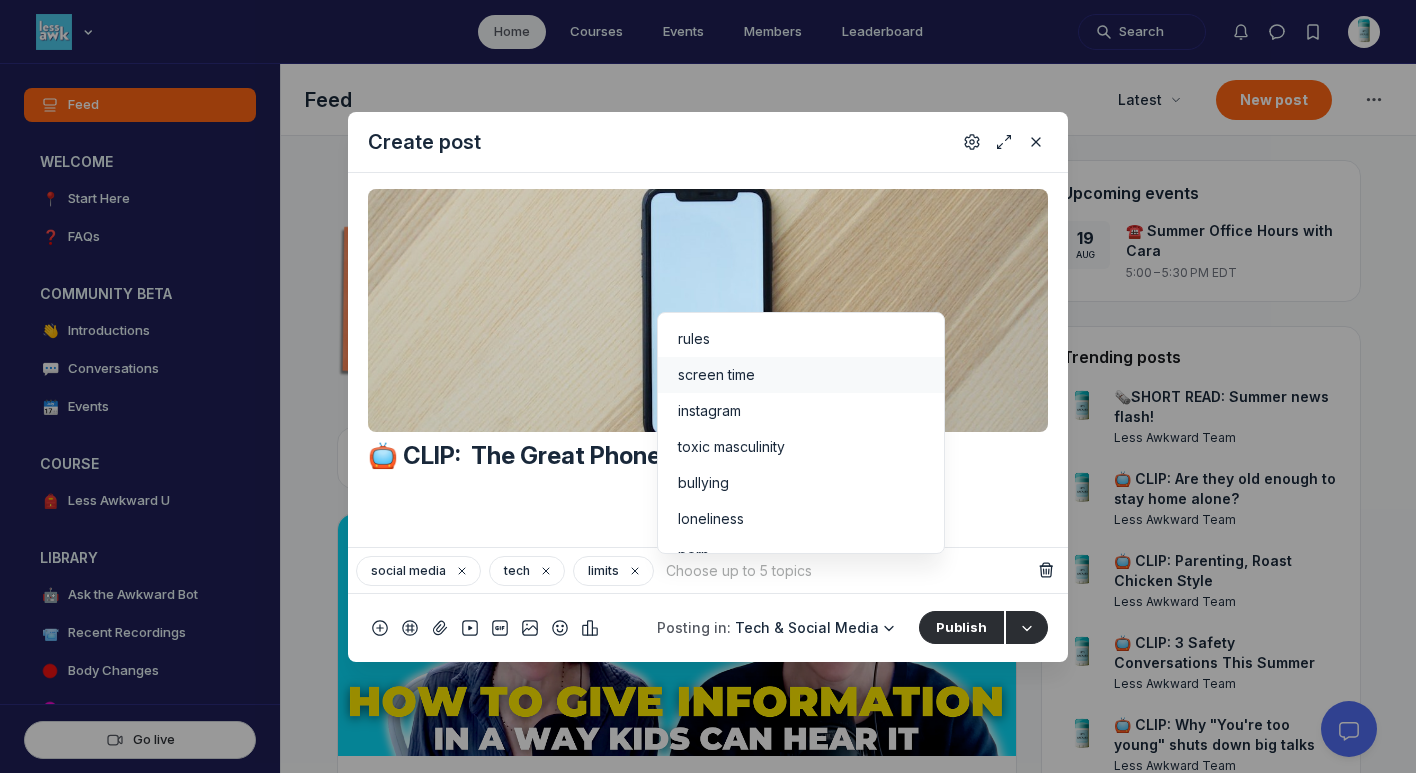 click on "screen time" at bounding box center (716, 375) 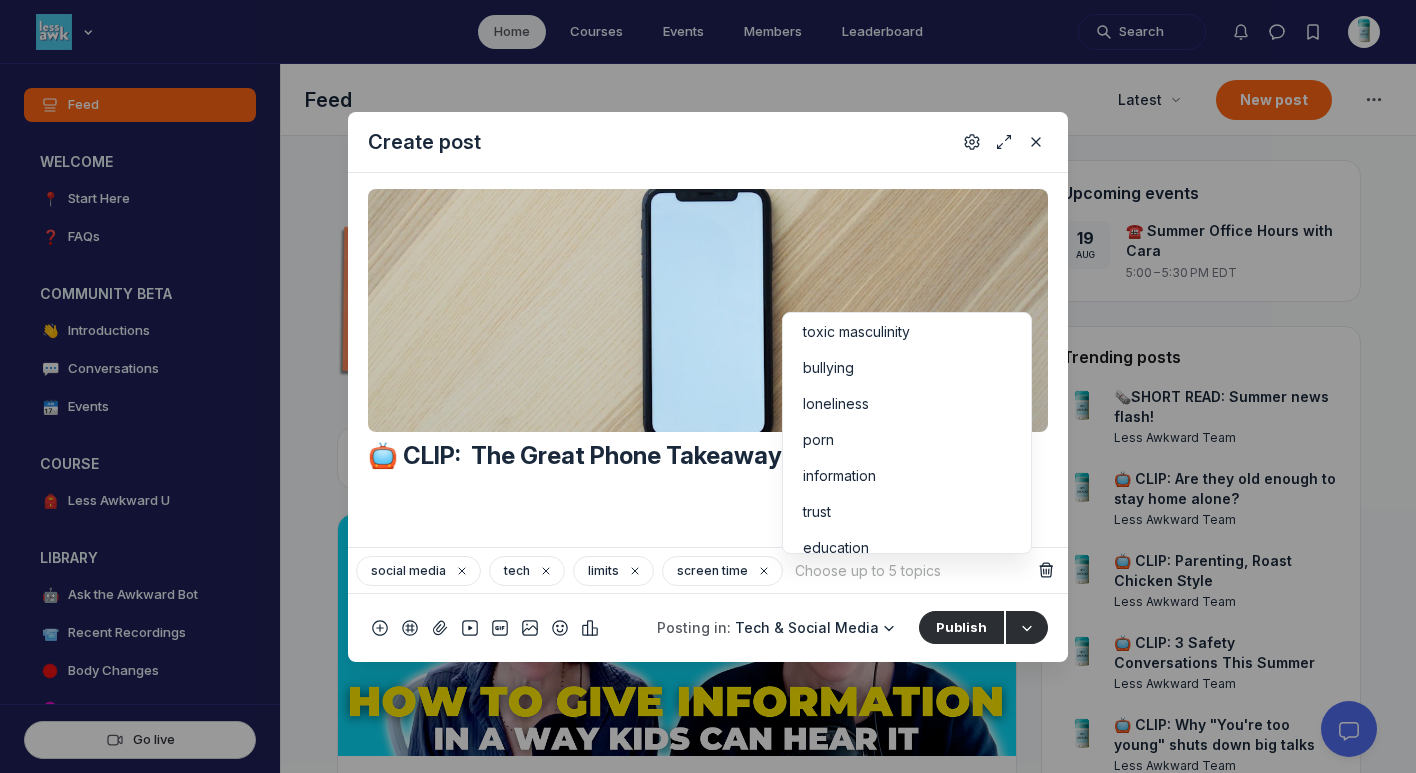 scroll, scrollTop: 100, scrollLeft: 0, axis: vertical 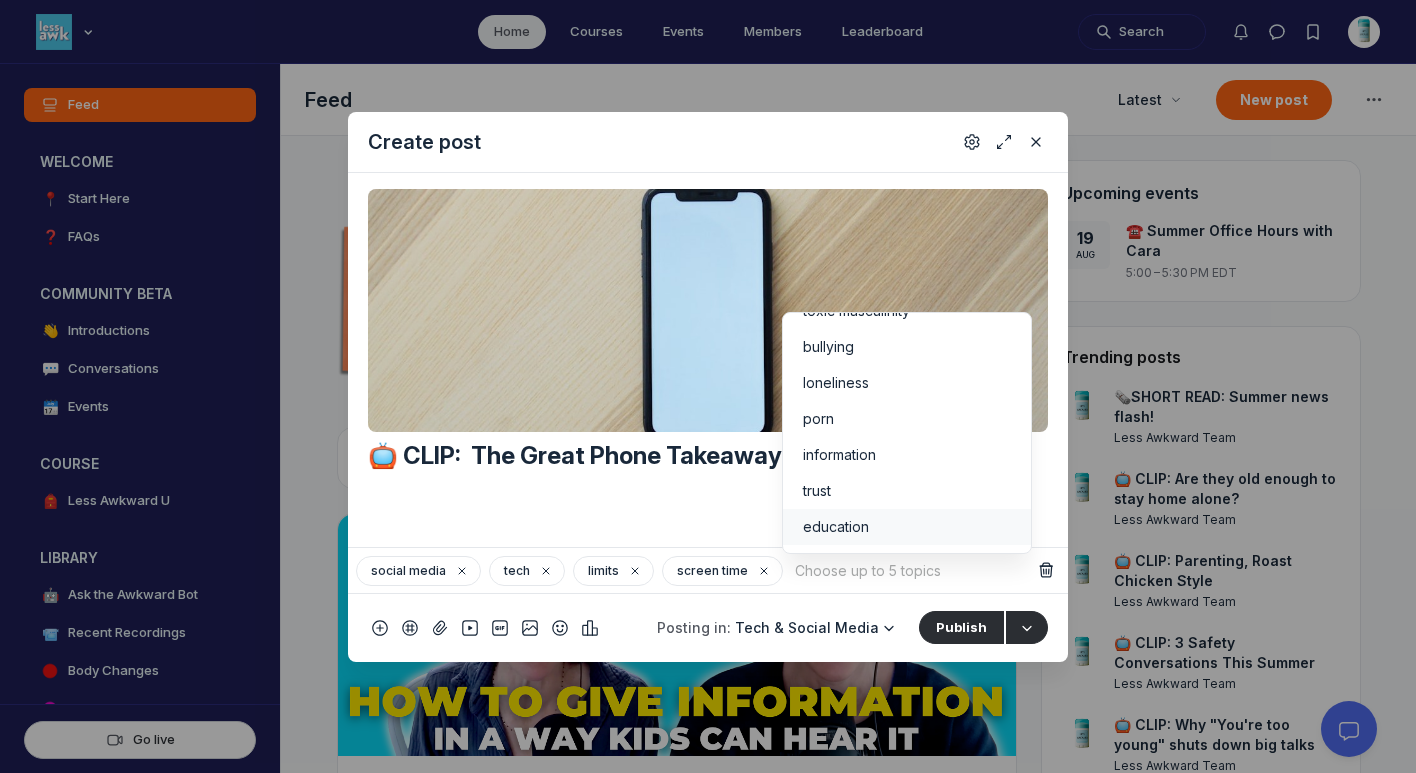 click on "education" at bounding box center [907, 527] 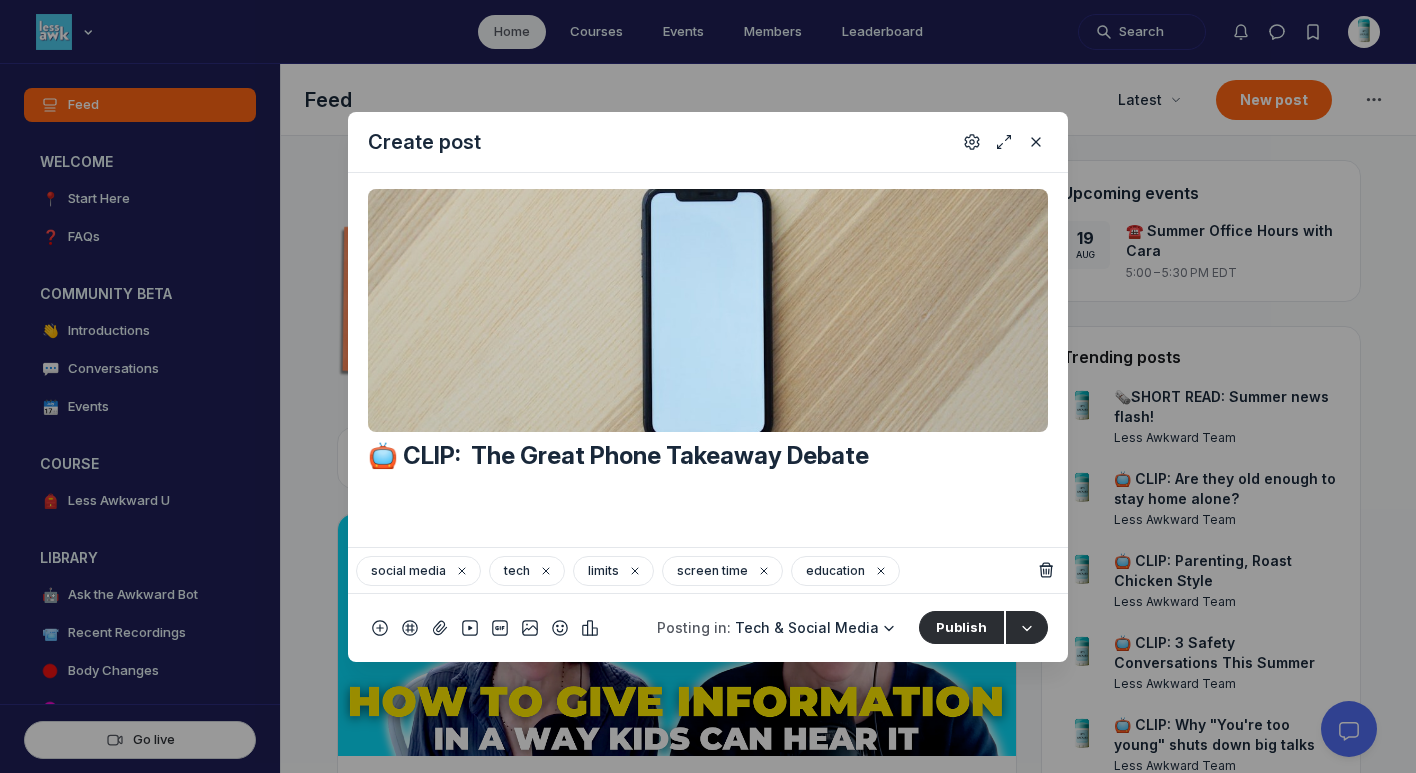 scroll, scrollTop: 99, scrollLeft: 0, axis: vertical 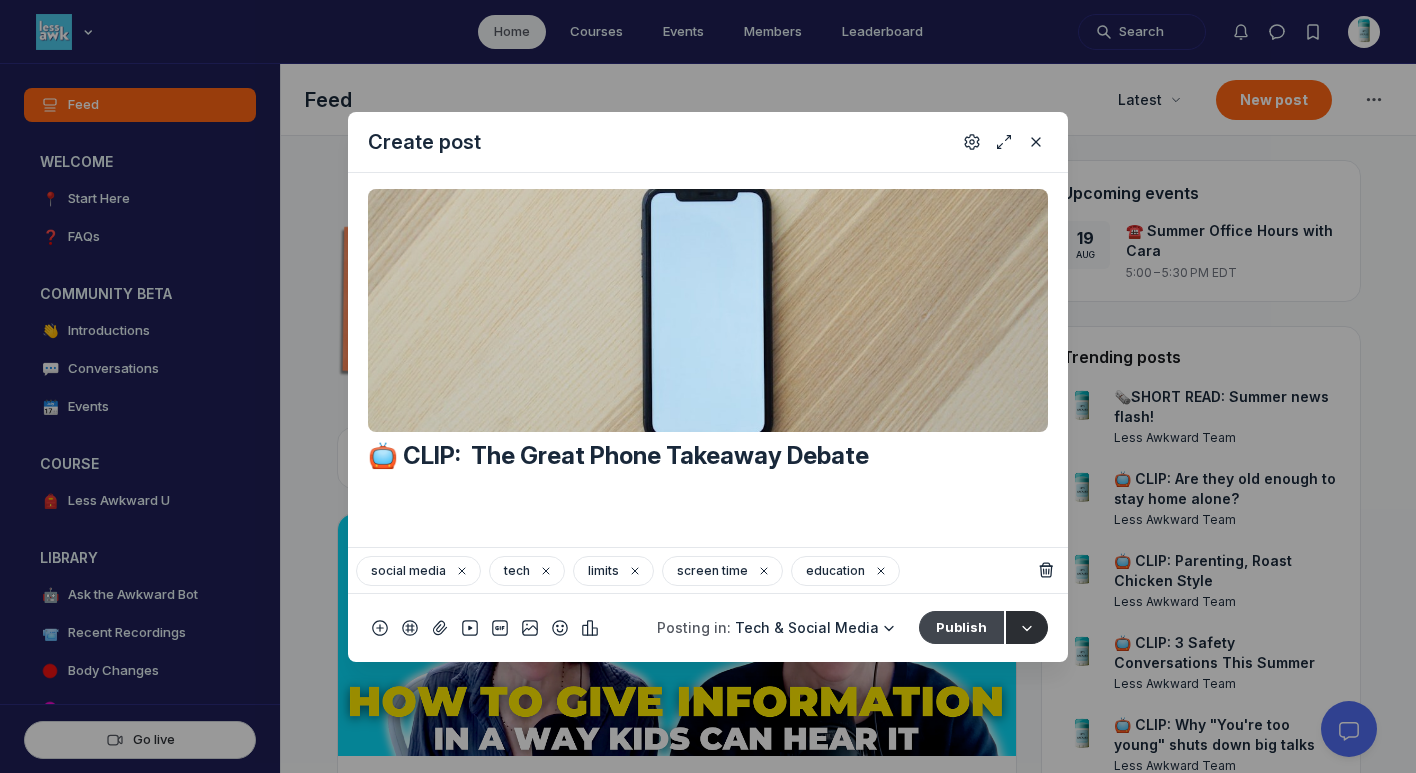 click on "Publish" at bounding box center [961, 627] 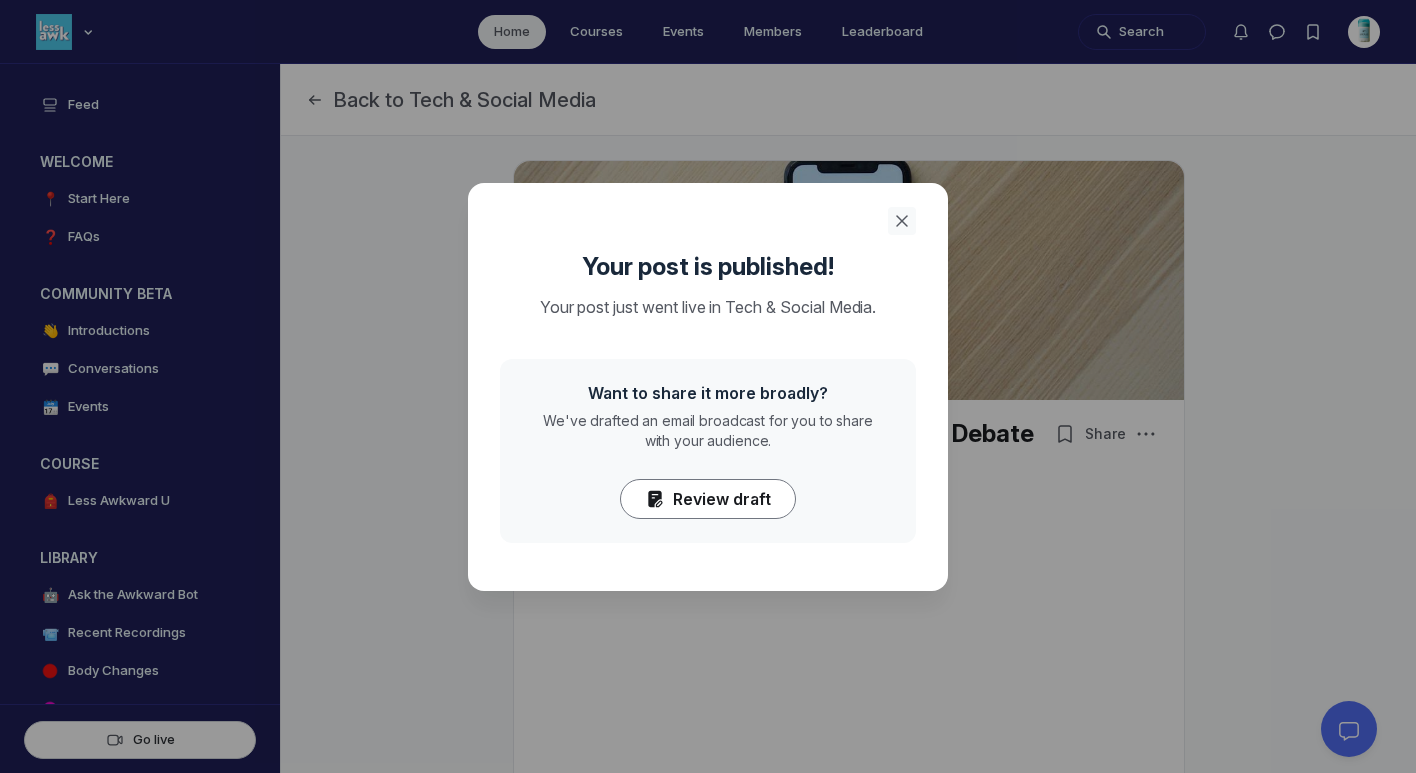 click at bounding box center (902, 221) 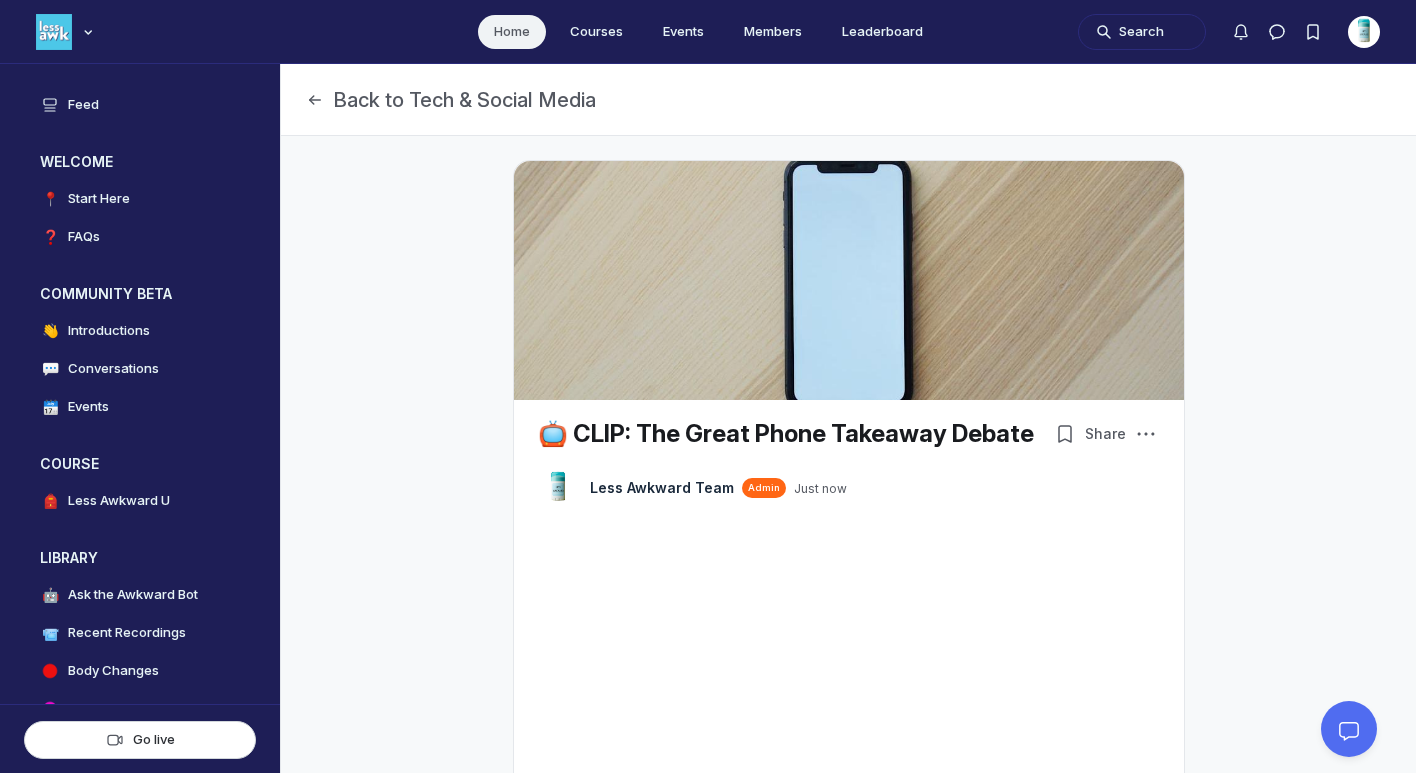 click on "Home" at bounding box center (512, 32) 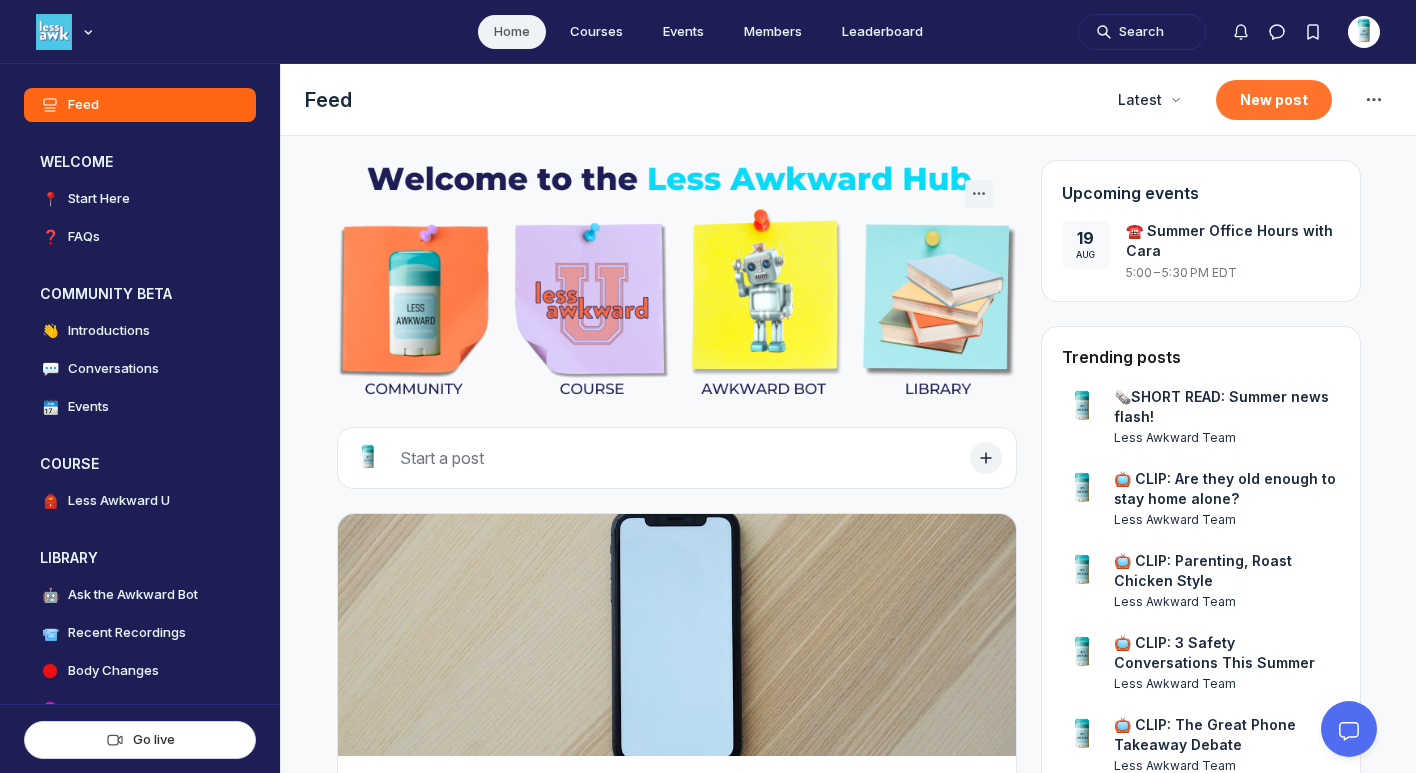 click on "New post" at bounding box center [1274, 100] 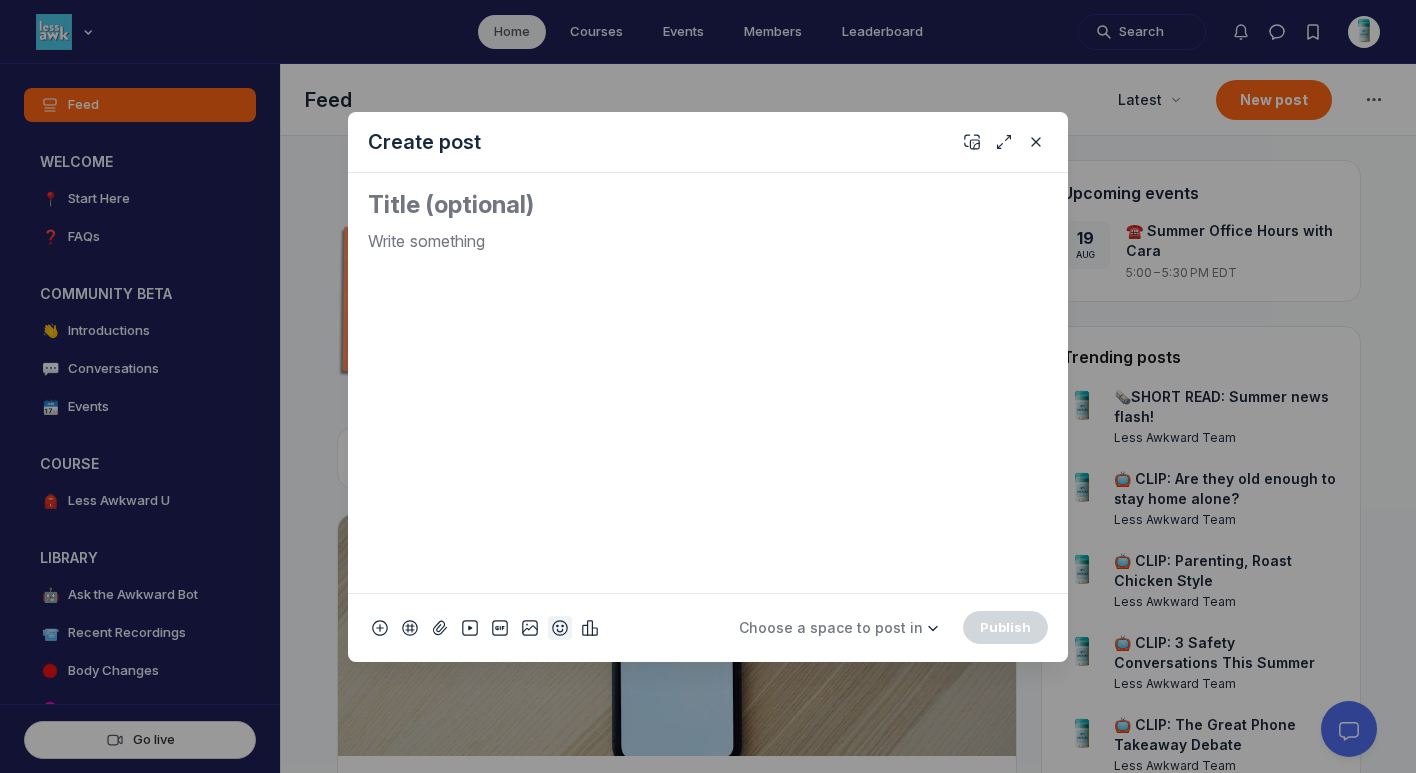 click 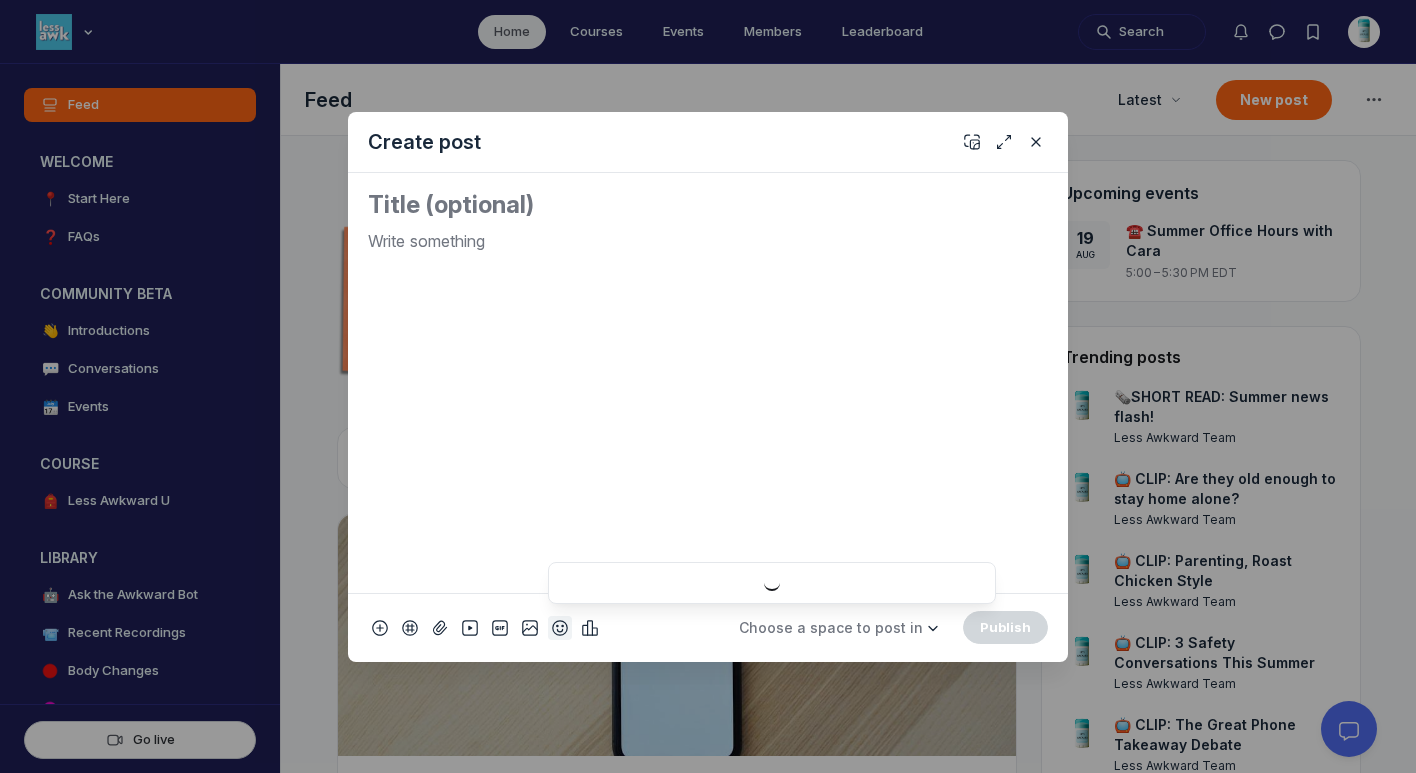 click 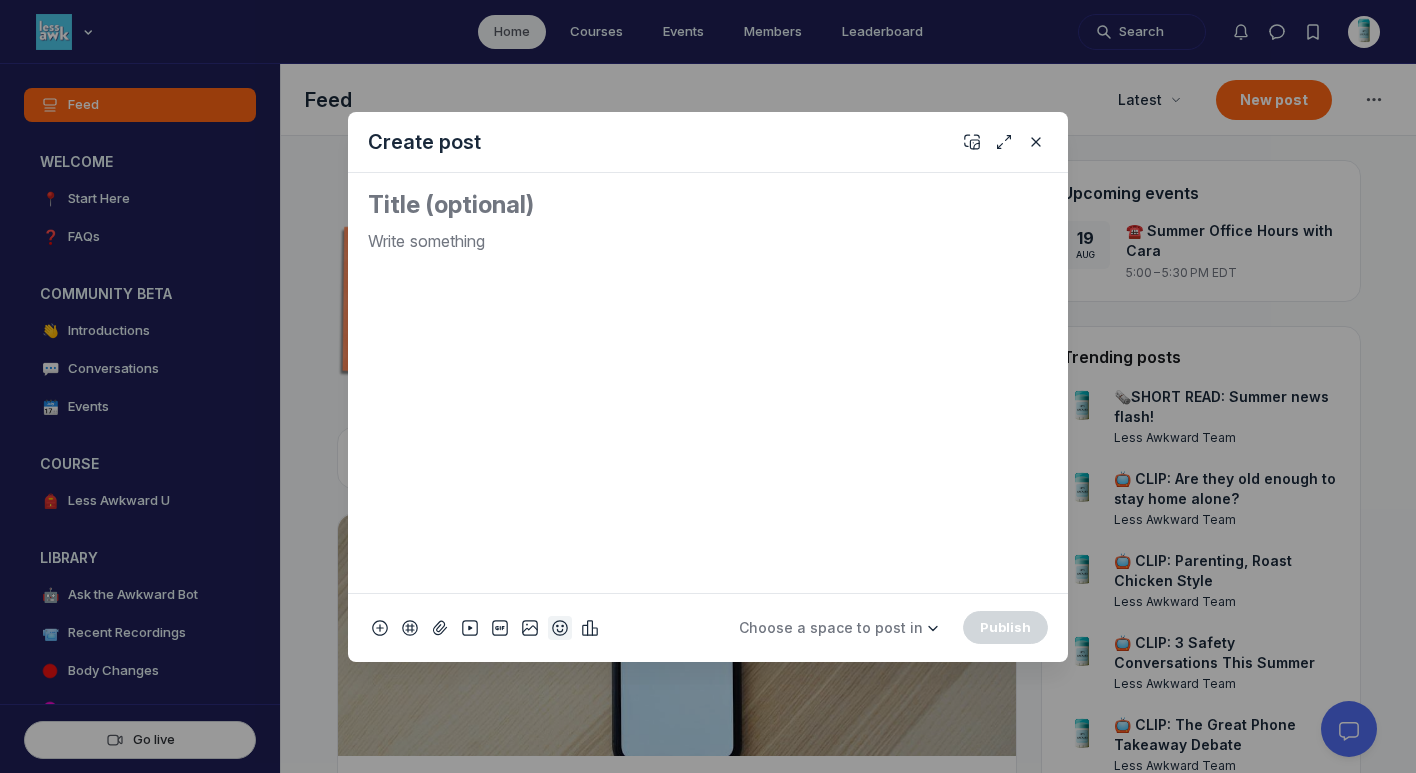 click 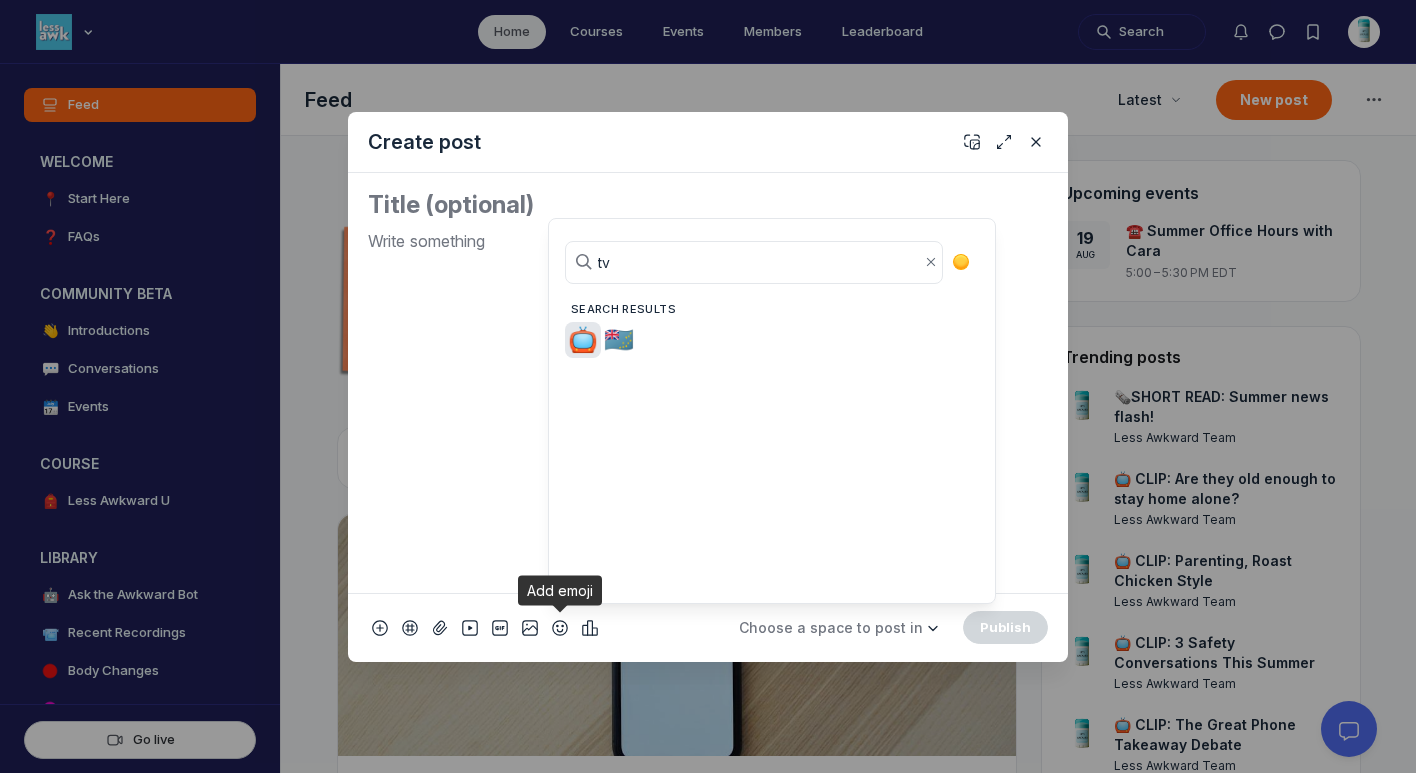 type on "tv" 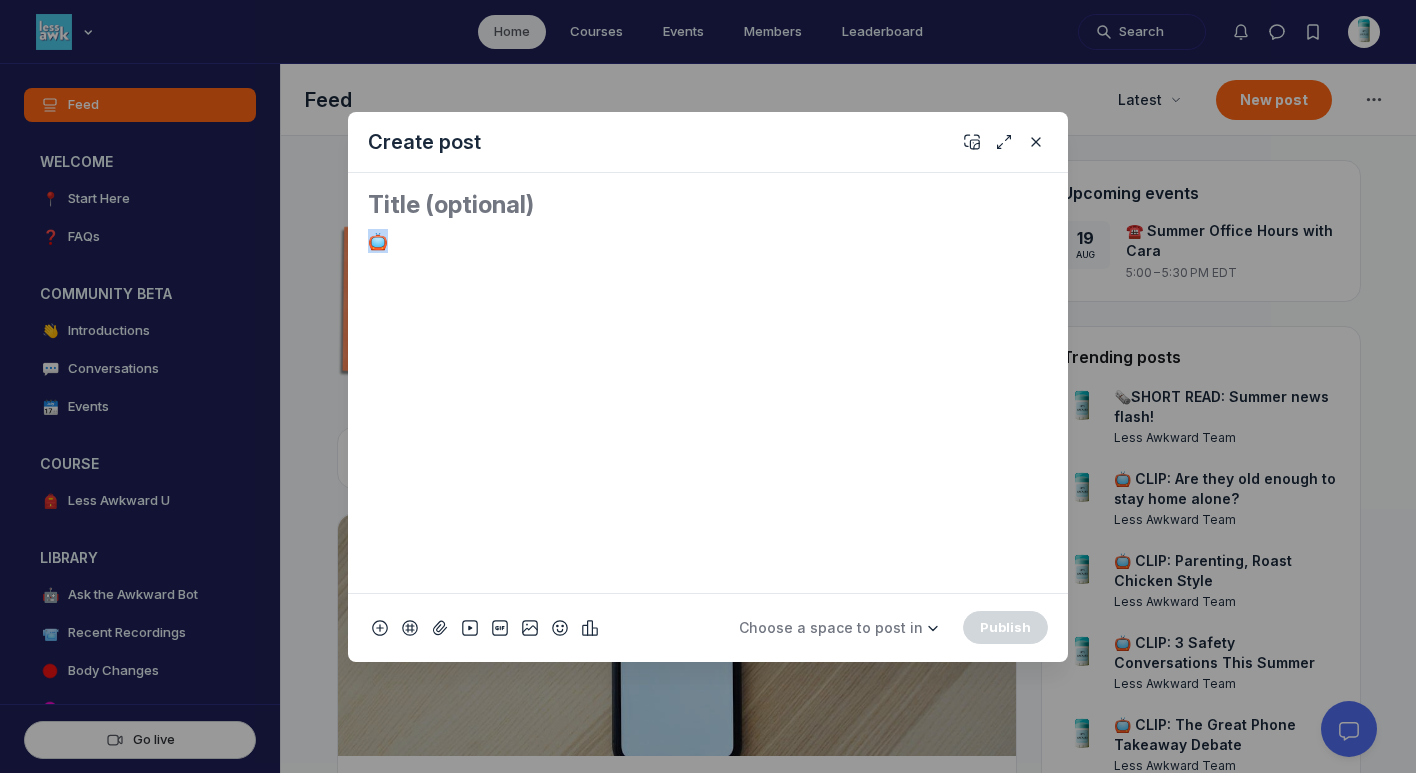 drag, startPoint x: 445, startPoint y: 250, endPoint x: 334, endPoint y: 233, distance: 112.29426 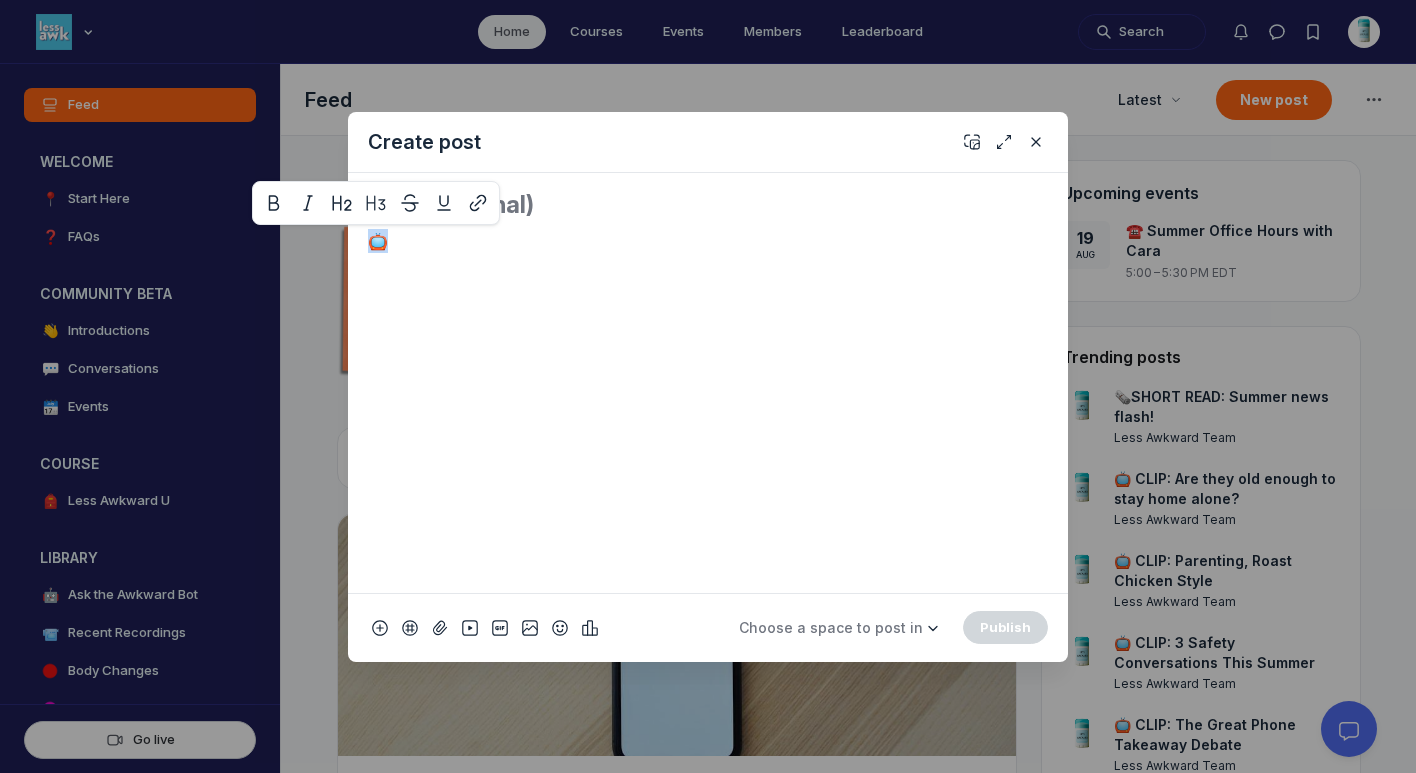 copy on "📺" 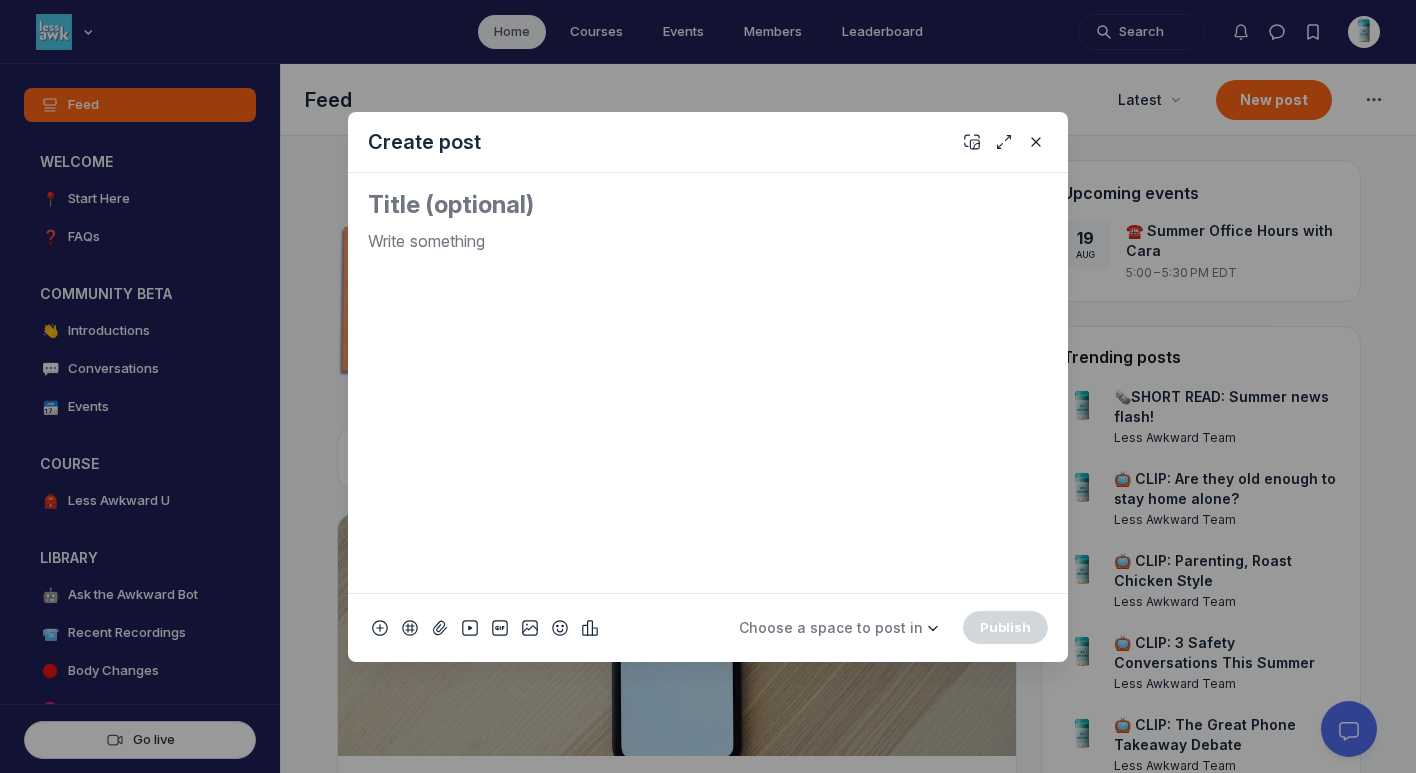 click at bounding box center [708, 205] 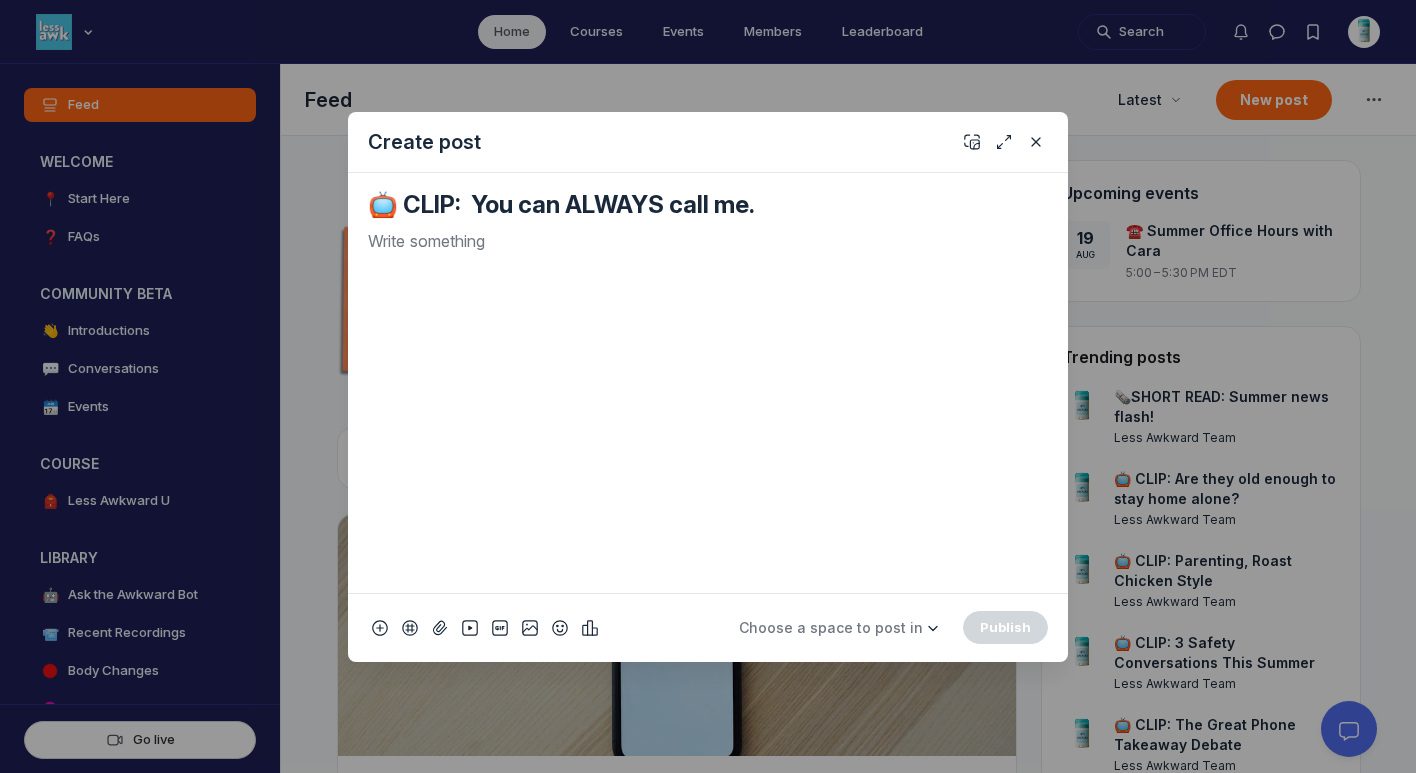 type on "📺 CLIP:  You can ALWAYS call me." 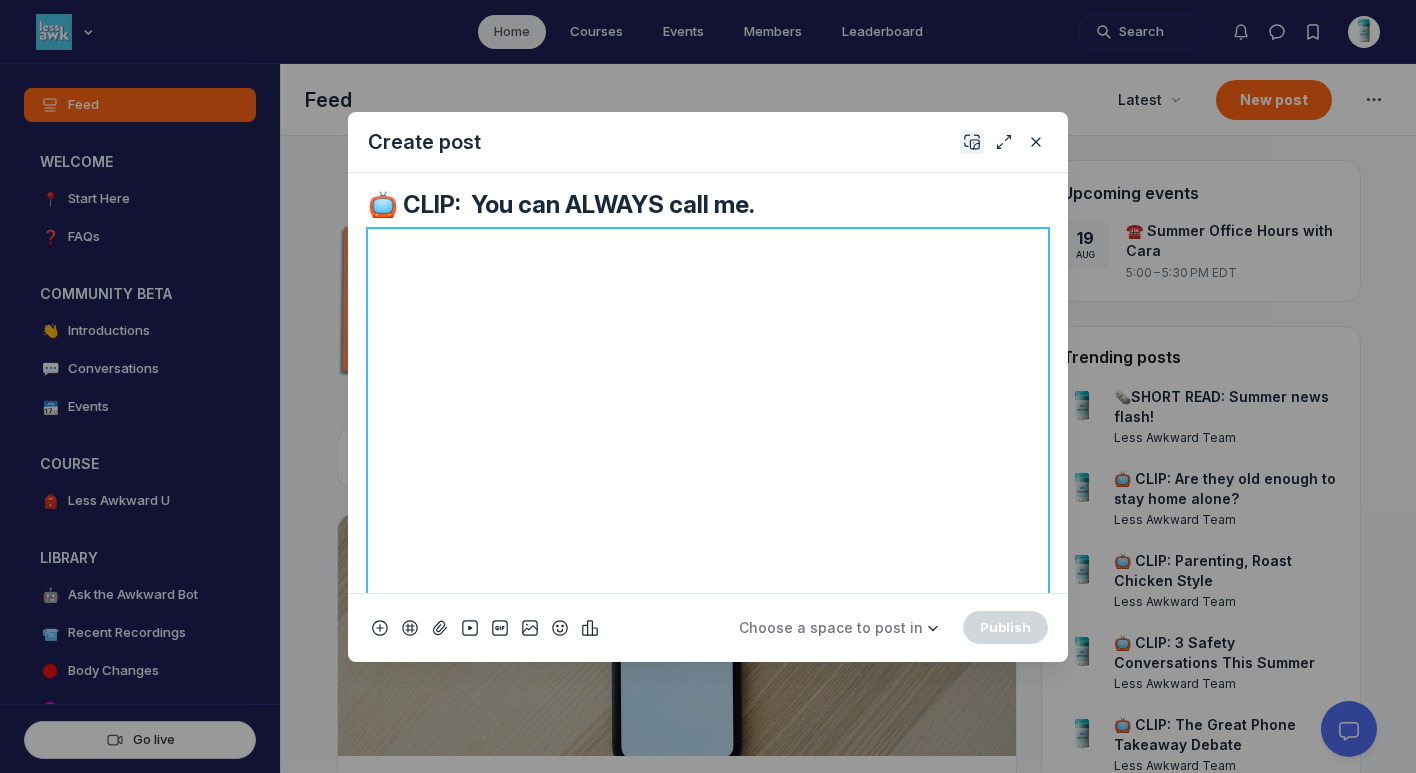 click 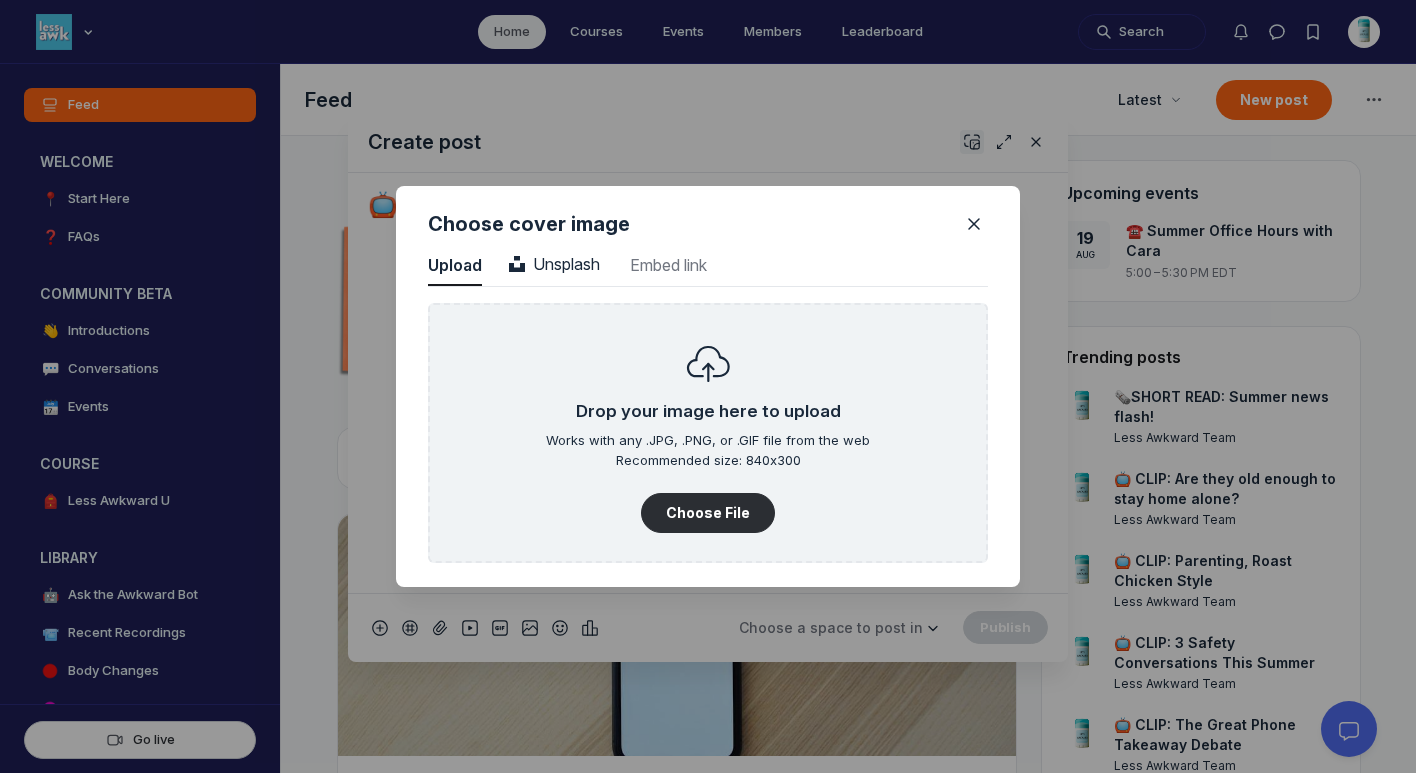 scroll, scrollTop: 2702, scrollLeft: 5090, axis: both 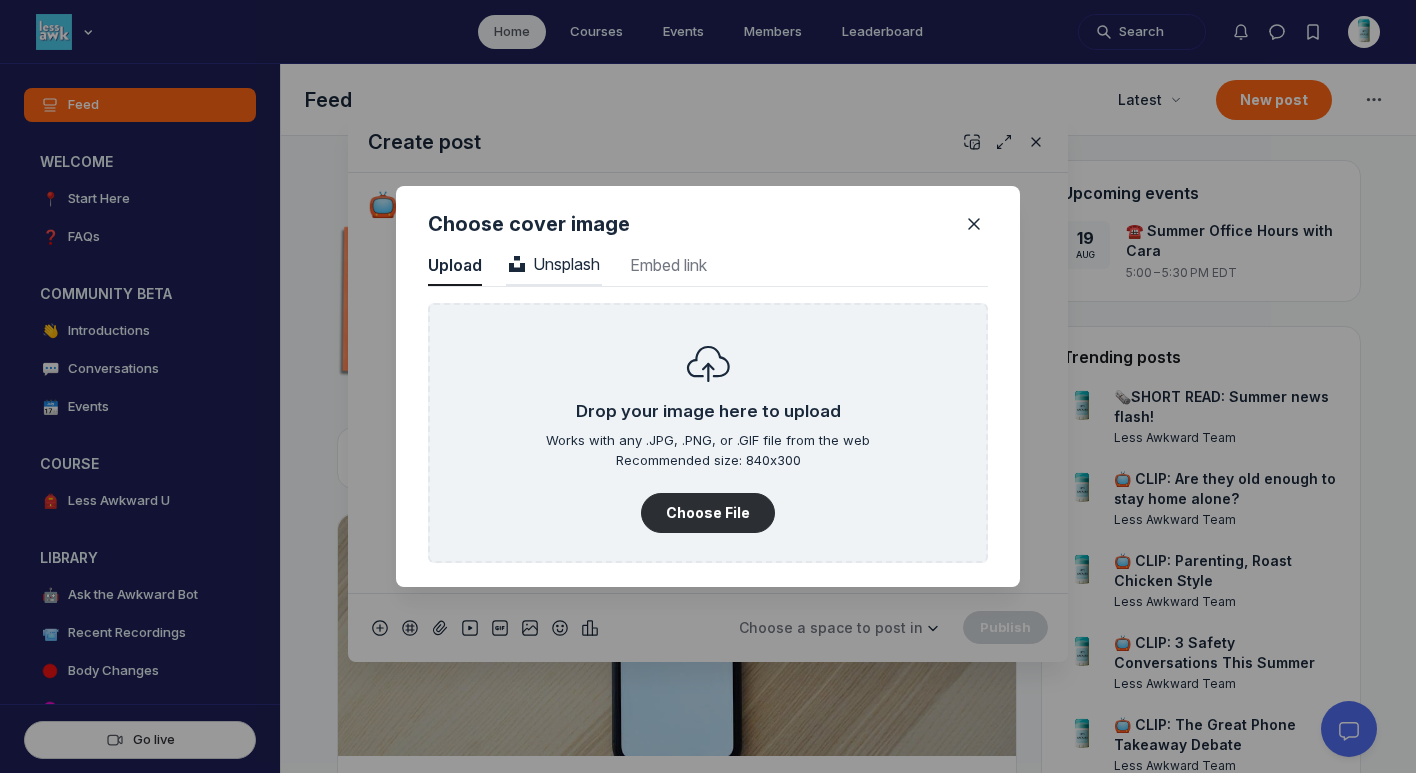 click on "Unsplash" at bounding box center (554, 264) 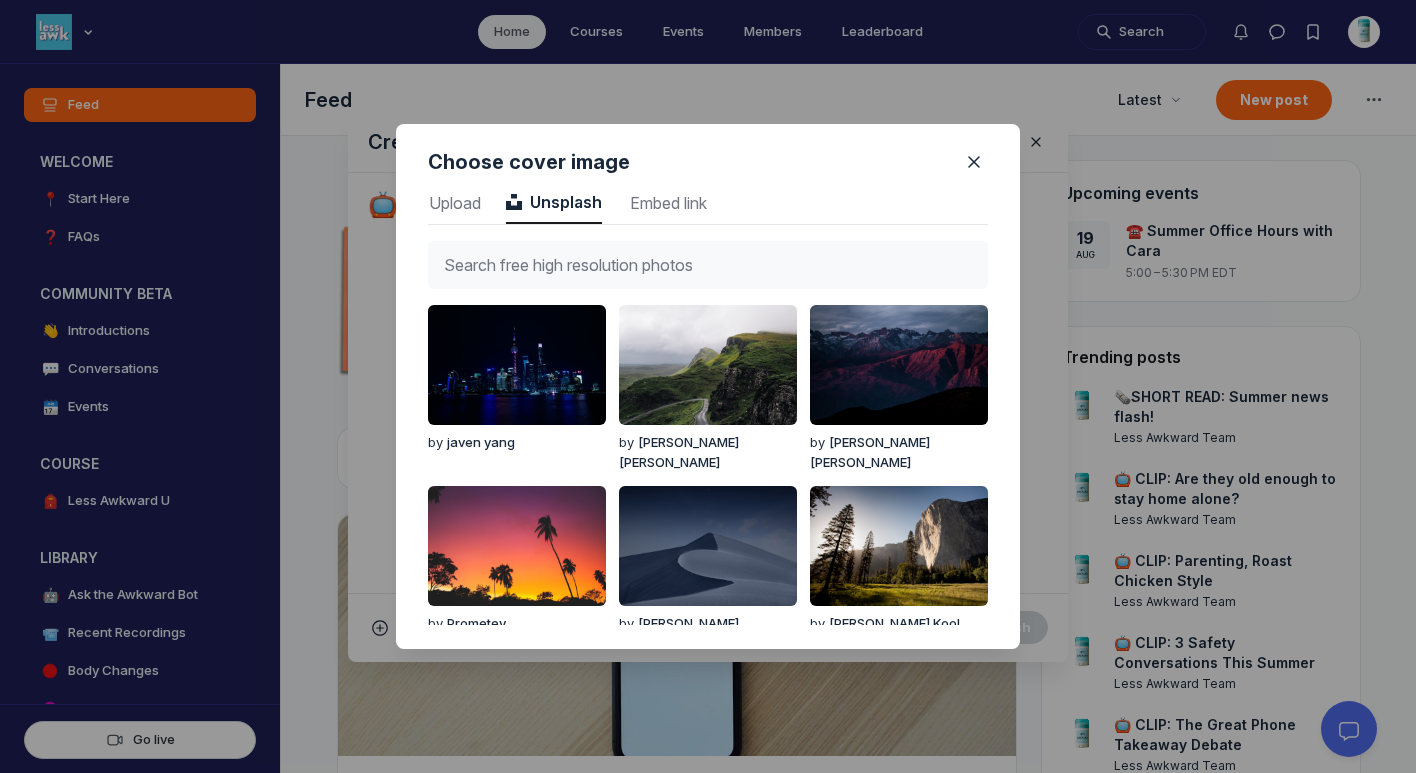 click at bounding box center (708, 265) 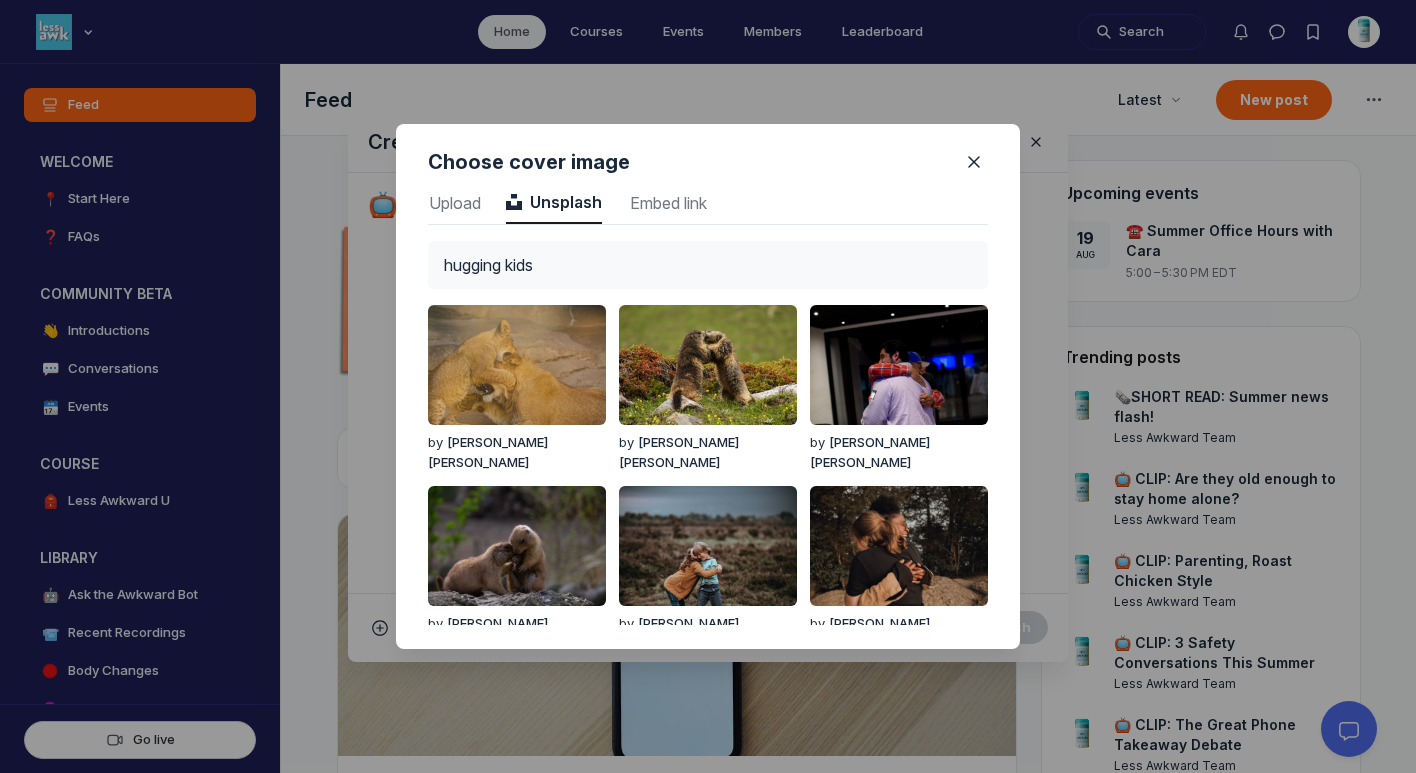 type on "hugging kids" 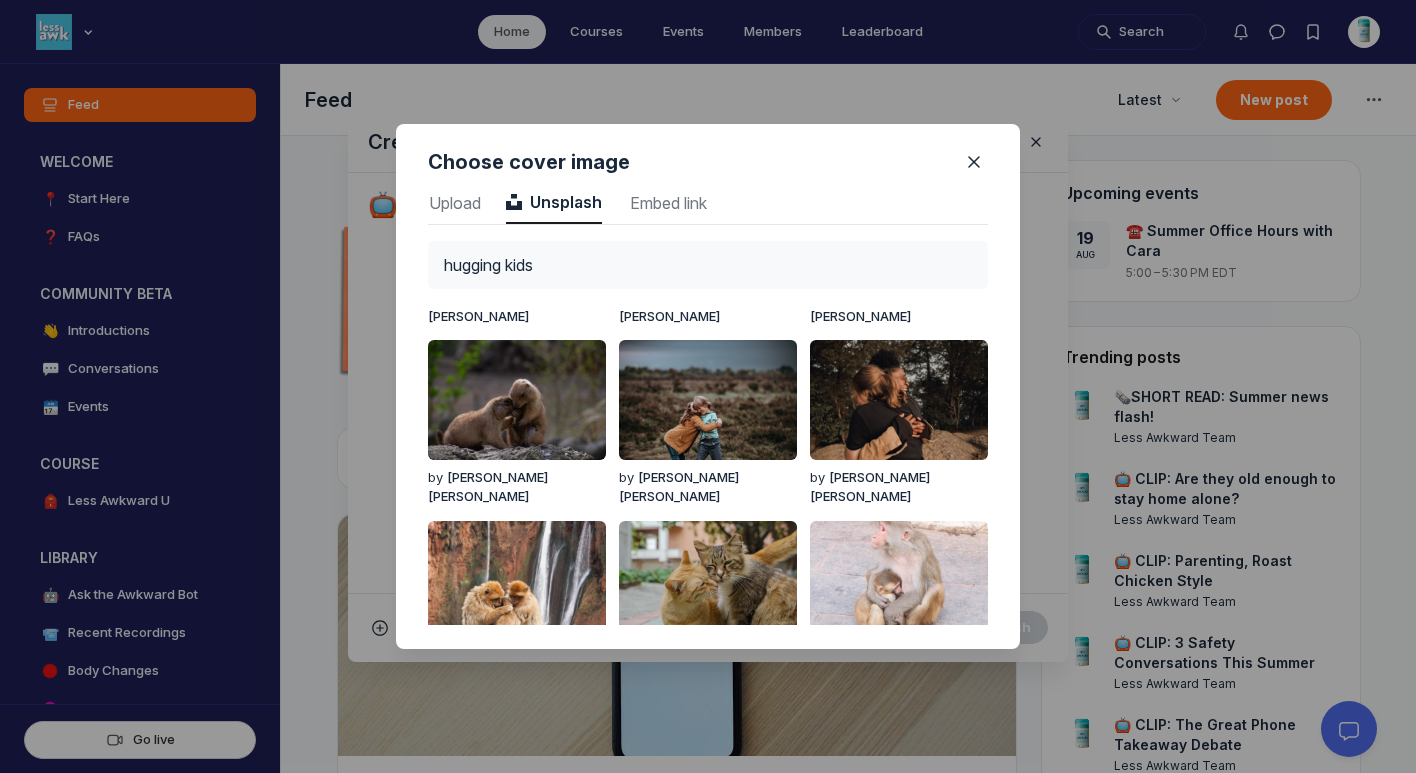 scroll, scrollTop: 210, scrollLeft: 0, axis: vertical 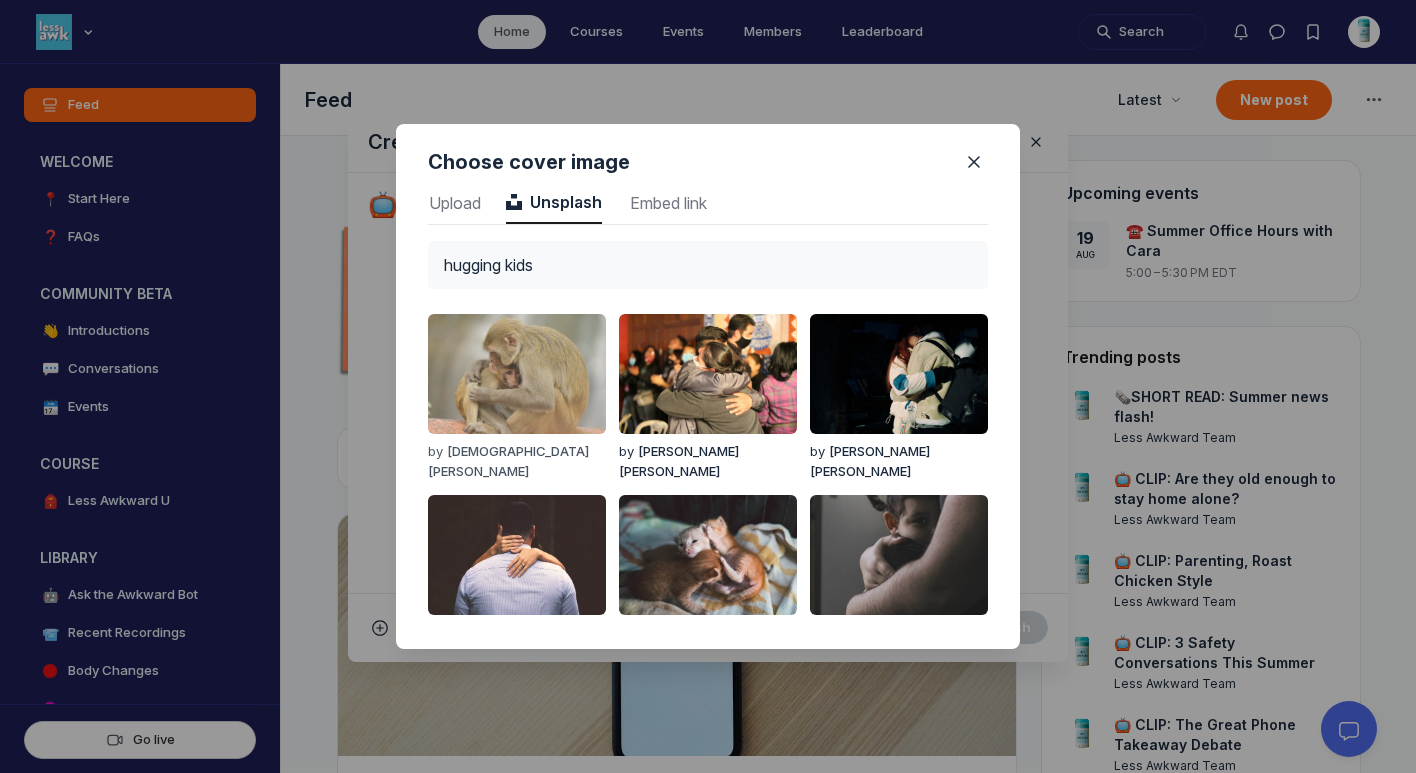 click at bounding box center [517, 374] 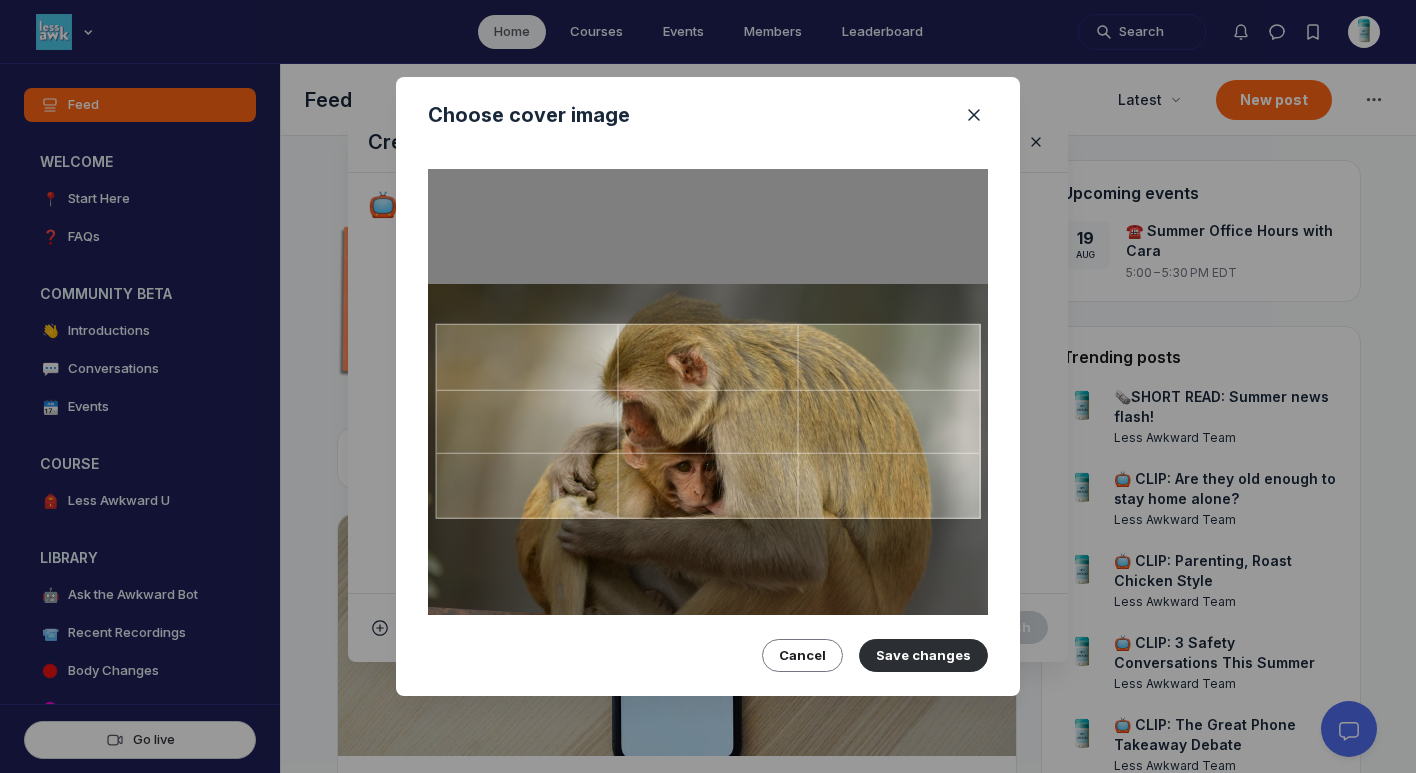 drag, startPoint x: 663, startPoint y: 456, endPoint x: 661, endPoint y: 505, distance: 49.0408 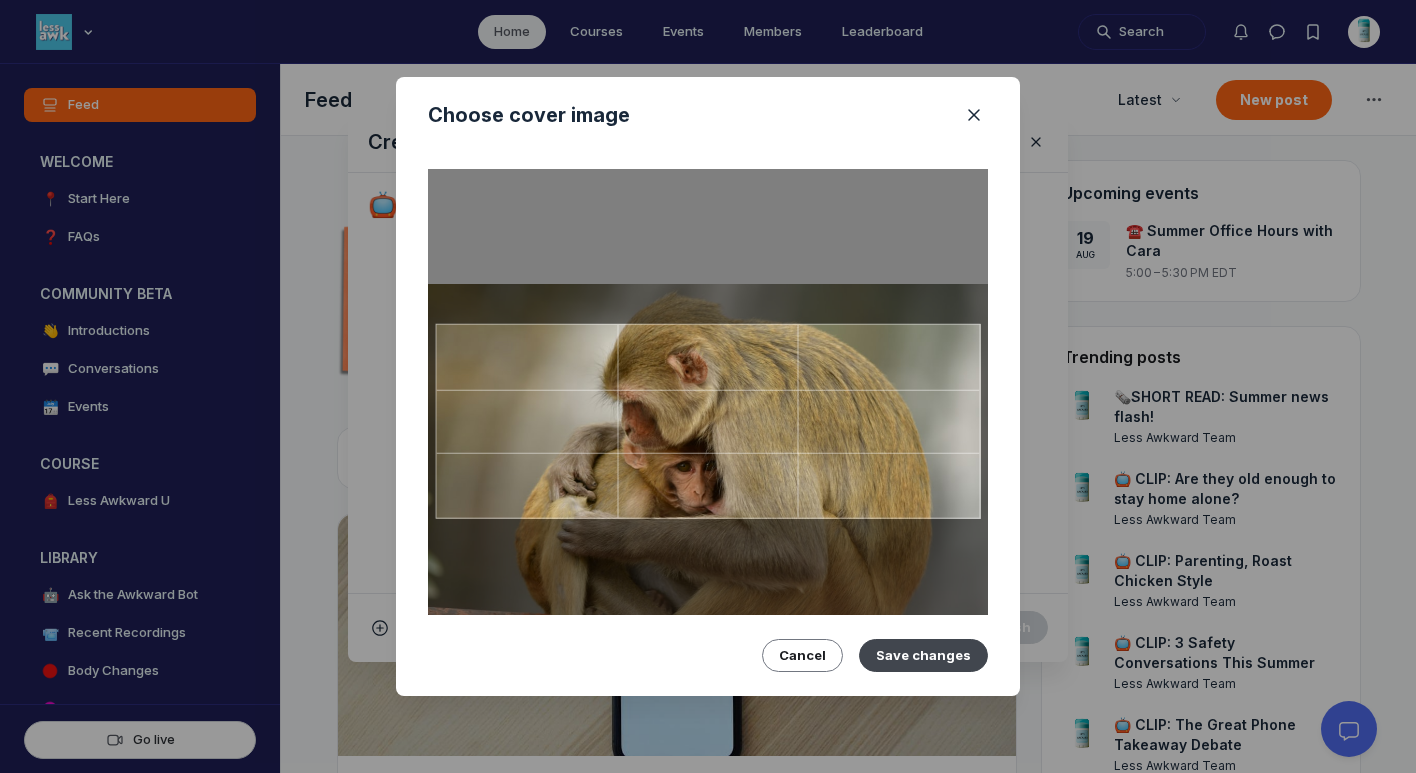 click on "Save changes" at bounding box center (923, 655) 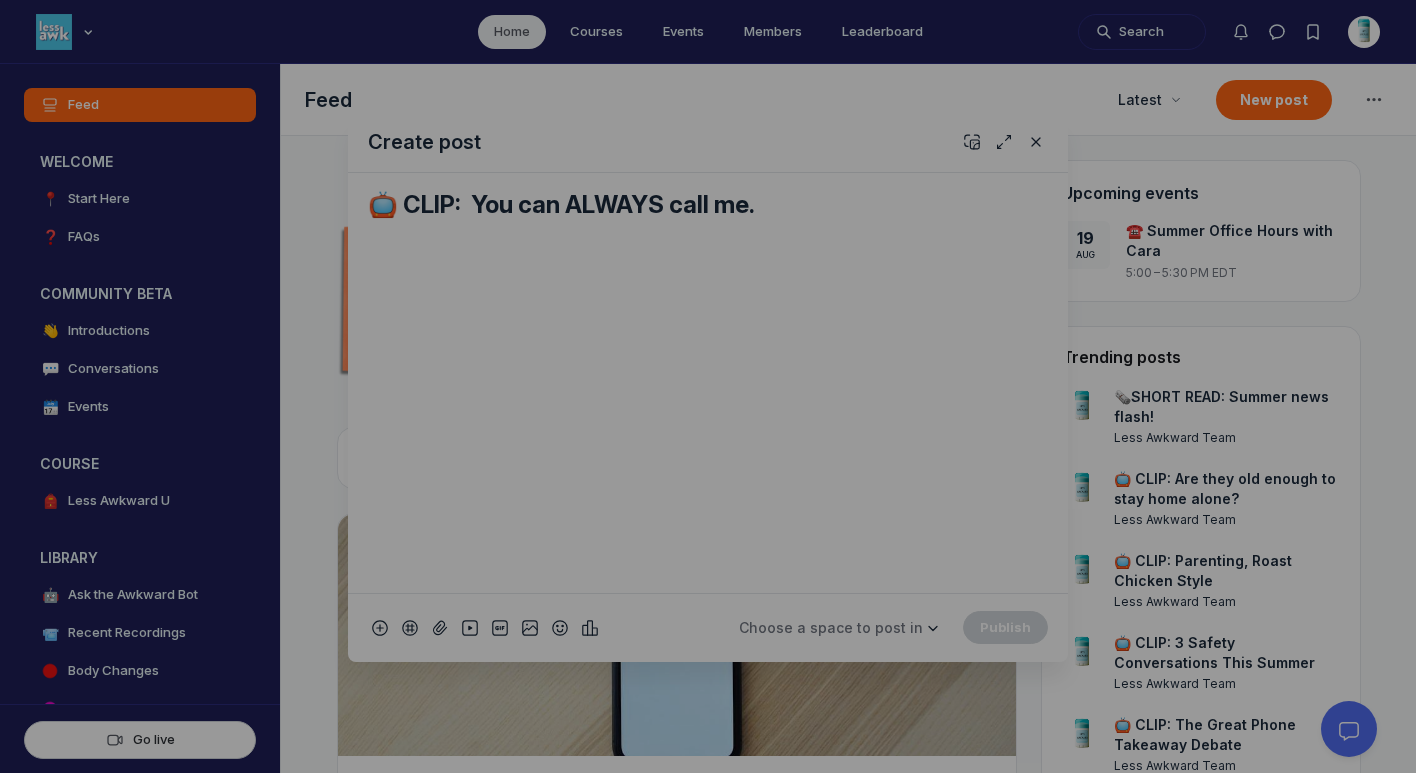 scroll, scrollTop: 0, scrollLeft: 0, axis: both 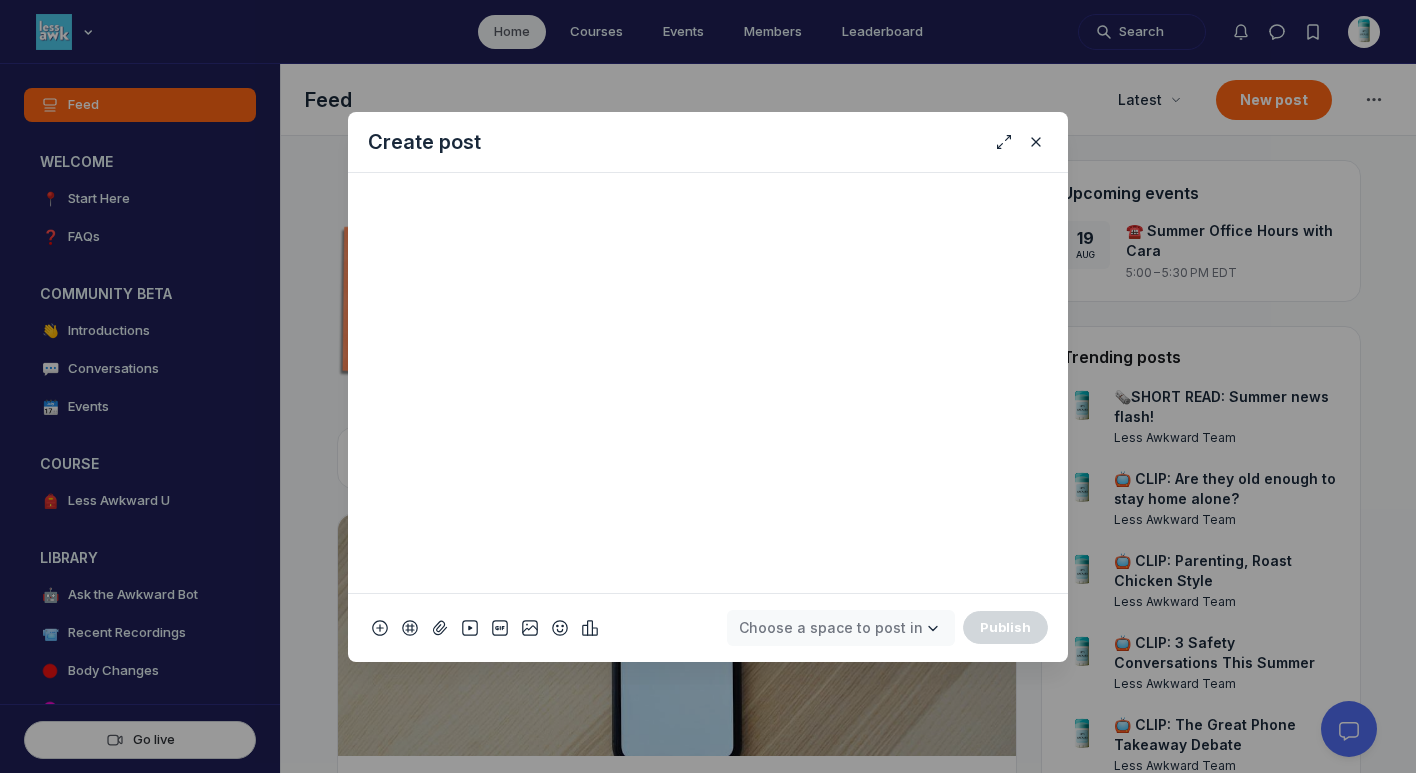 click on "Choose a space to post in" at bounding box center [831, 627] 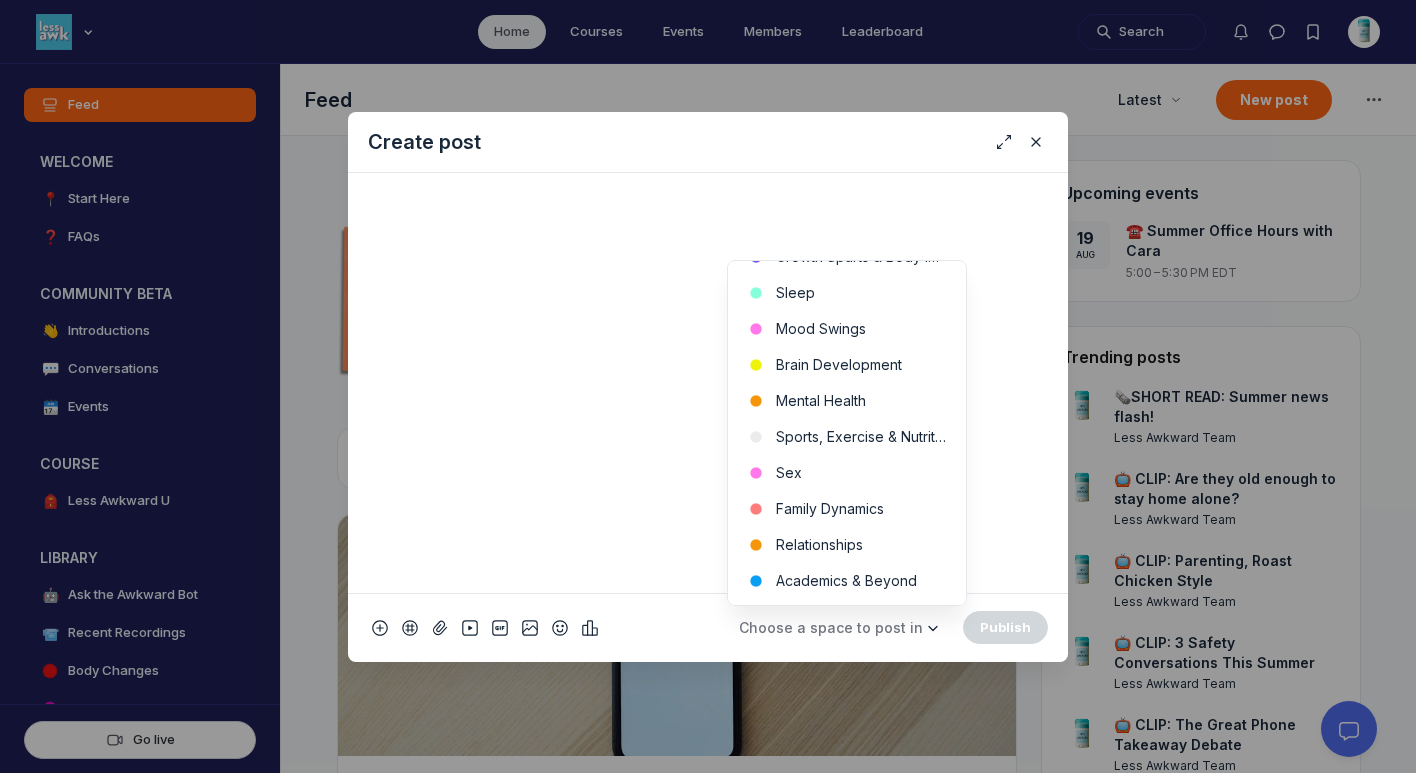 scroll, scrollTop: 556, scrollLeft: 0, axis: vertical 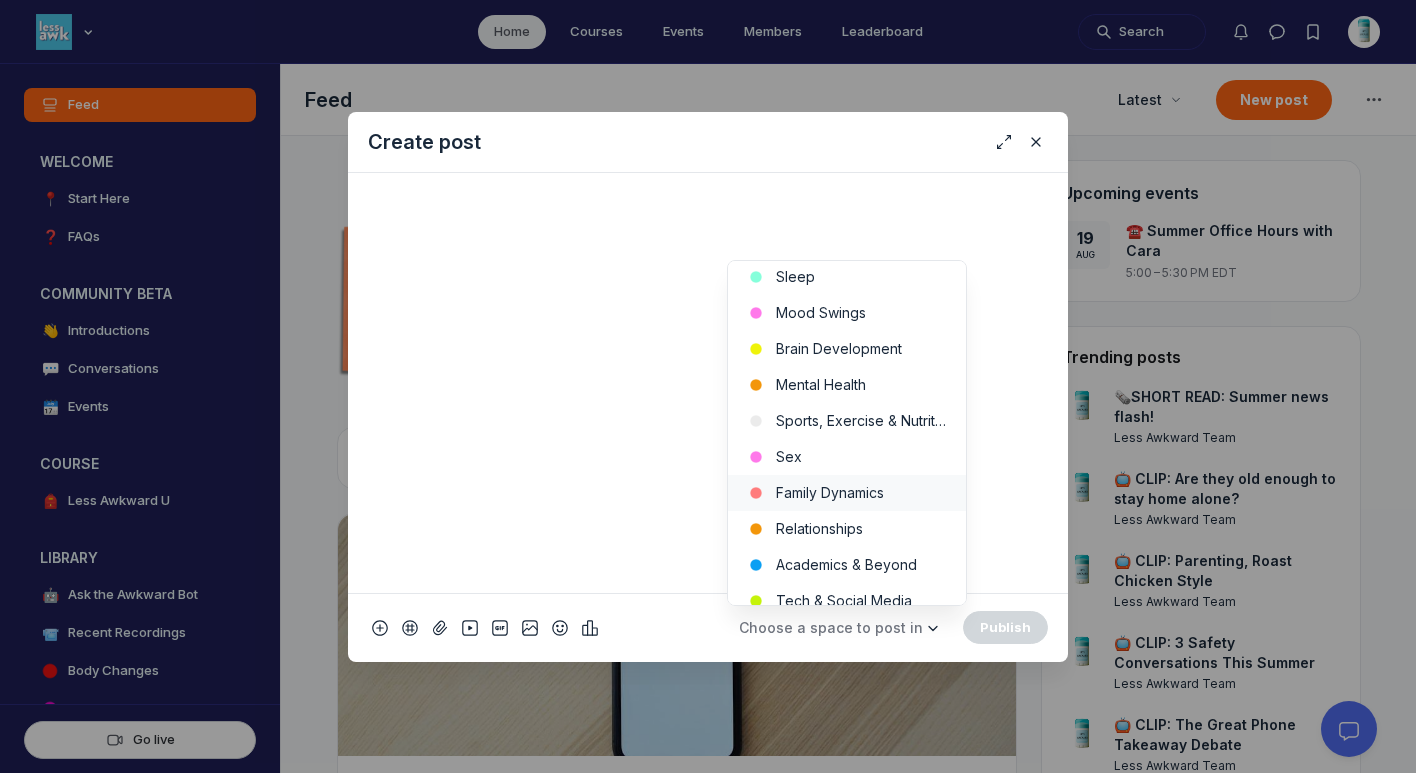 click on "Family Dynamics" at bounding box center [847, 493] 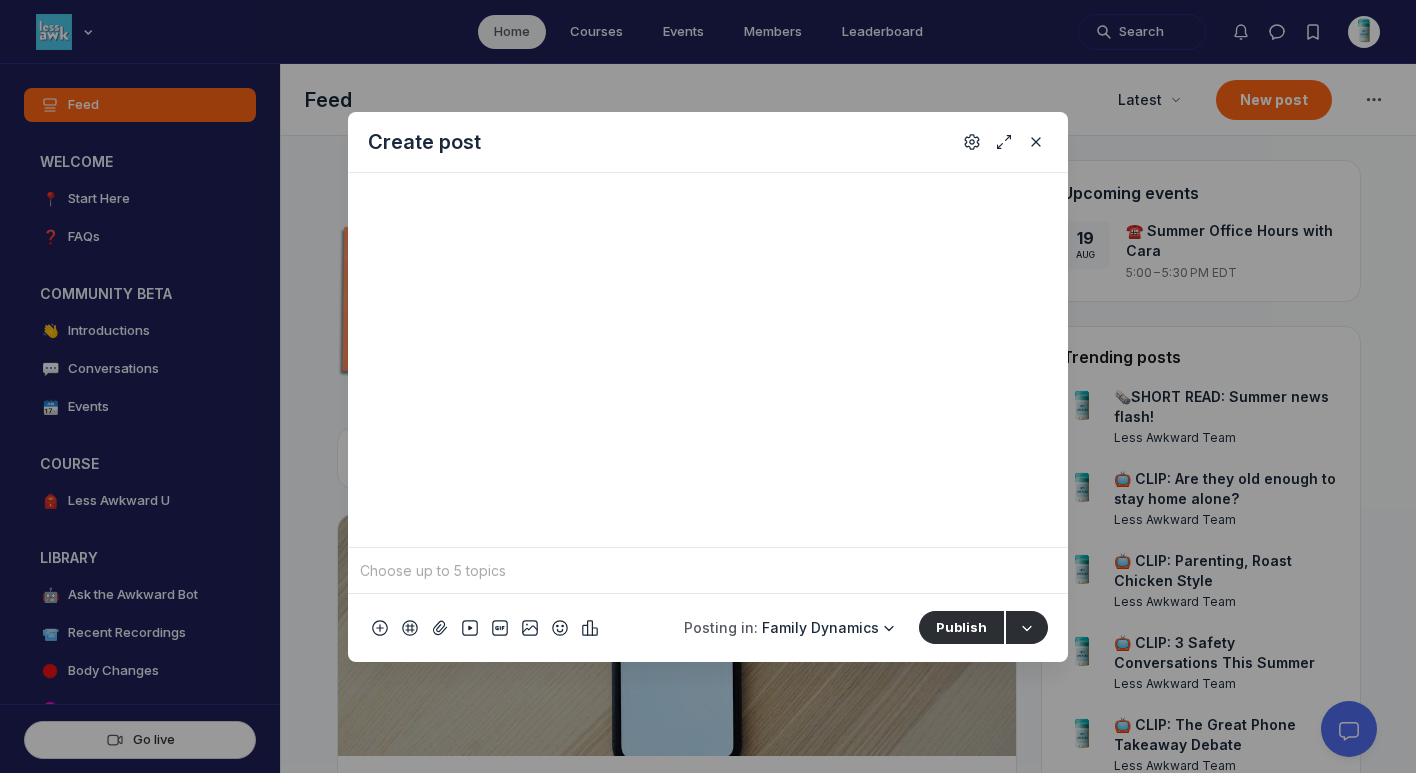 click at bounding box center [708, 571] 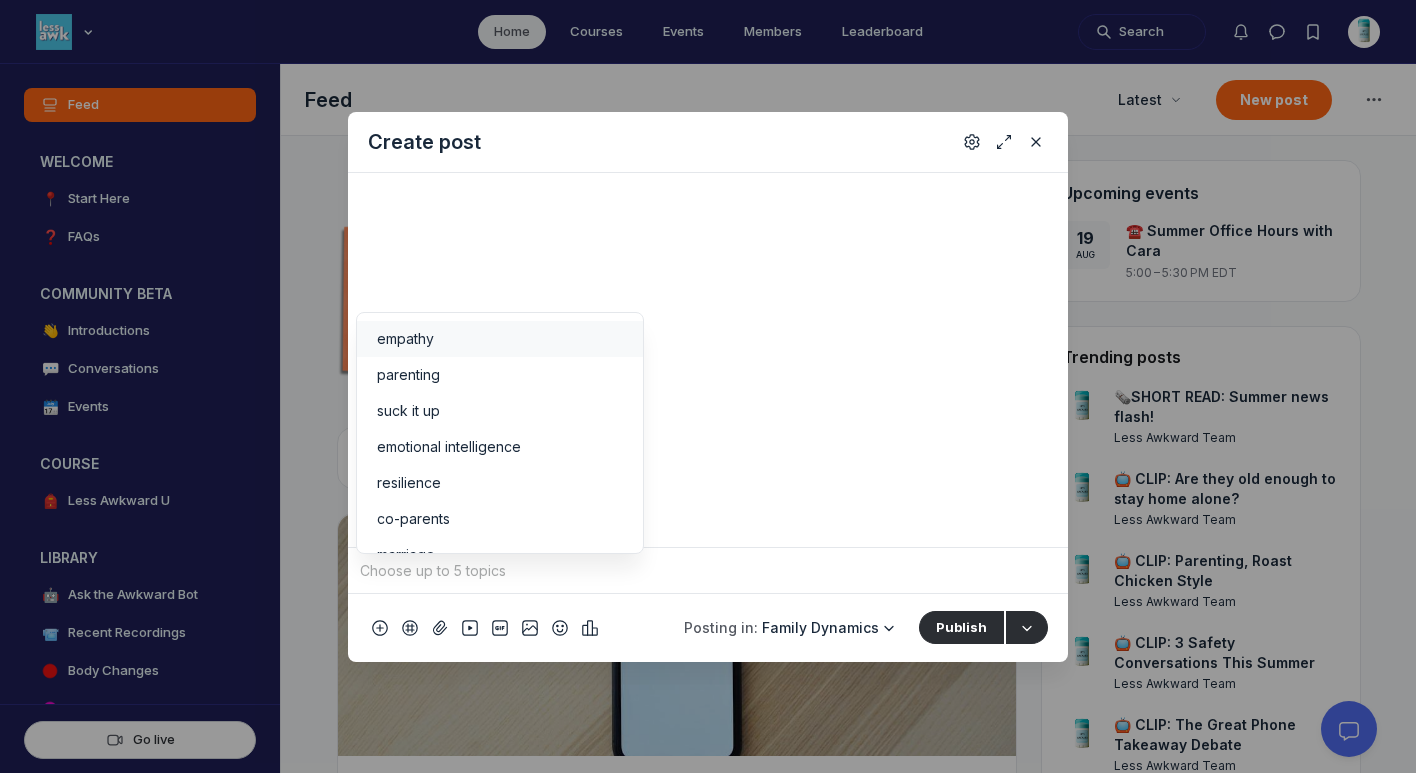 click on "empathy" at bounding box center [405, 339] 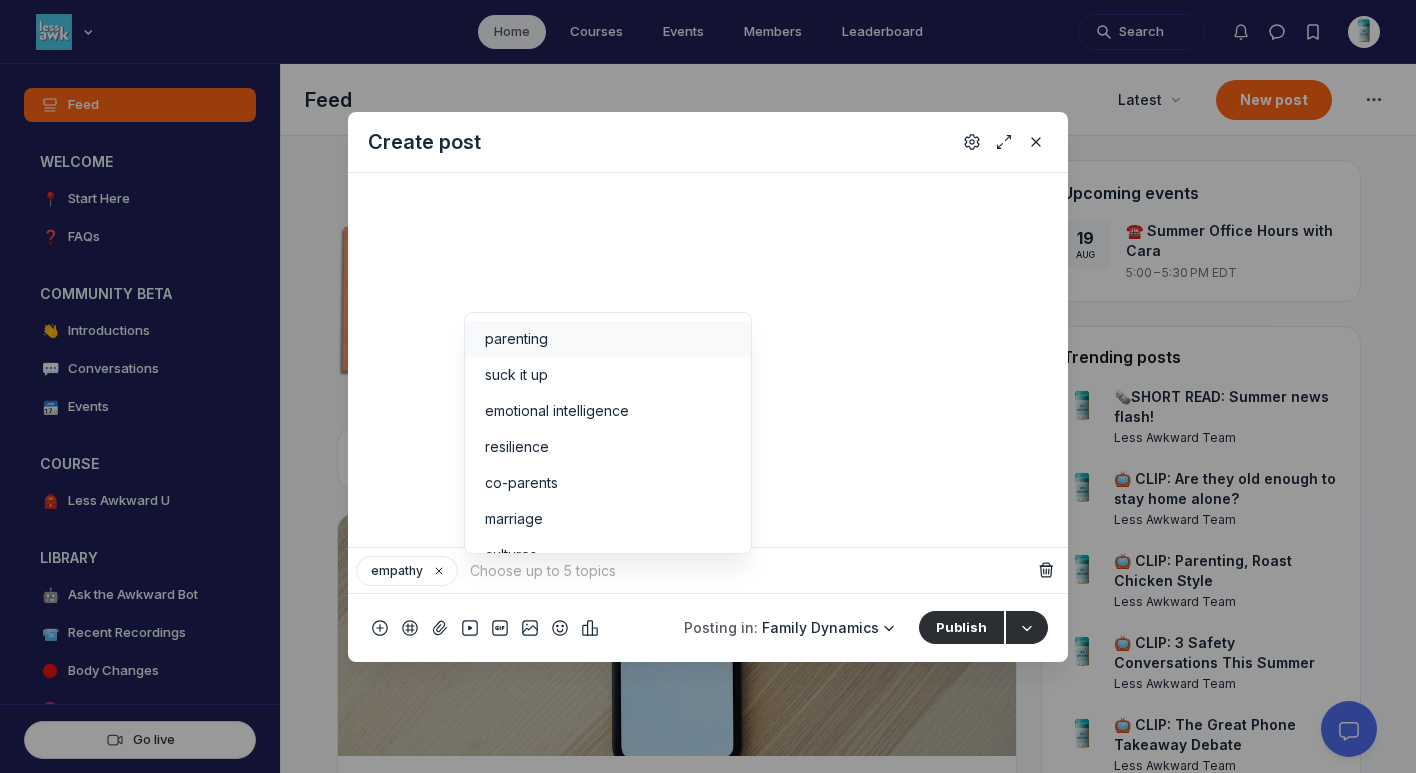 click on "parenting" at bounding box center [516, 339] 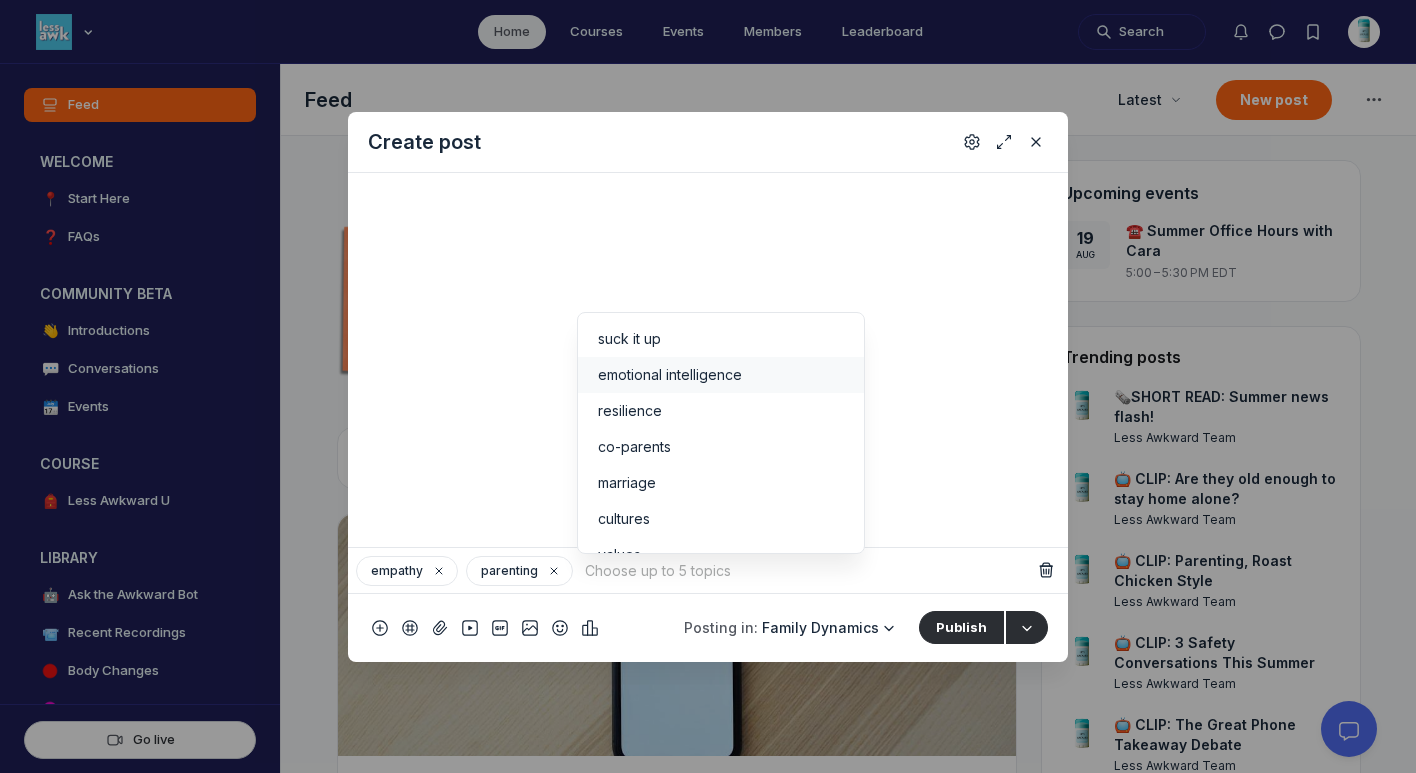 click on "emotional intelligence" at bounding box center [670, 375] 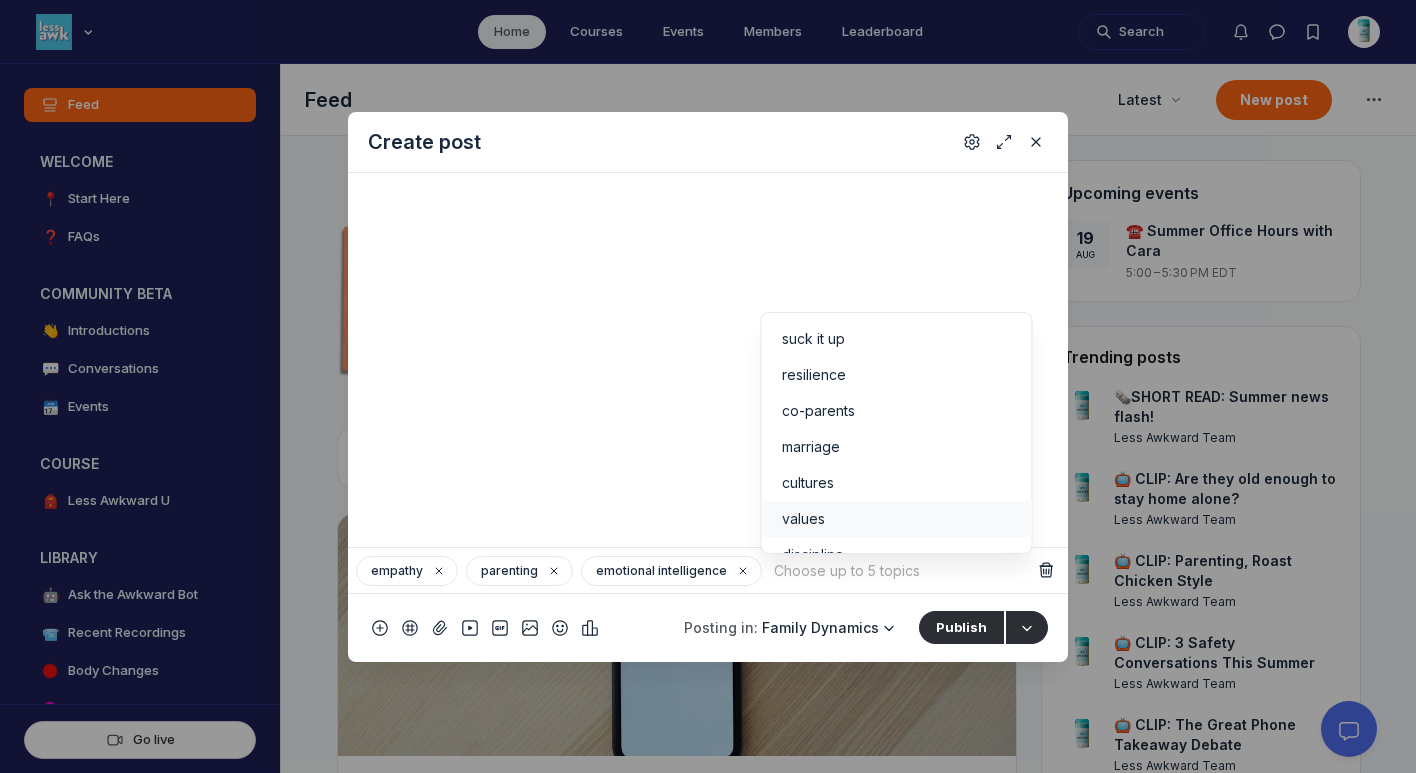 click on "values" at bounding box center [803, 519] 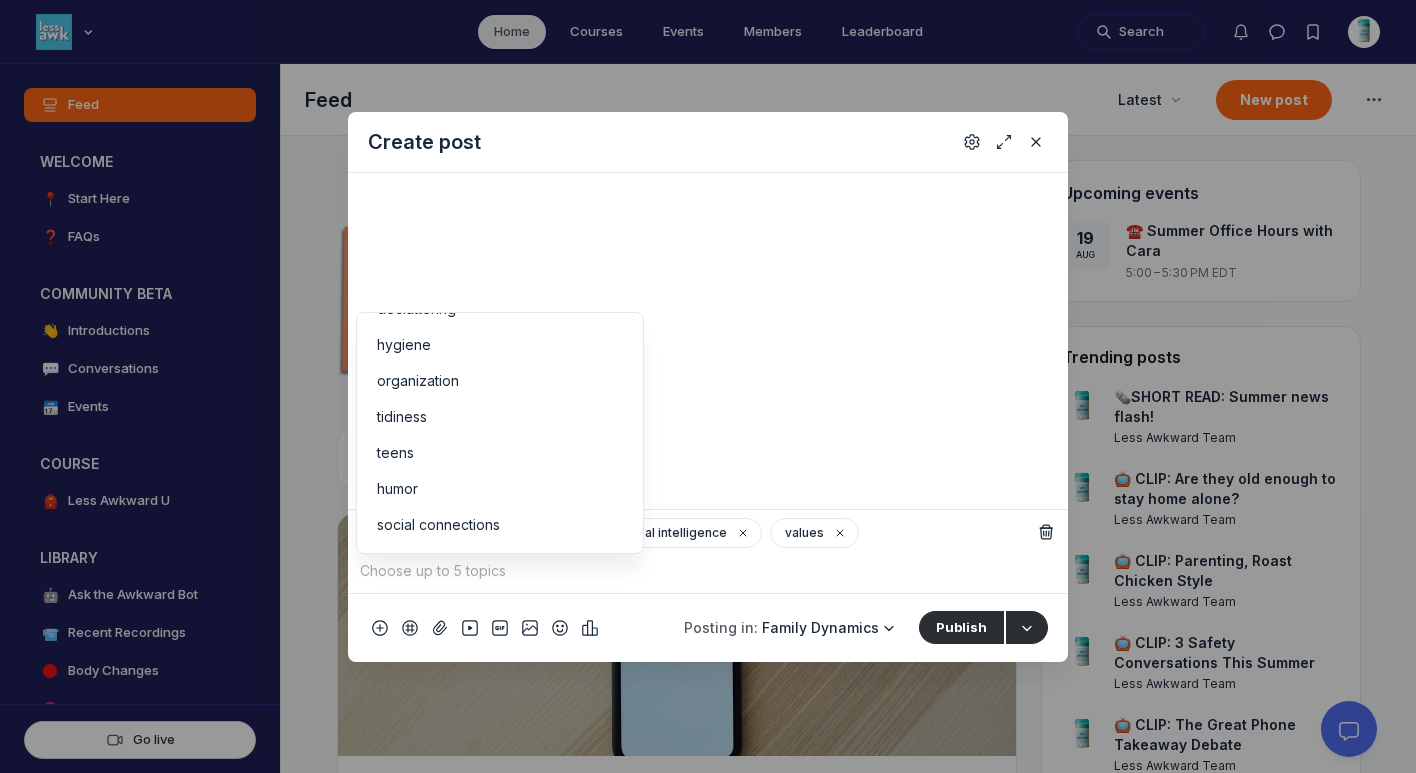 scroll, scrollTop: 352, scrollLeft: 0, axis: vertical 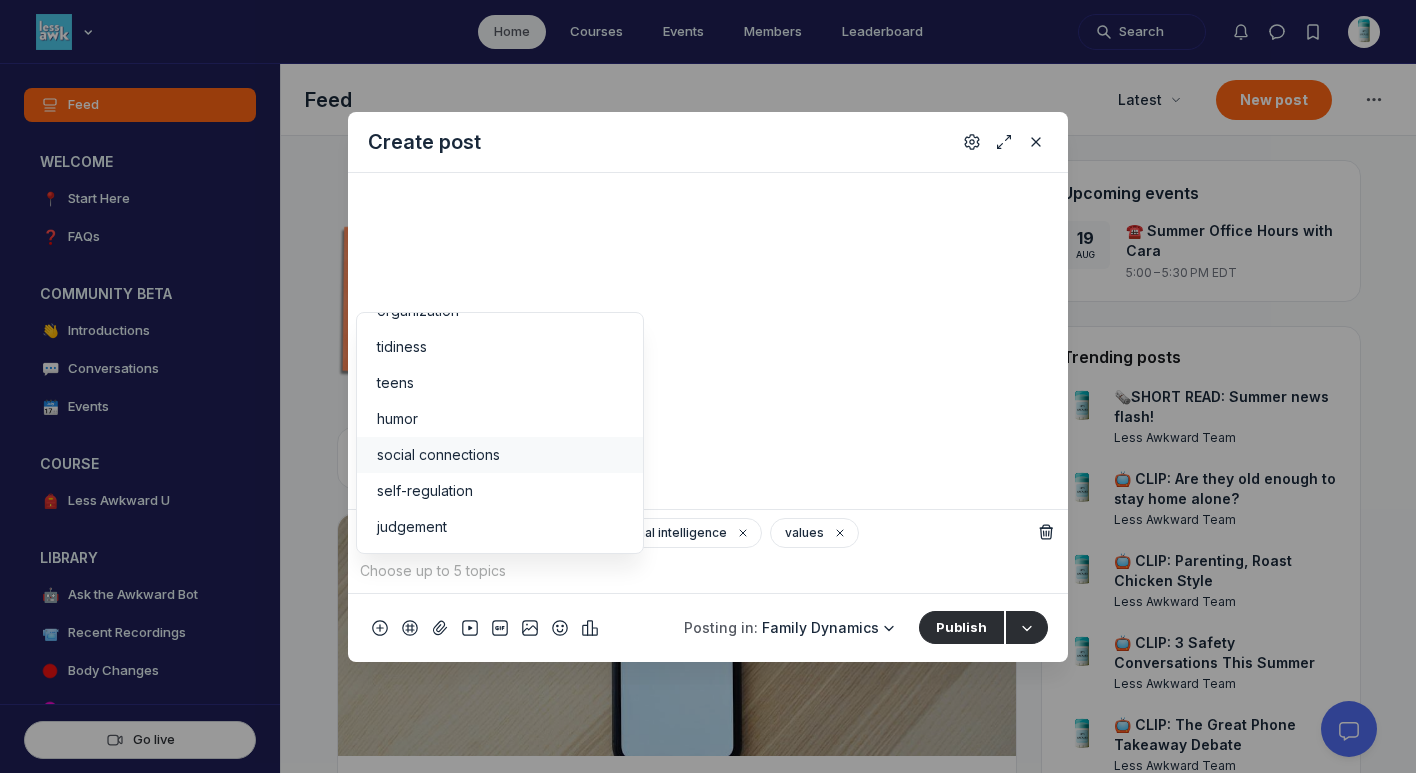 click on "social connections" at bounding box center (500, 455) 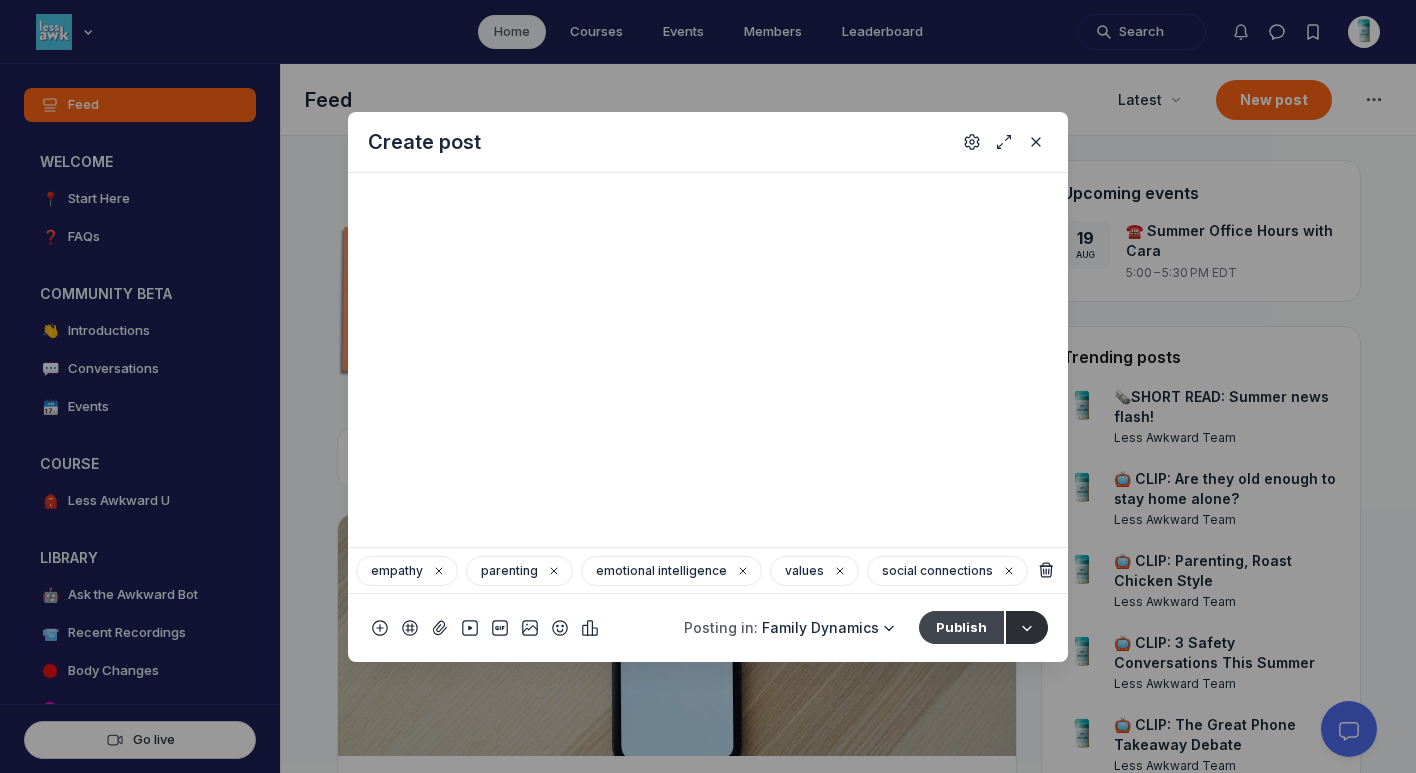 click on "Publish" at bounding box center (961, 627) 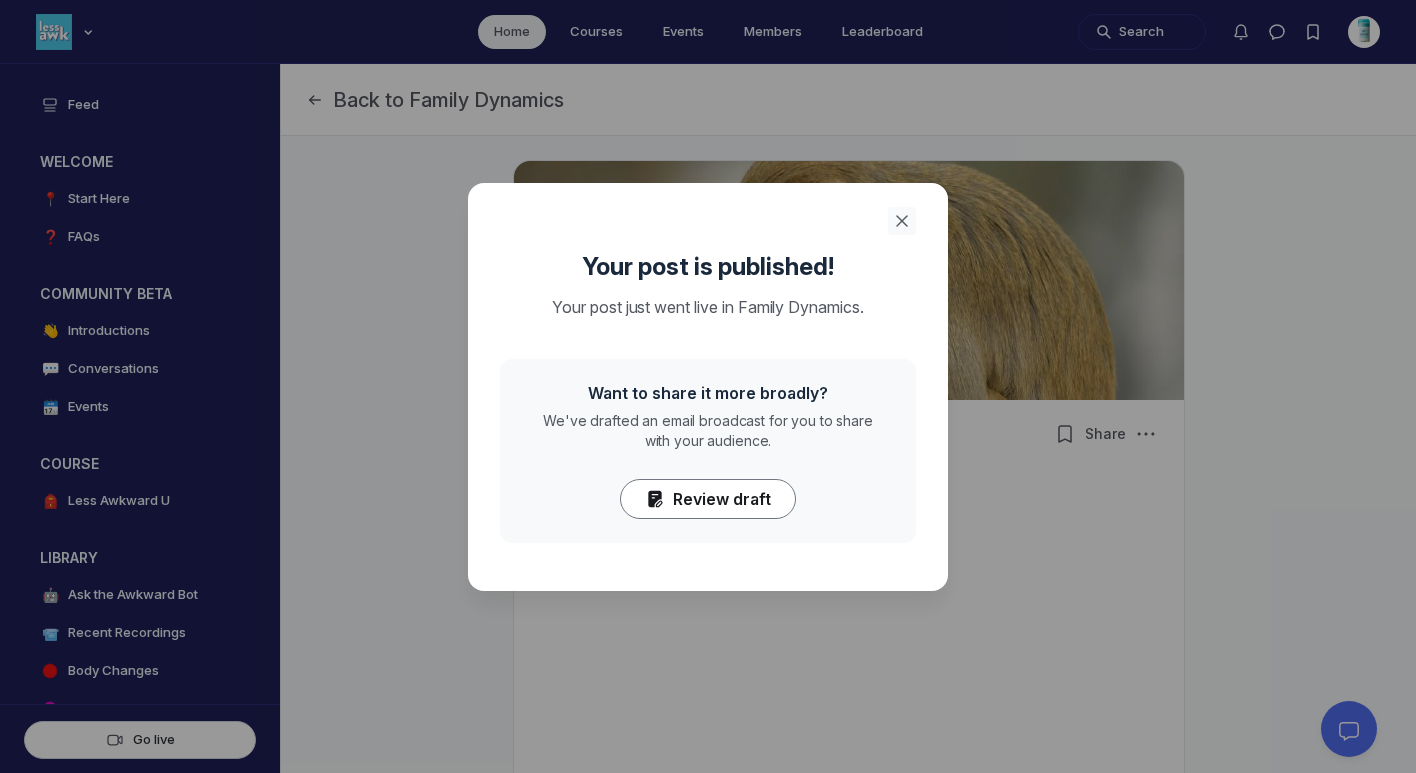 click 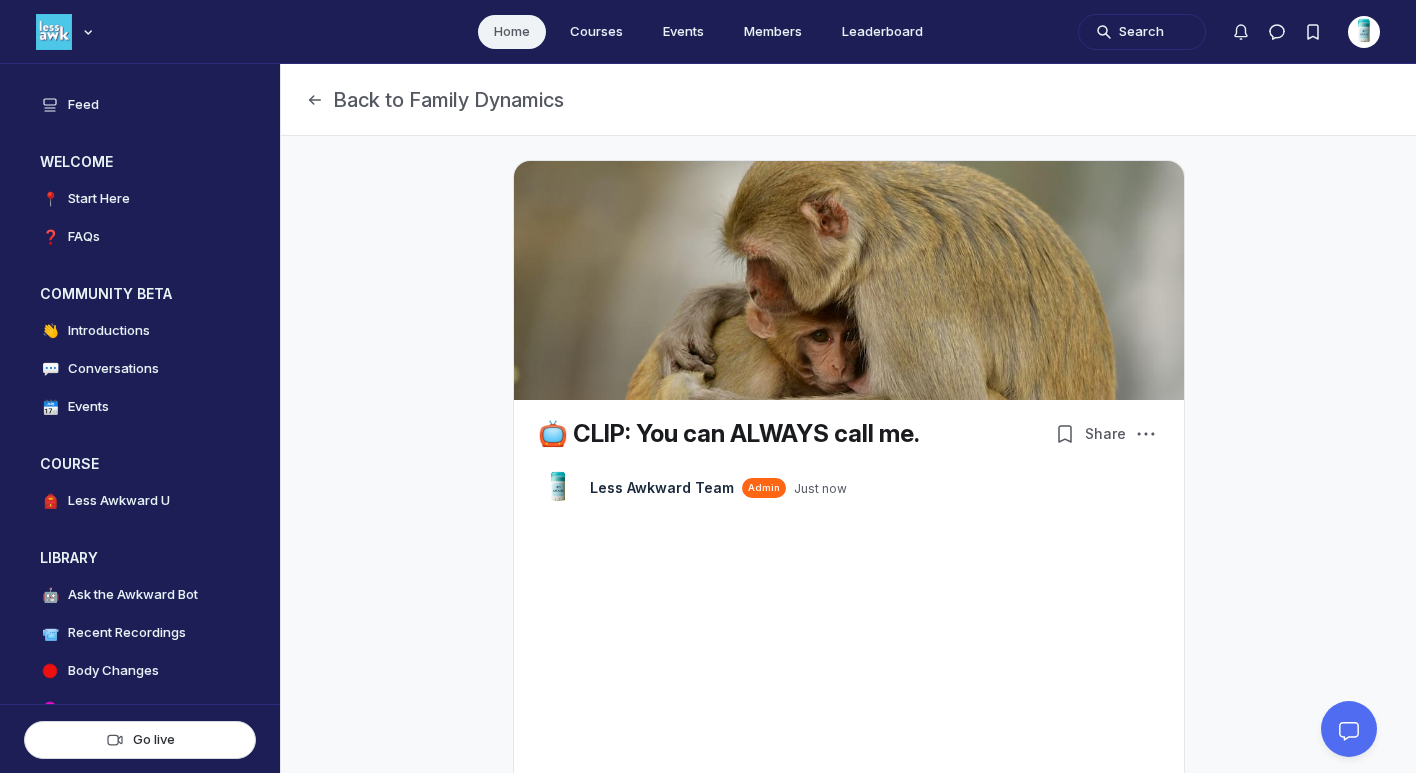 click on "Home" at bounding box center (512, 32) 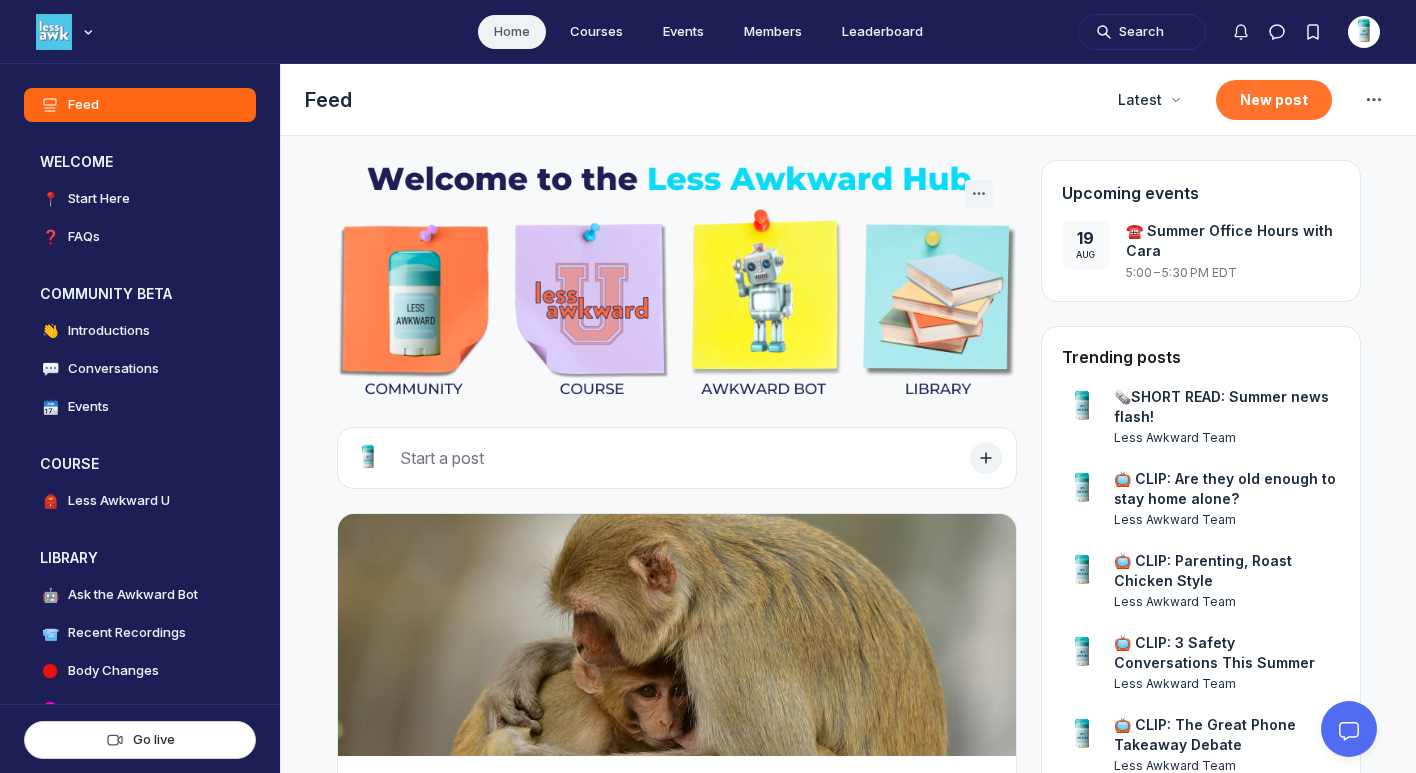 click on "New post" at bounding box center [1274, 100] 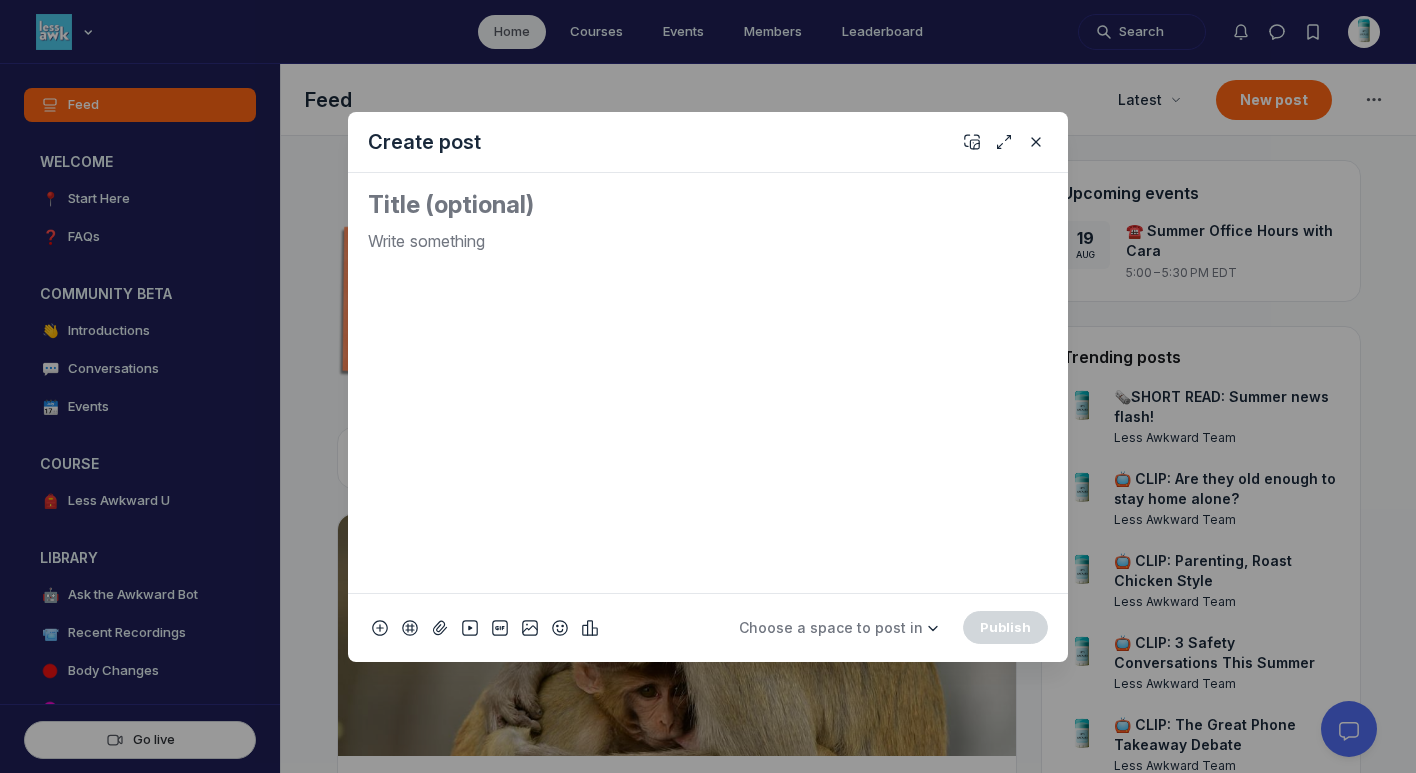 click on "Choose a space to post in WELCOME 📍 Start Here ❓ FAQs COMMUNITY BETA 👋 Introductions 💬 Conversations LIBRARY 🤖 Ask the Awkward Bot 📹 Recent Recordings Body Changes Periods Skin, Hair & Smells Growth Spurts & Body Image Sleep Mood Swings Brain Development Mental Health Sports, Exercise & Nutrition Sex Family Dynamics Relationships Academics & Beyond Tech & Social Media Health & Safety SANDBOX Start Here sandbox 📄 About the Course 📣 Announcements ✨ Explore Premium Publish" at bounding box center [708, 627] 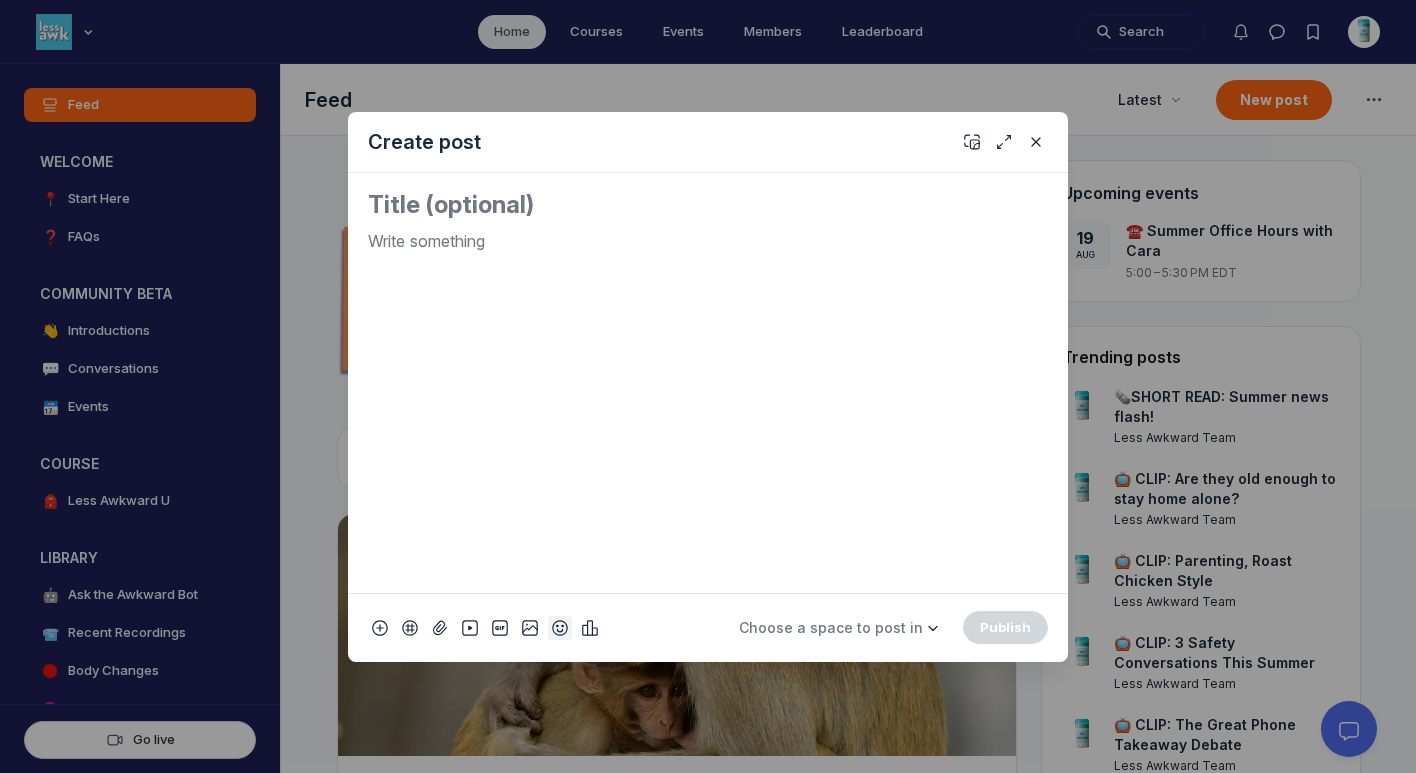 click 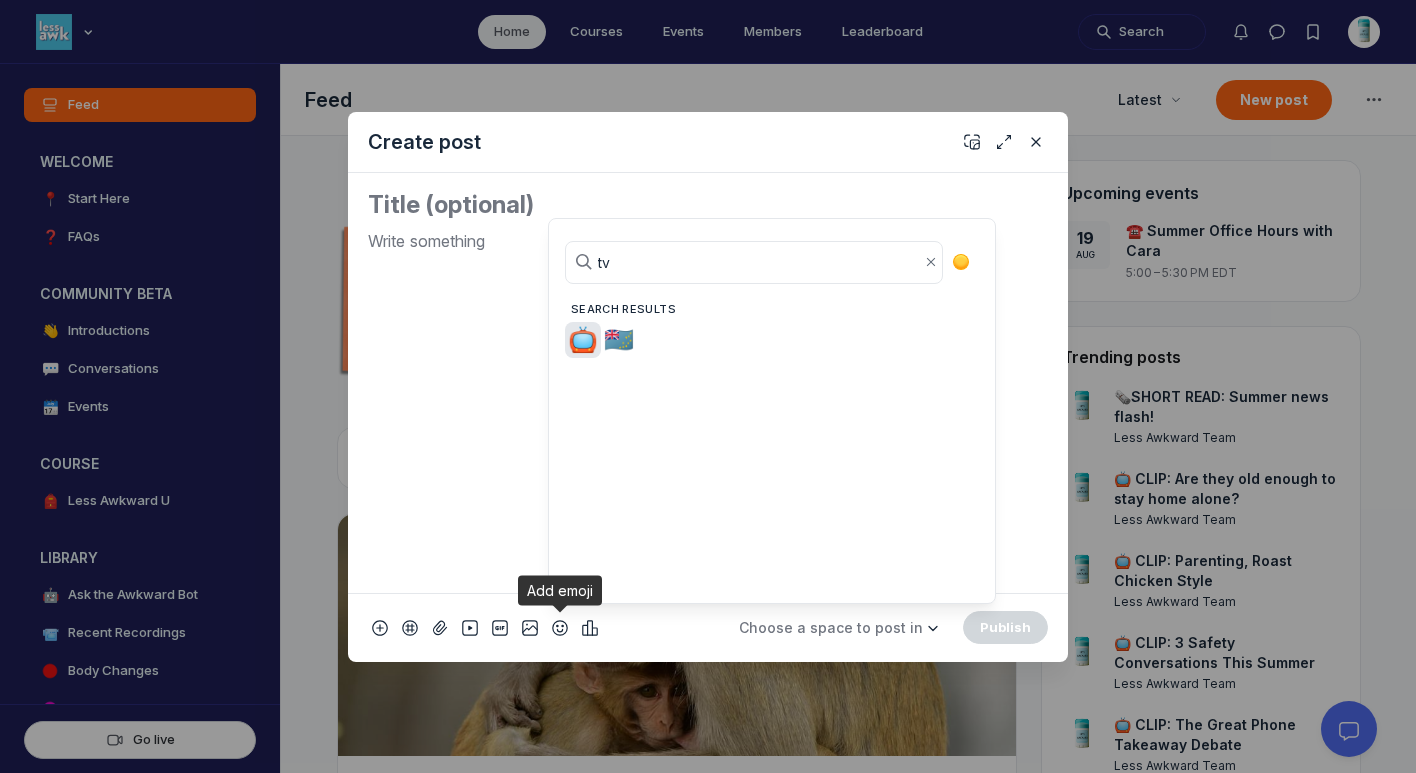 type on "tv" 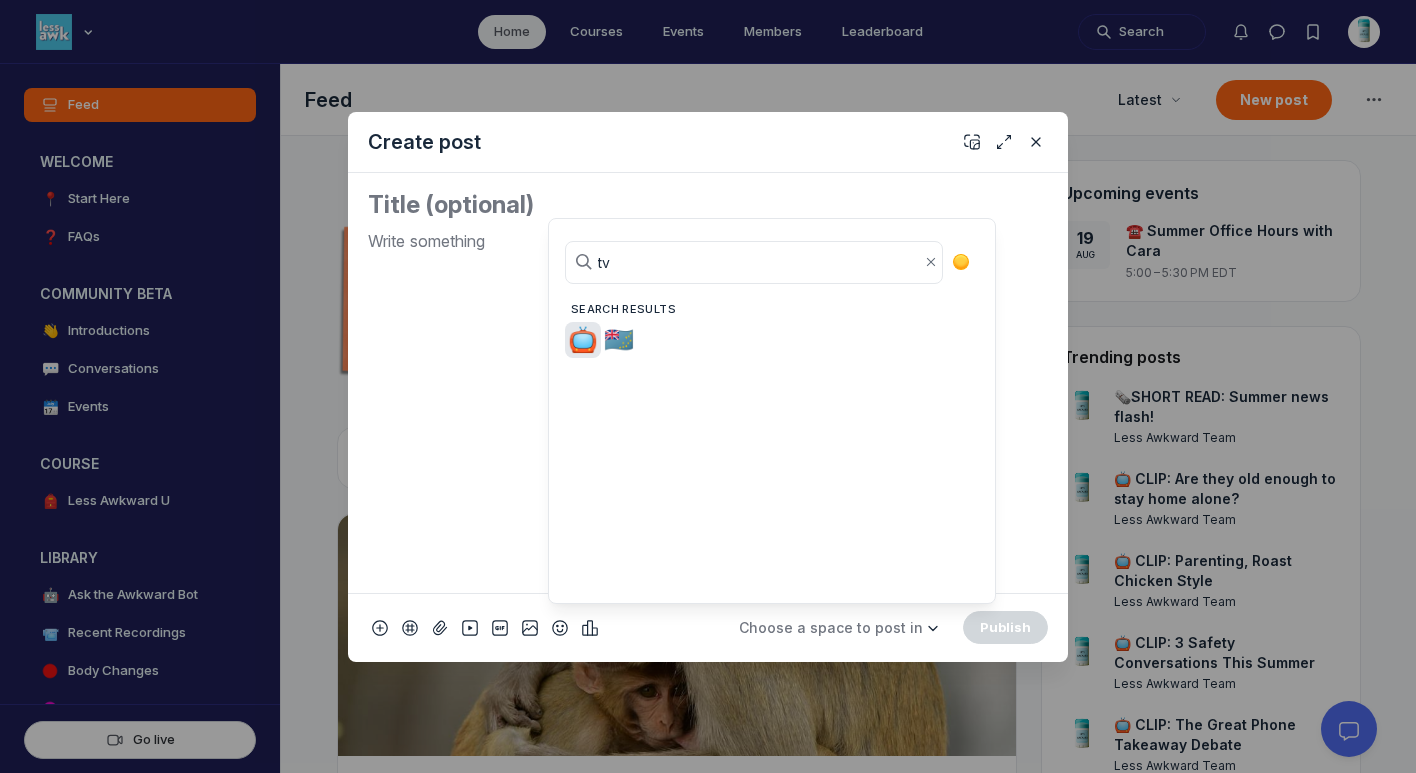 click on "📺" at bounding box center [583, 340] 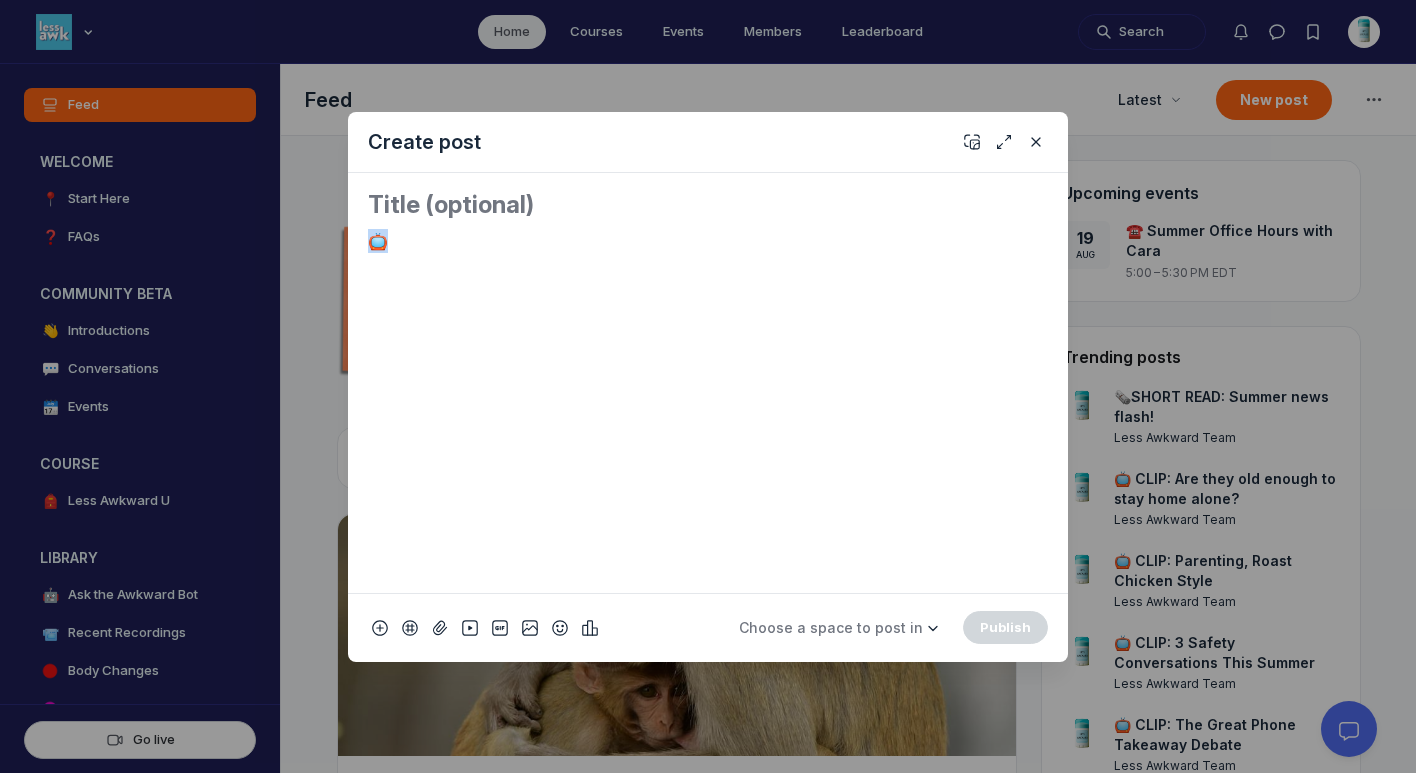 drag, startPoint x: 408, startPoint y: 250, endPoint x: 313, endPoint y: 243, distance: 95.257545 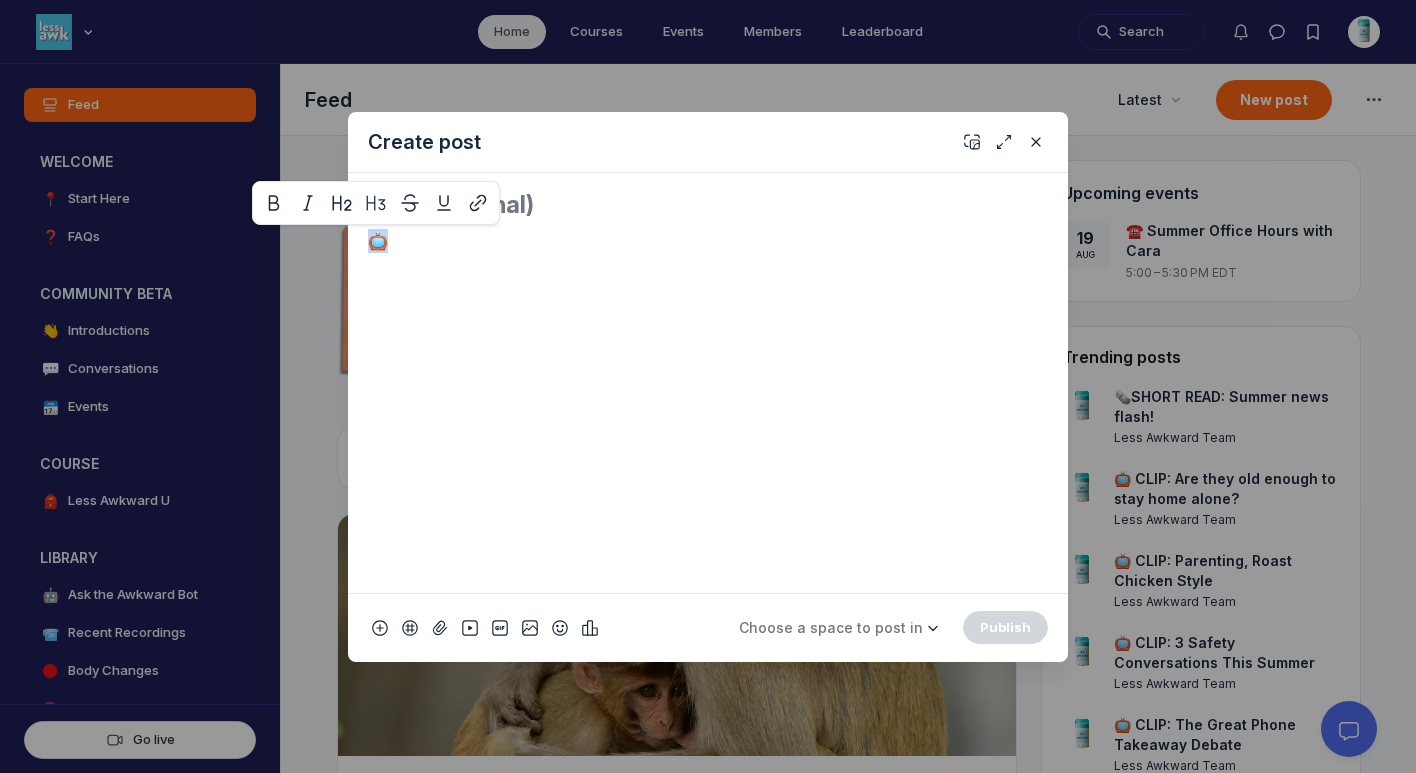 copy on "📺" 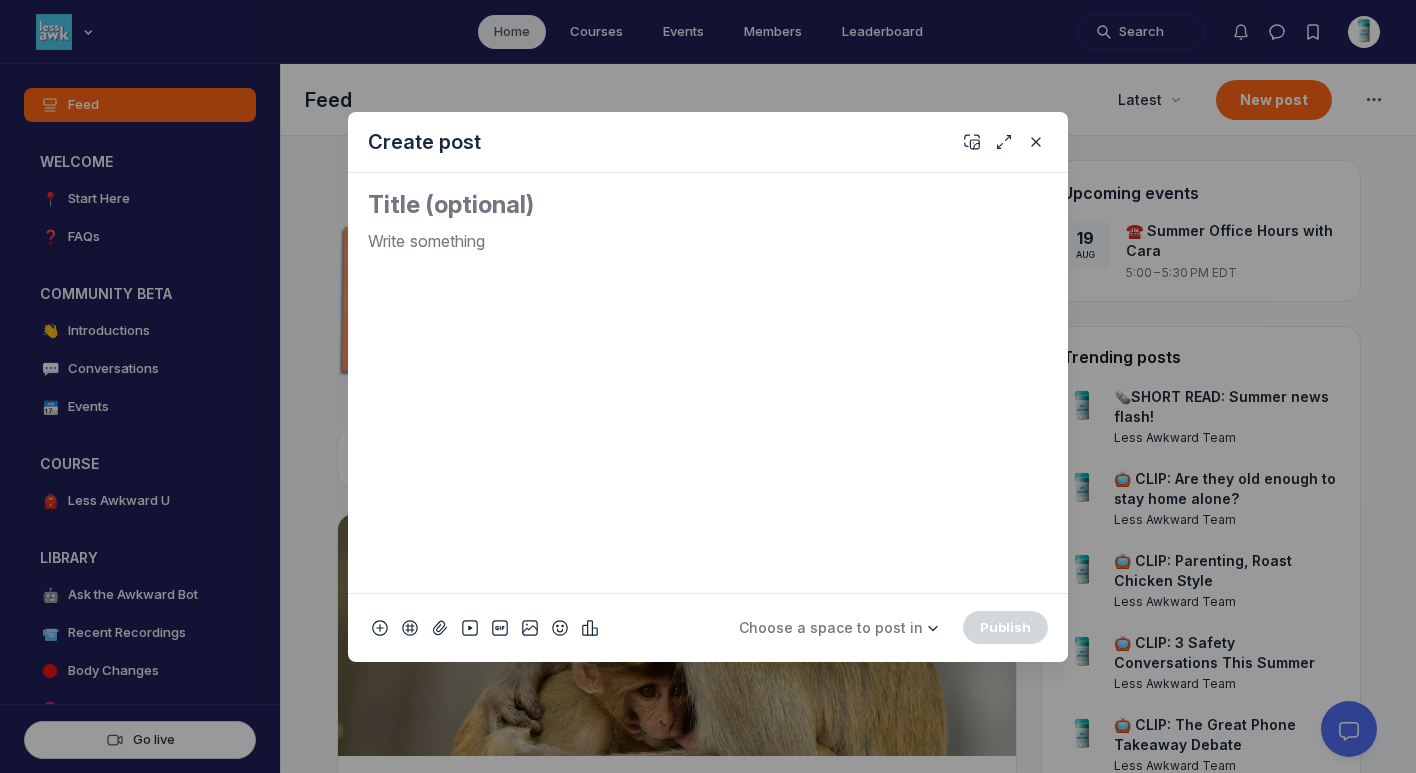 click at bounding box center [708, 205] 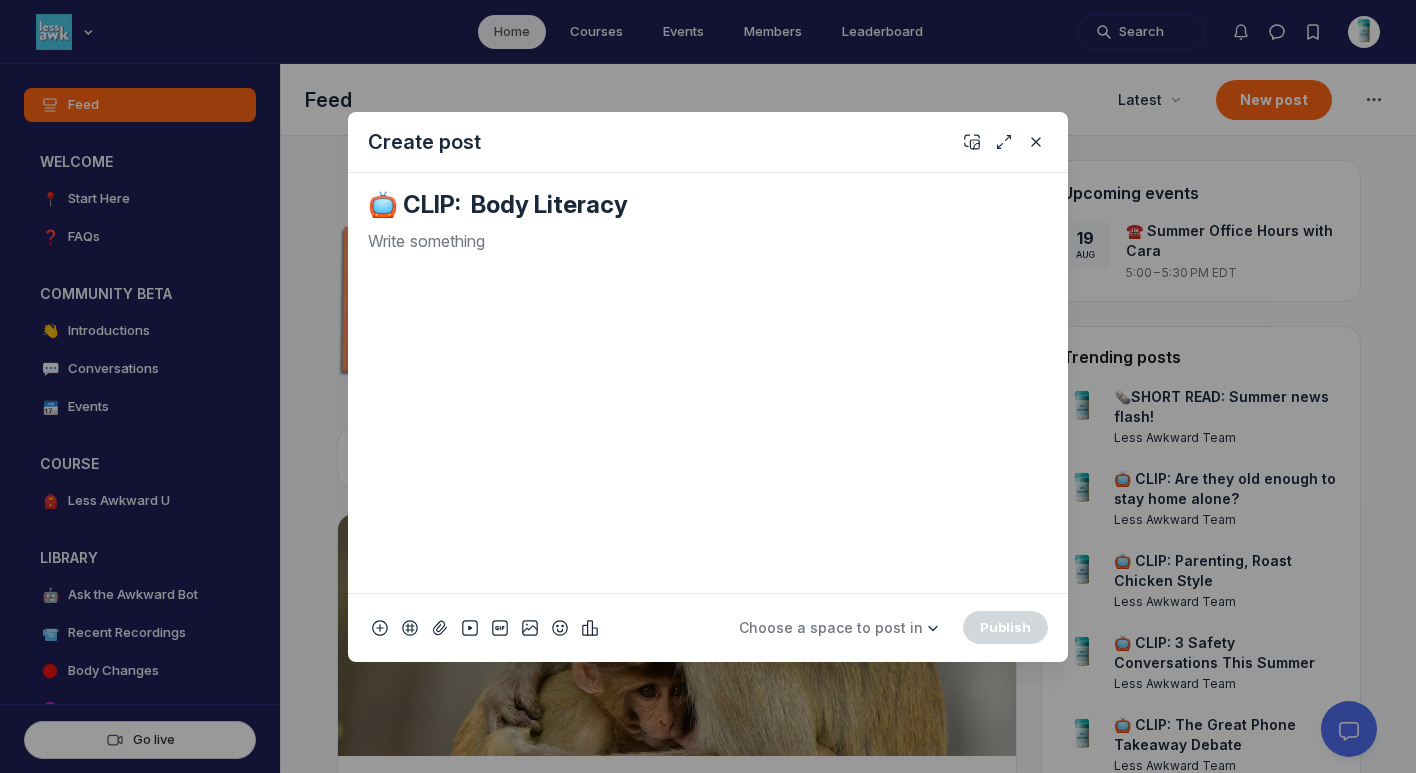 type on "📺 CLIP:  Body Literacy" 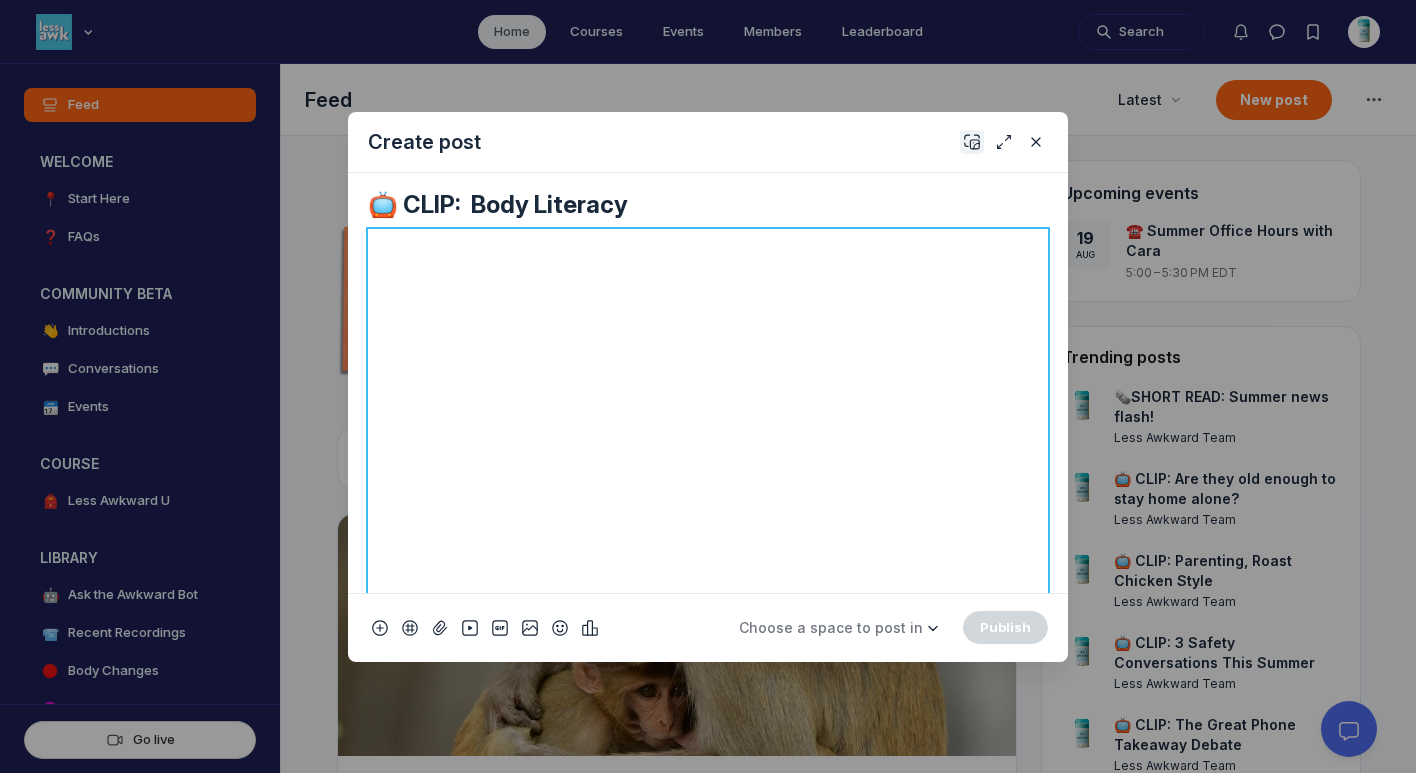 click 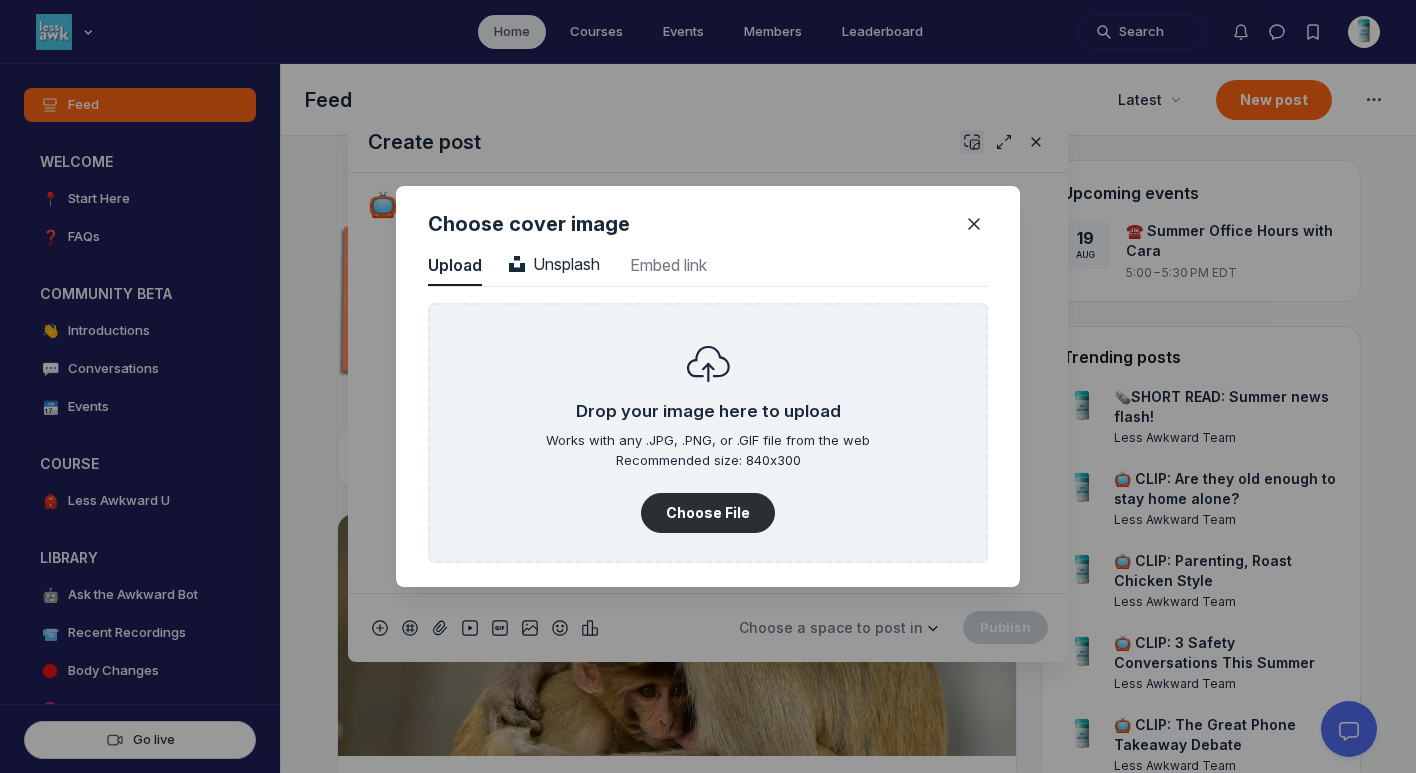 scroll, scrollTop: 2702, scrollLeft: 5090, axis: both 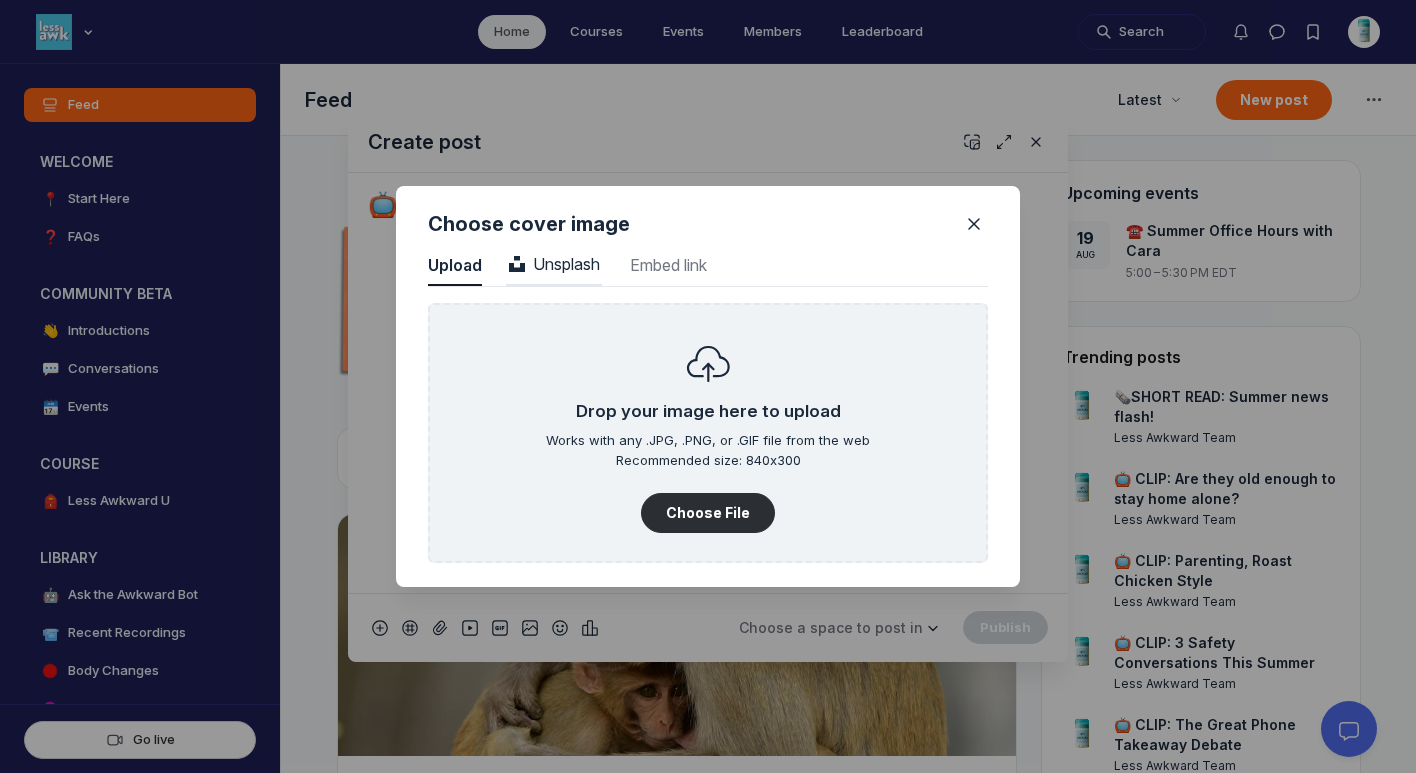 click on "Unsplash" at bounding box center [554, 264] 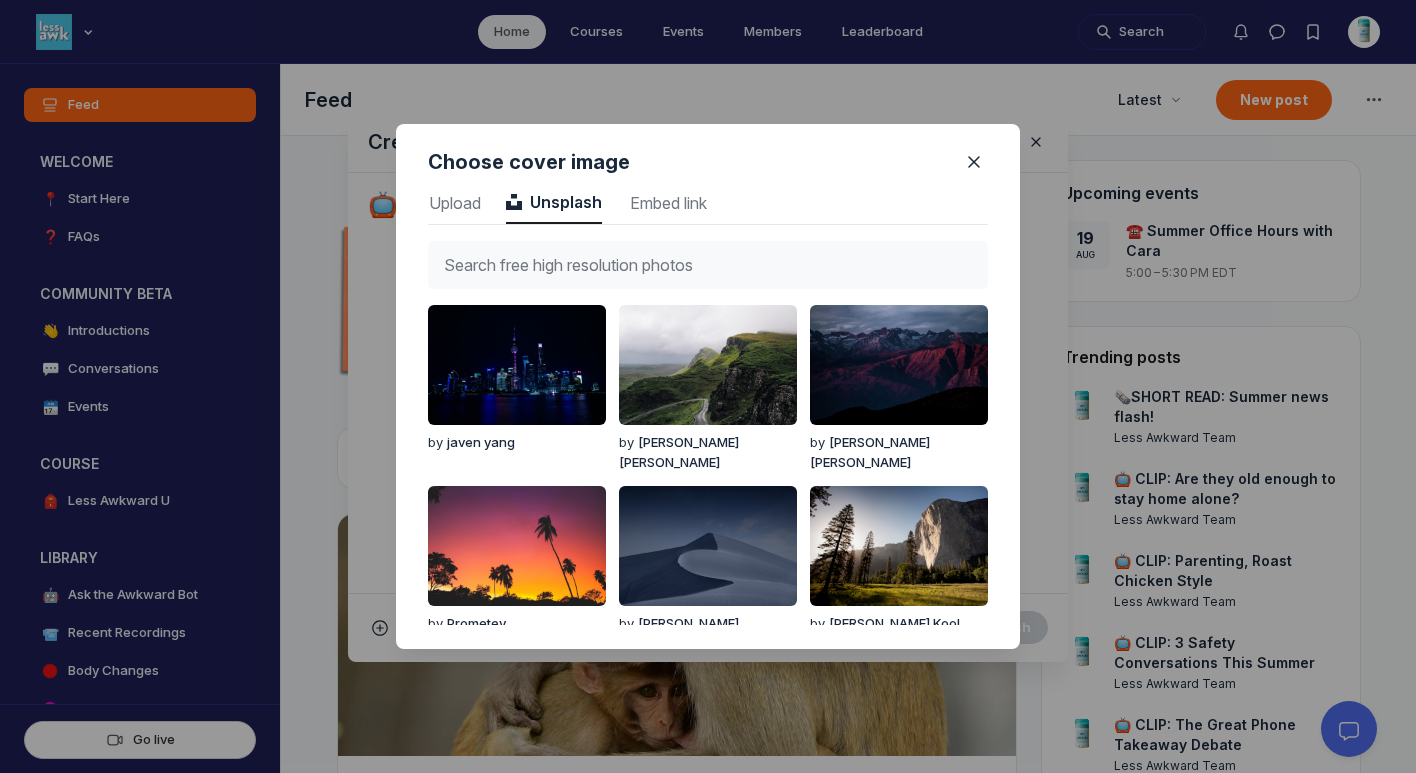 click at bounding box center [708, 265] 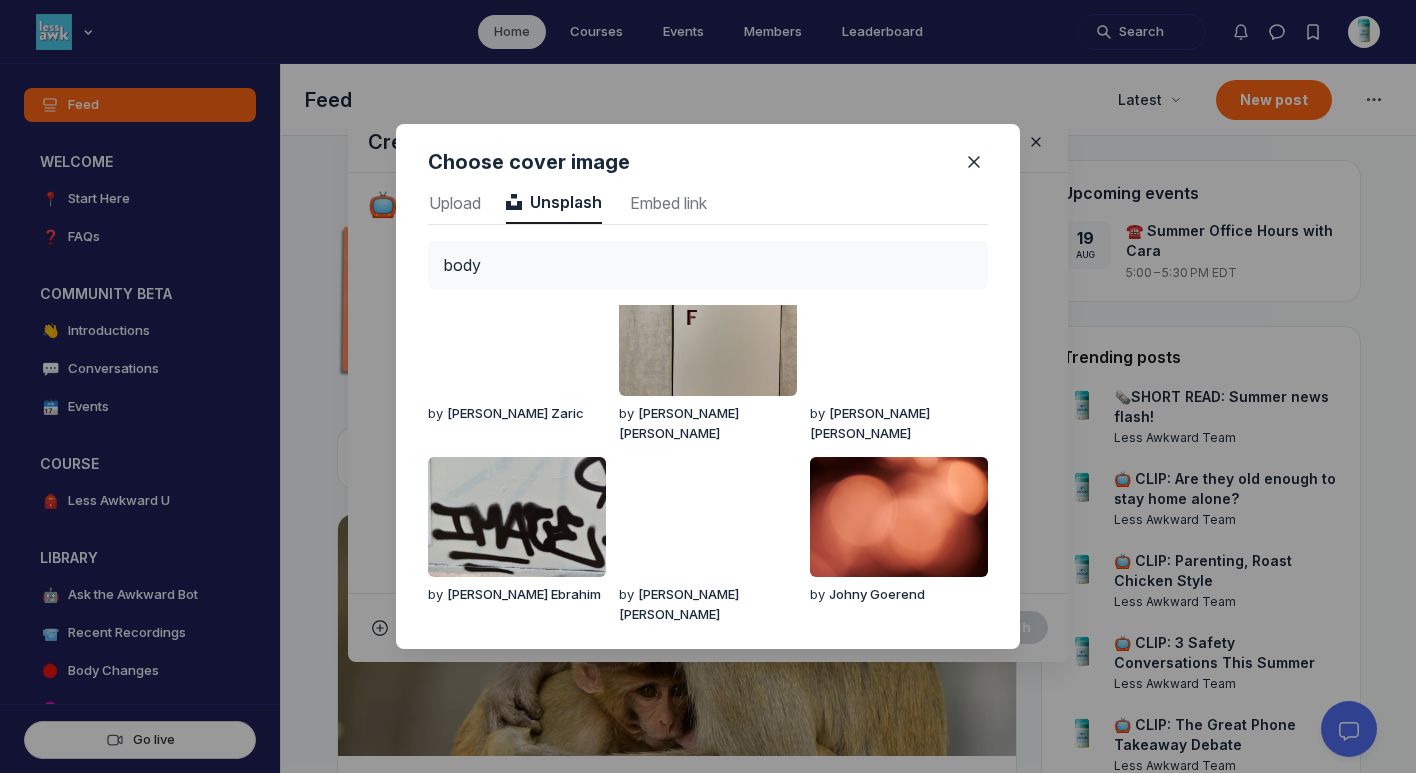scroll, scrollTop: 0, scrollLeft: 0, axis: both 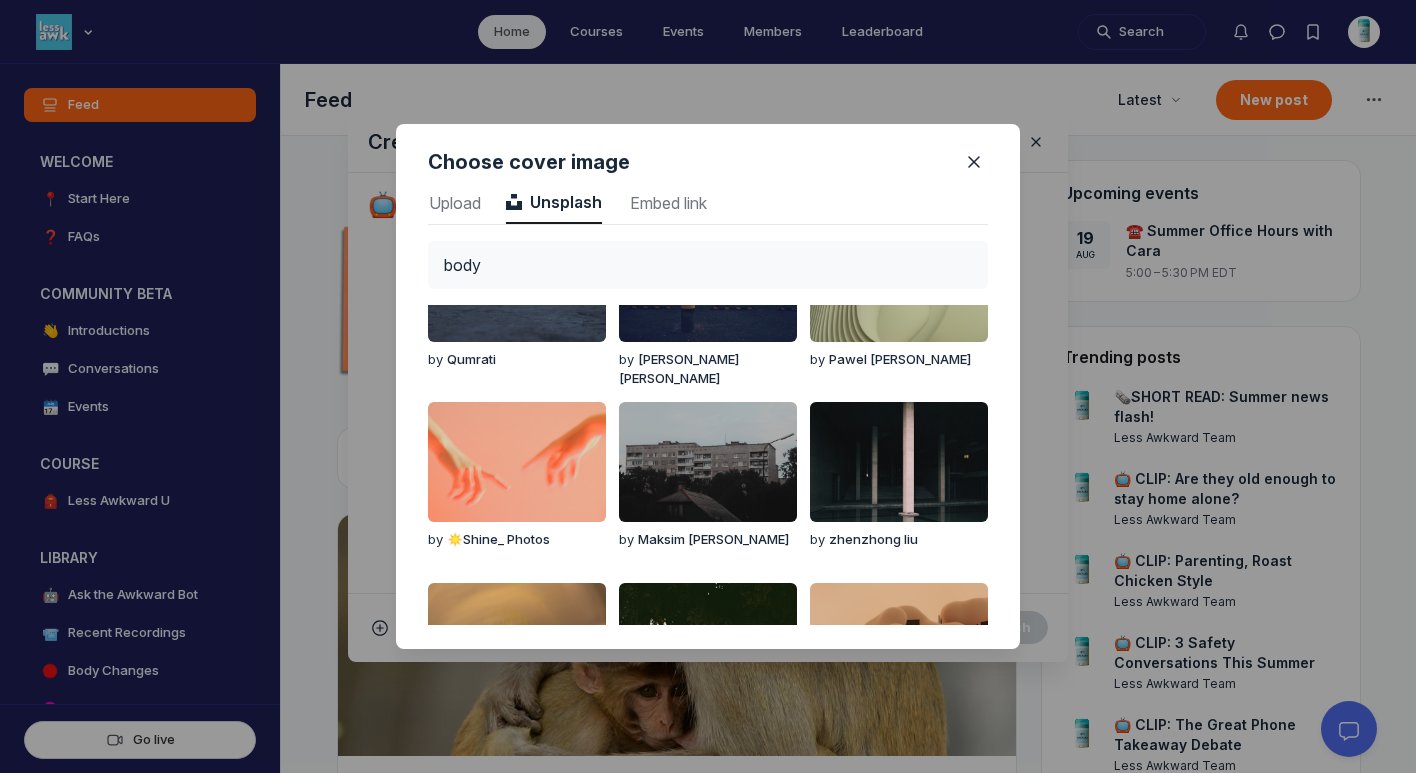 click on "body" at bounding box center (708, 265) 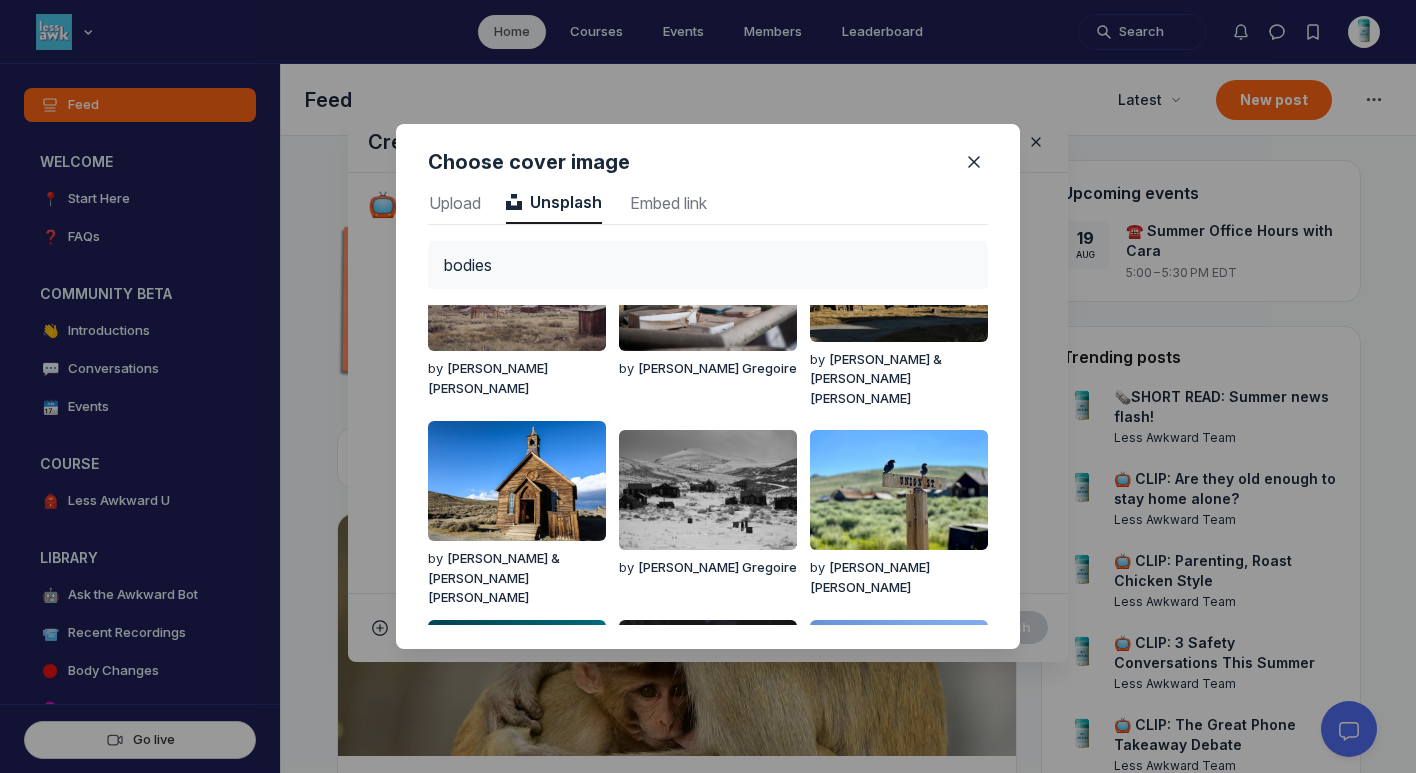 scroll, scrollTop: 445, scrollLeft: 0, axis: vertical 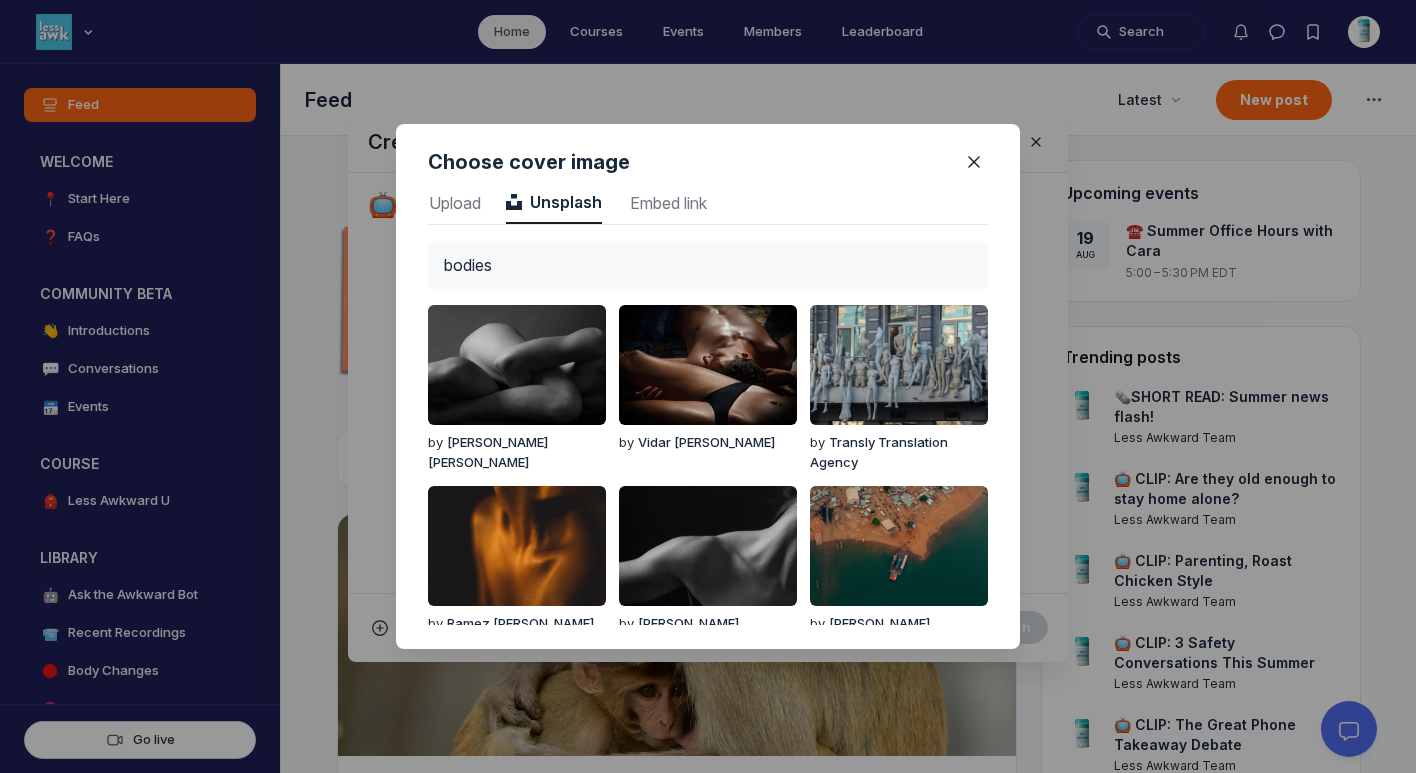 click on "bodies" at bounding box center [708, 265] 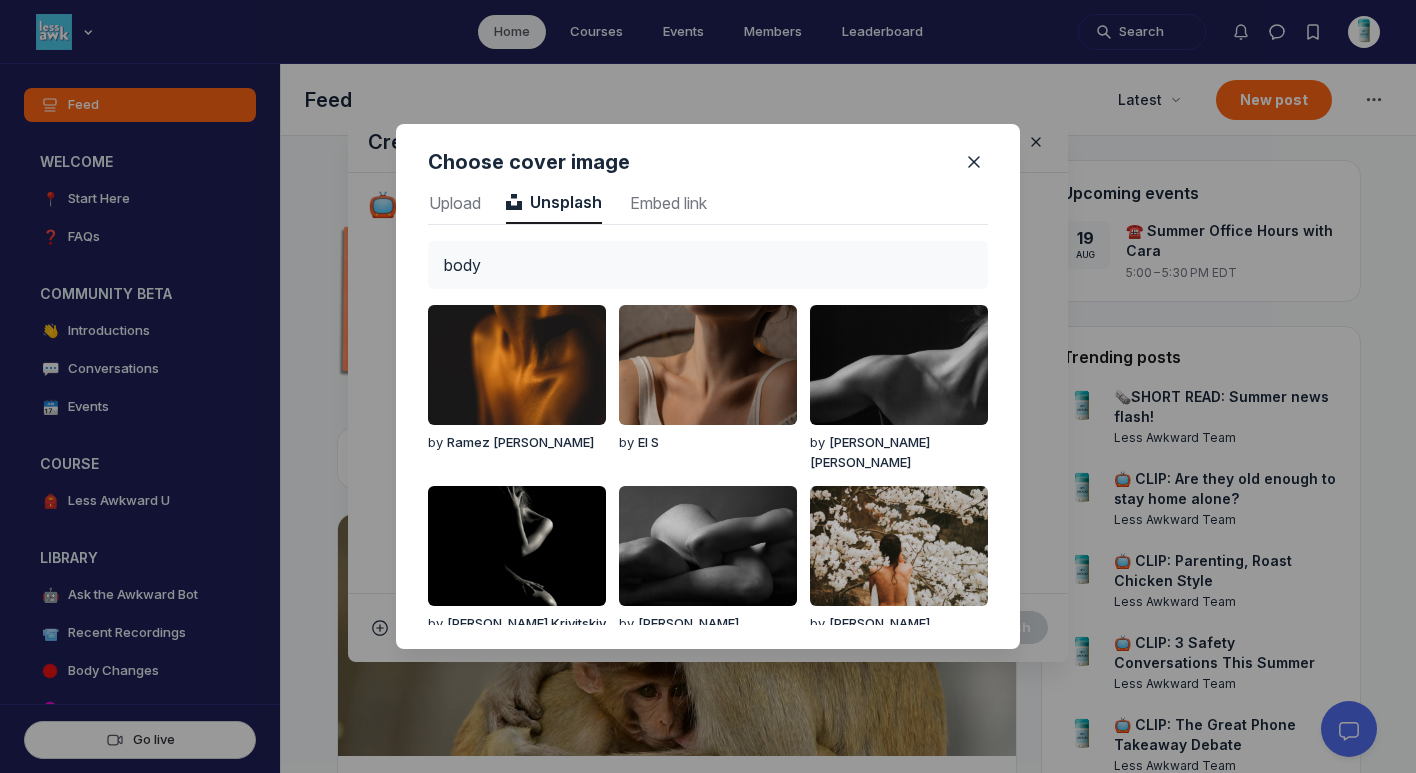 type on "body" 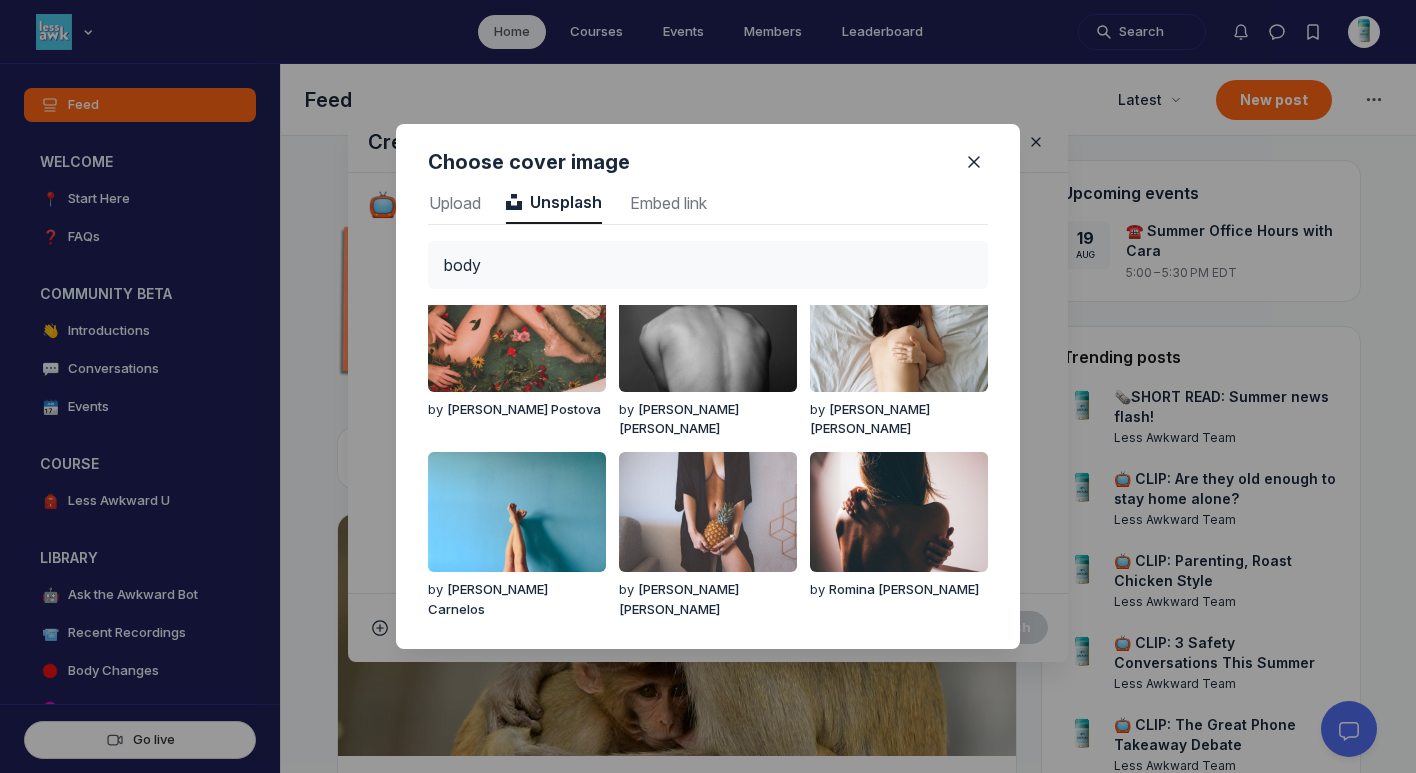 scroll, scrollTop: 398, scrollLeft: 0, axis: vertical 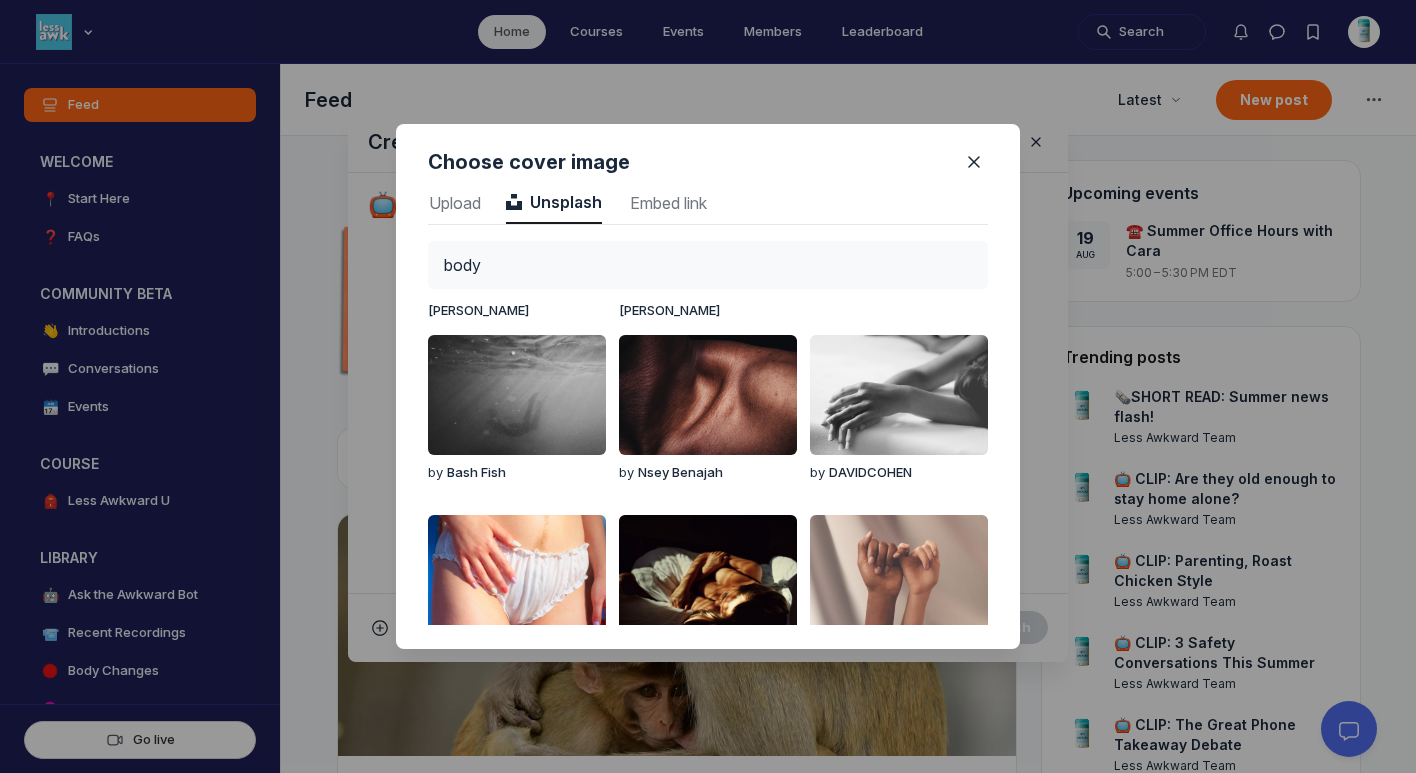 click at bounding box center [899, 575] 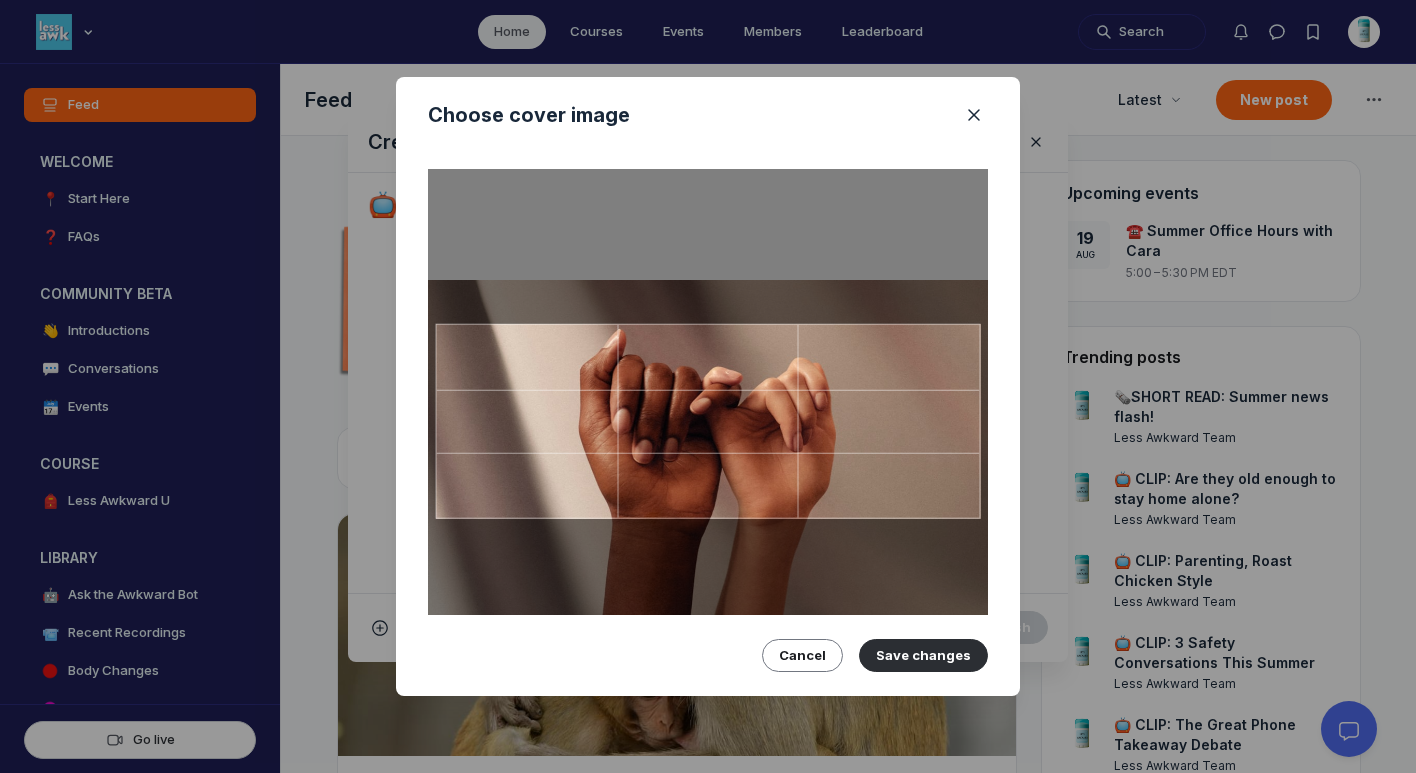 drag, startPoint x: 842, startPoint y: 405, endPoint x: 837, endPoint y: 450, distance: 45.276924 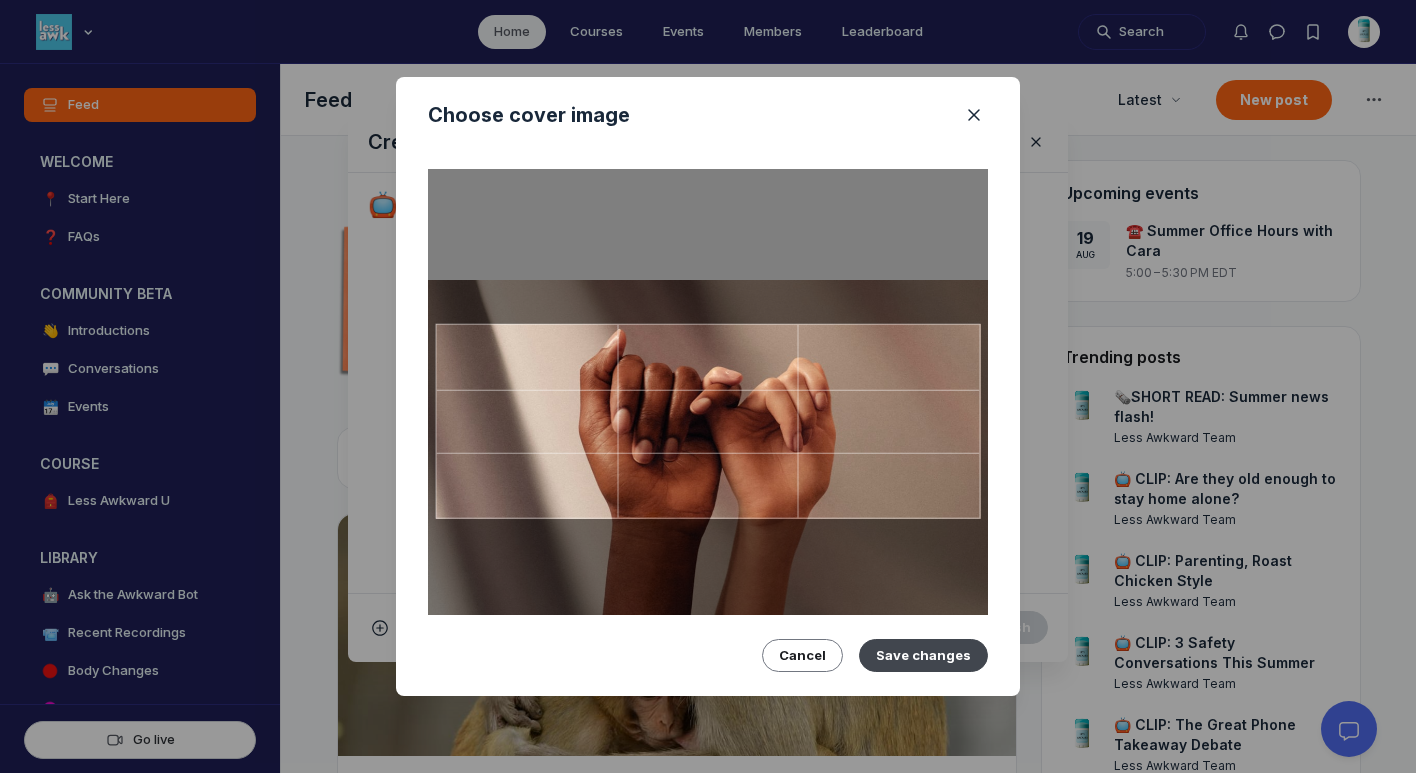 click on "Save changes" at bounding box center (923, 655) 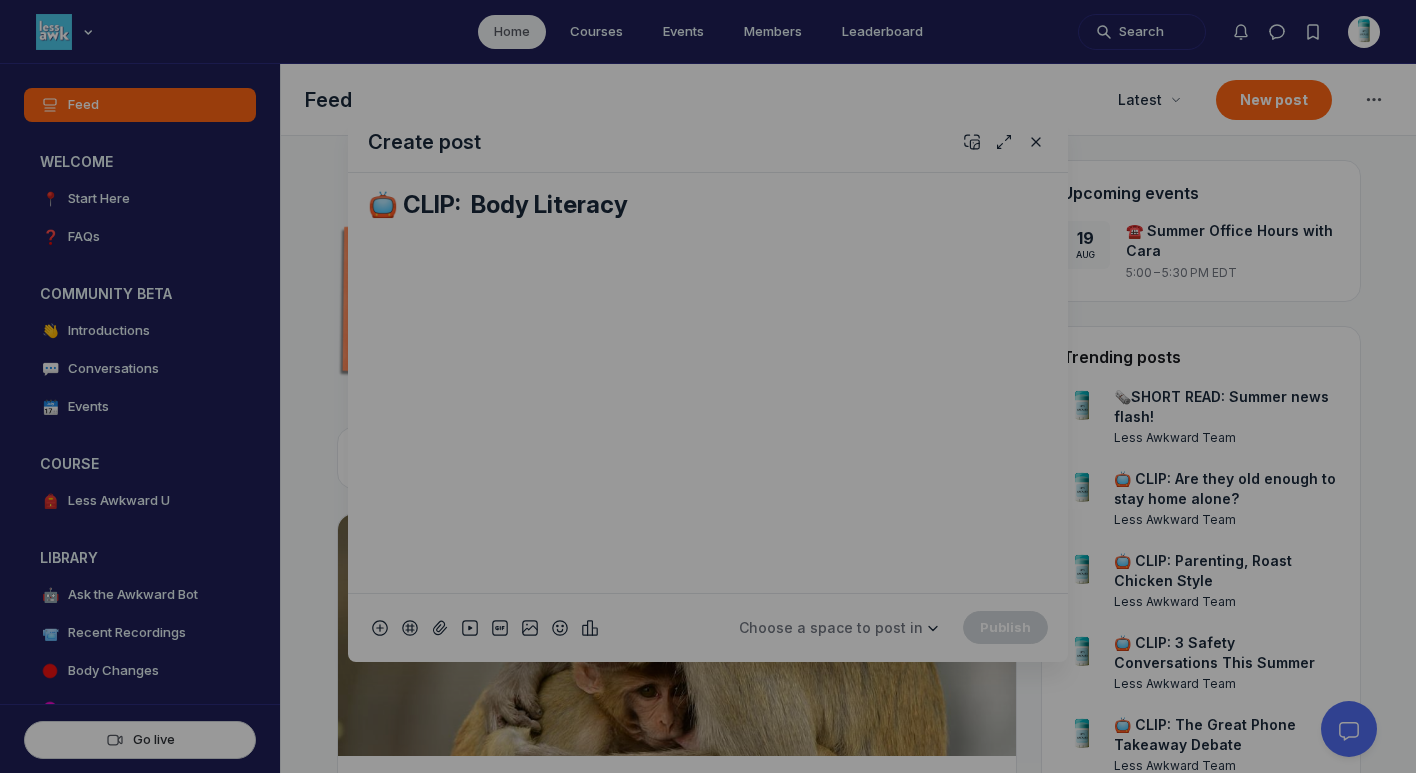 scroll, scrollTop: 2702, scrollLeft: 5090, axis: both 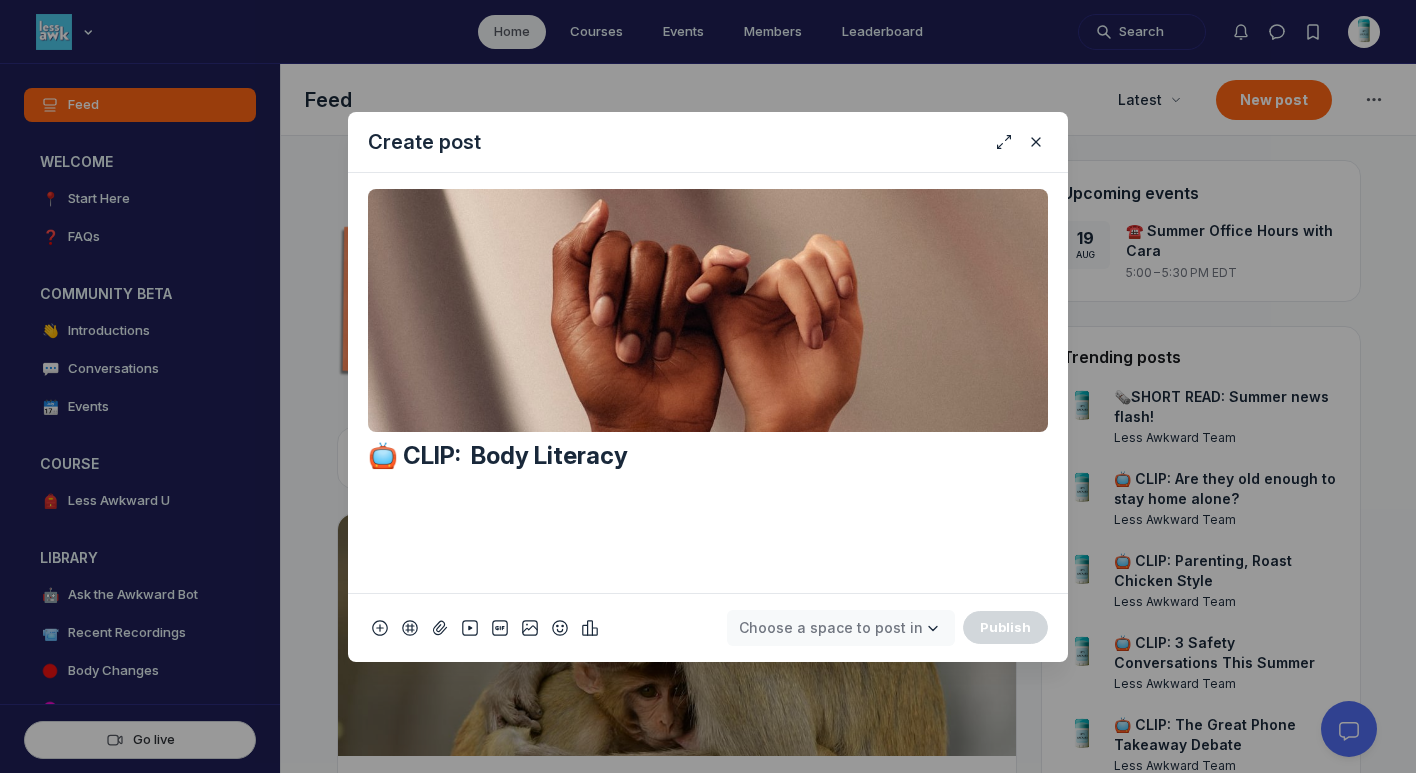 click on "Choose a space to post in" at bounding box center (841, 628) 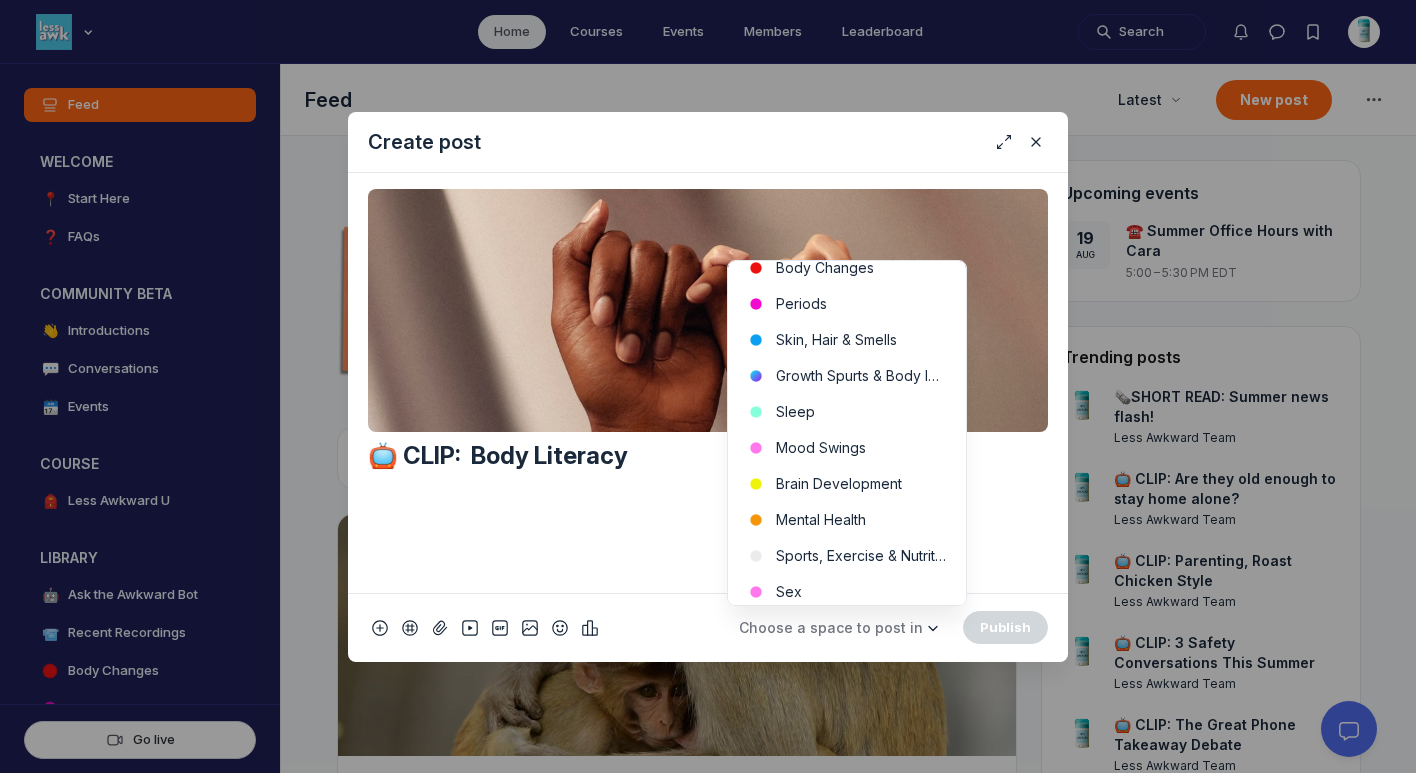 scroll, scrollTop: 526, scrollLeft: 0, axis: vertical 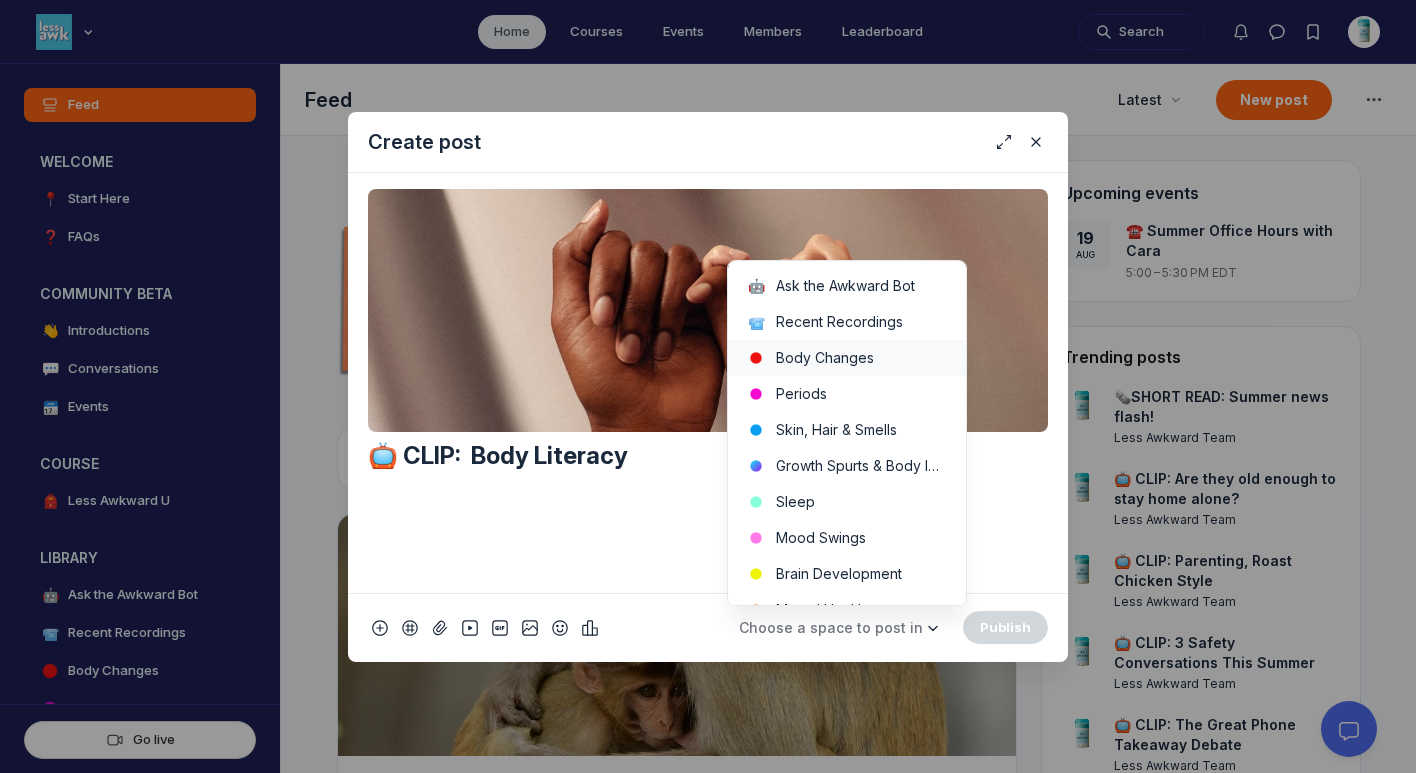click on "Body Changes" at bounding box center (847, 358) 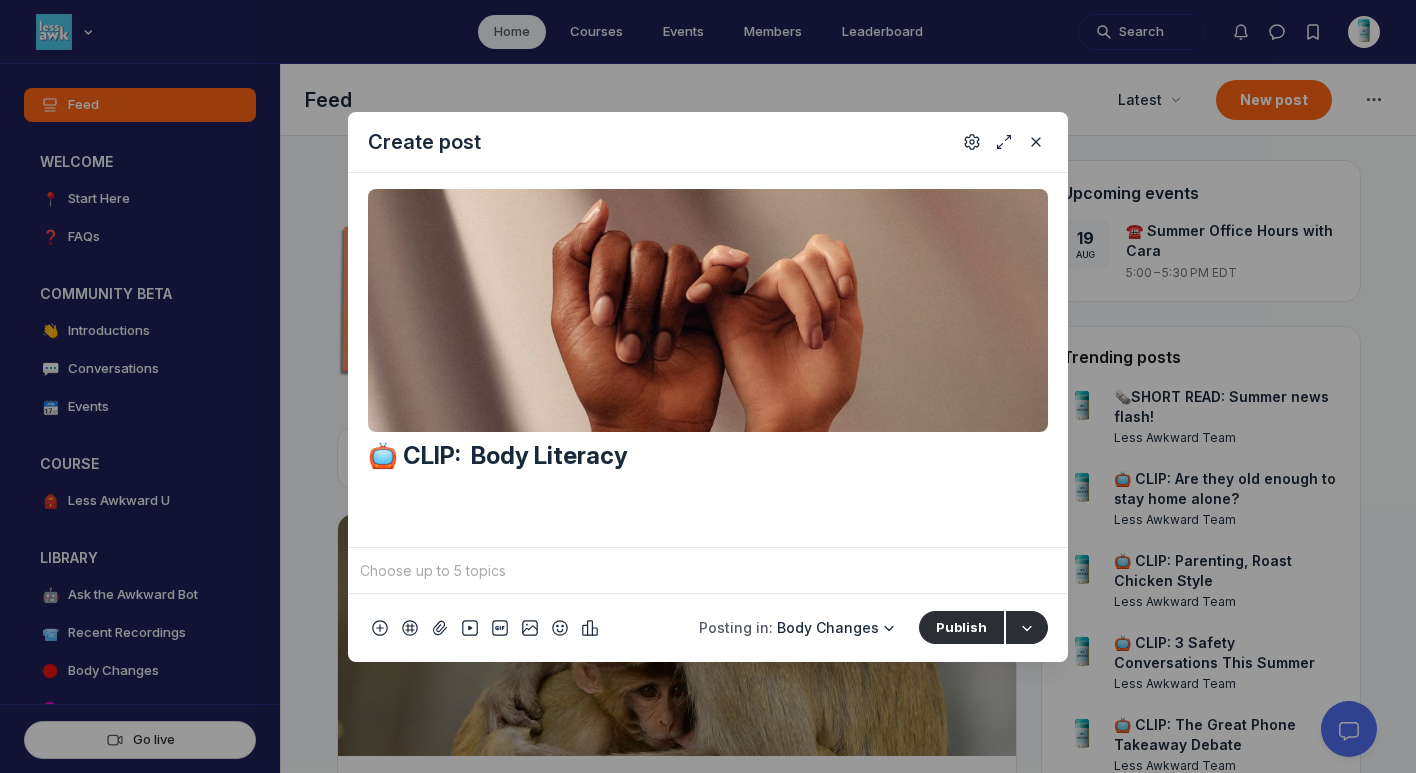 click at bounding box center [708, 571] 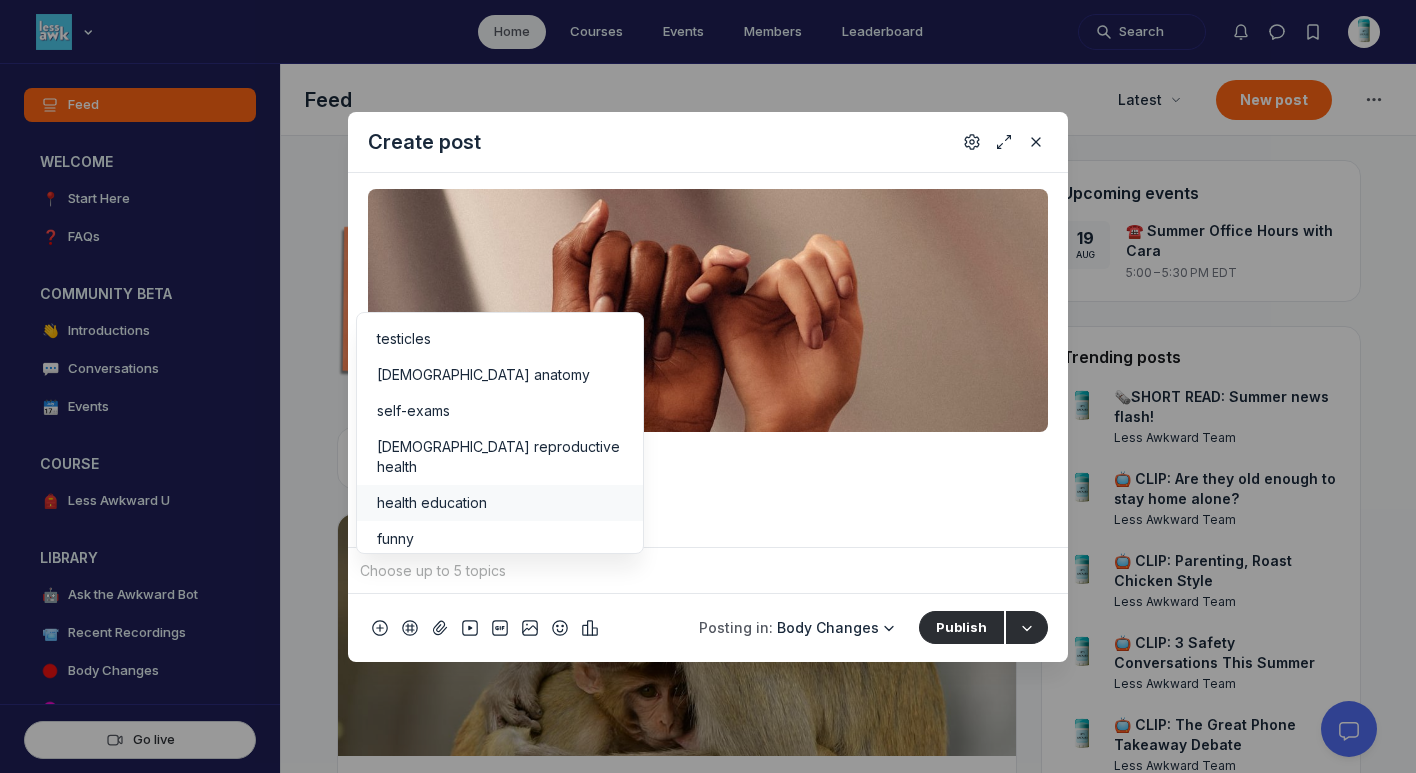 click on "health education" at bounding box center [432, 503] 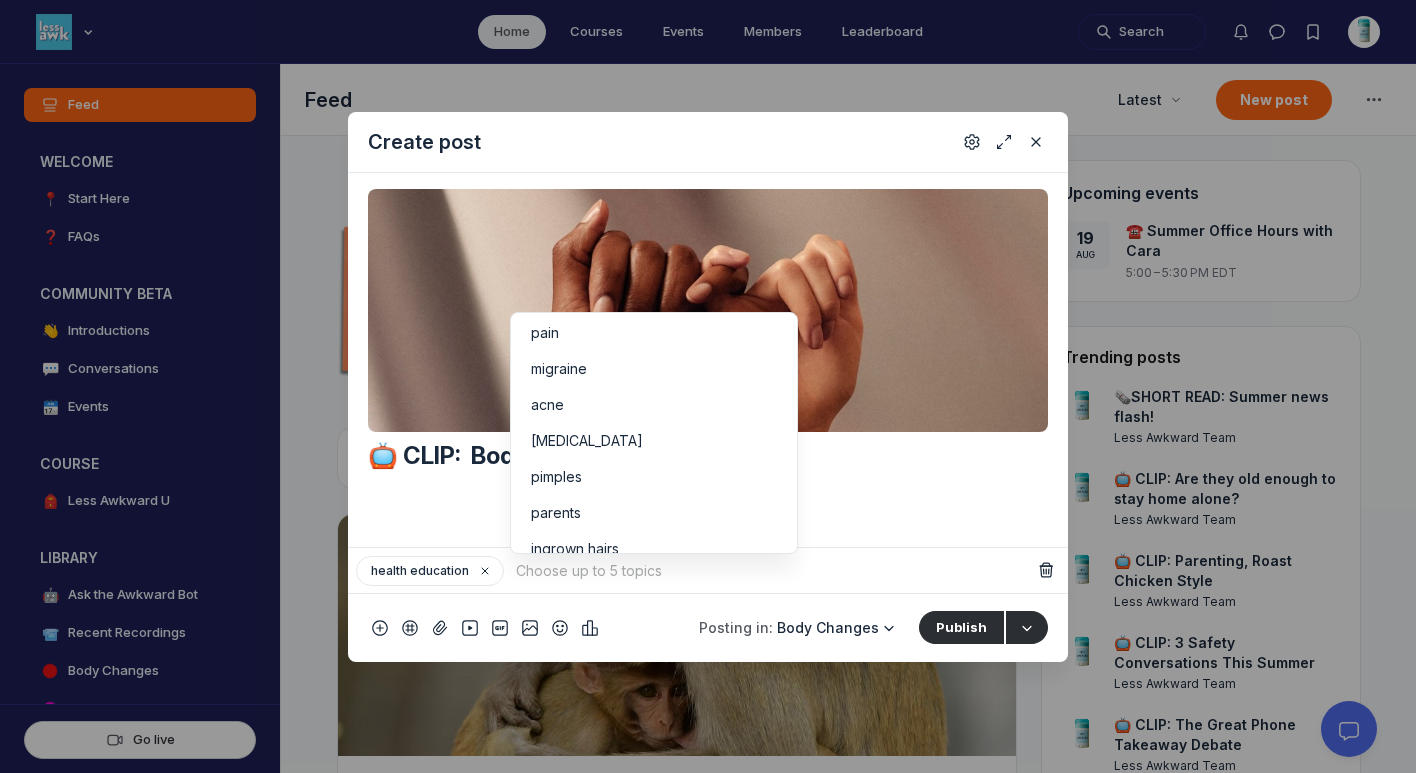scroll, scrollTop: 340, scrollLeft: 0, axis: vertical 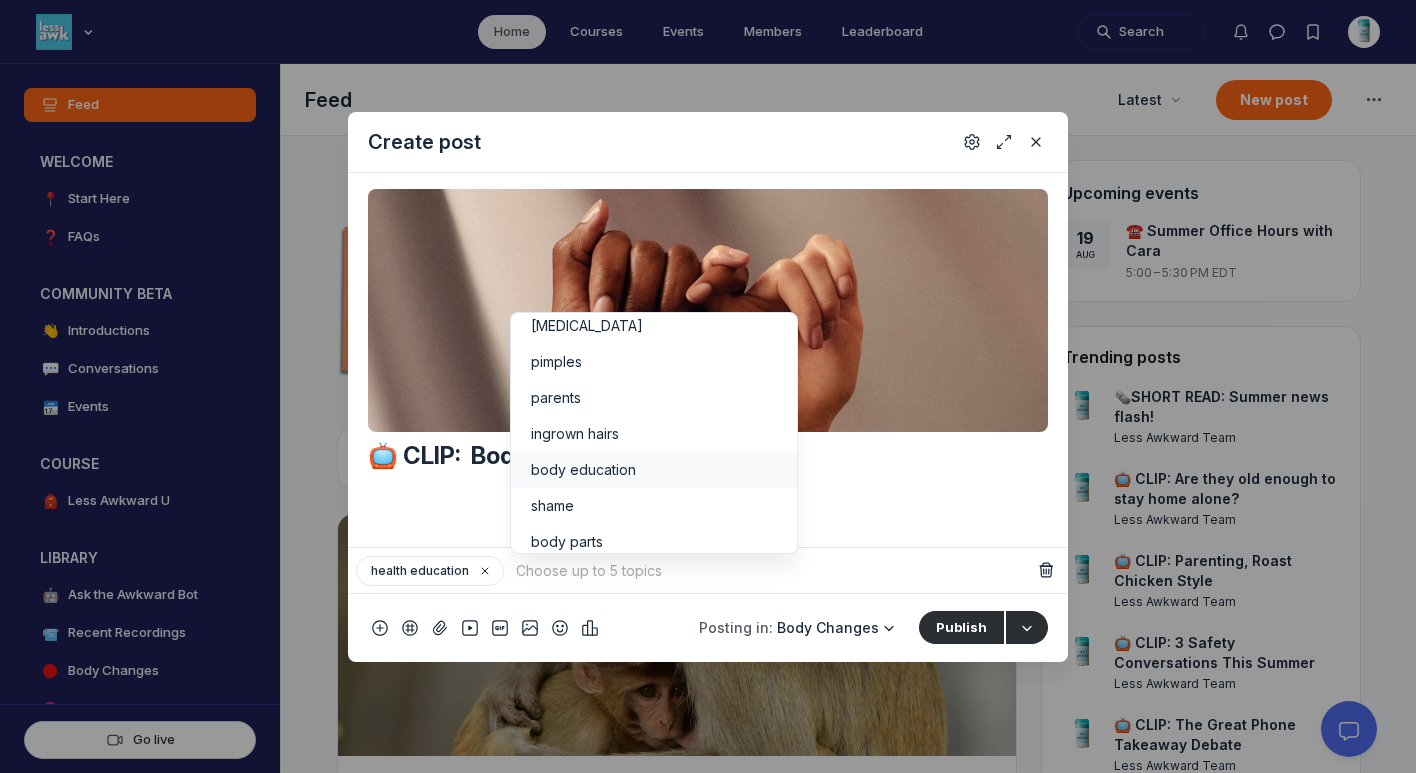 click on "body education" at bounding box center [654, 470] 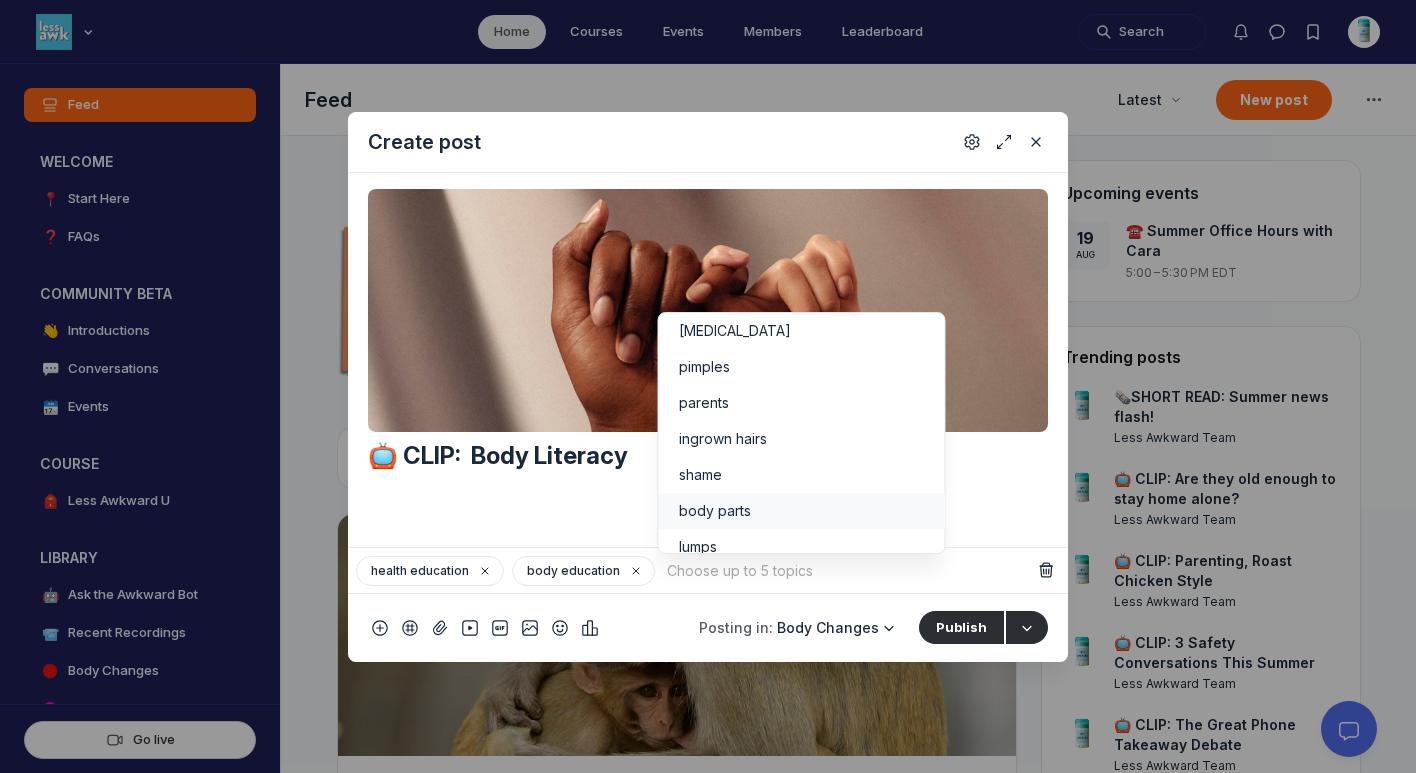 click on "body parts" at bounding box center [715, 511] 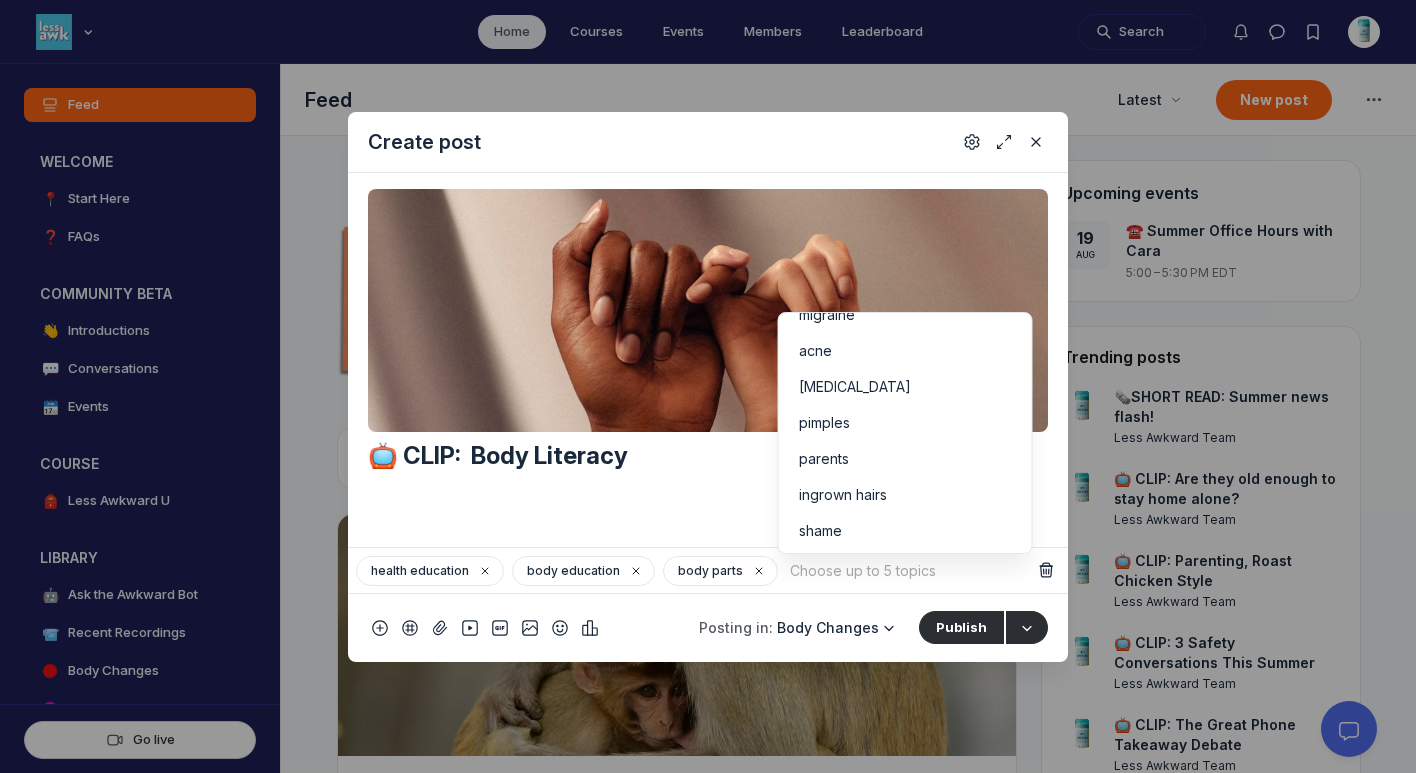 scroll, scrollTop: 388, scrollLeft: 0, axis: vertical 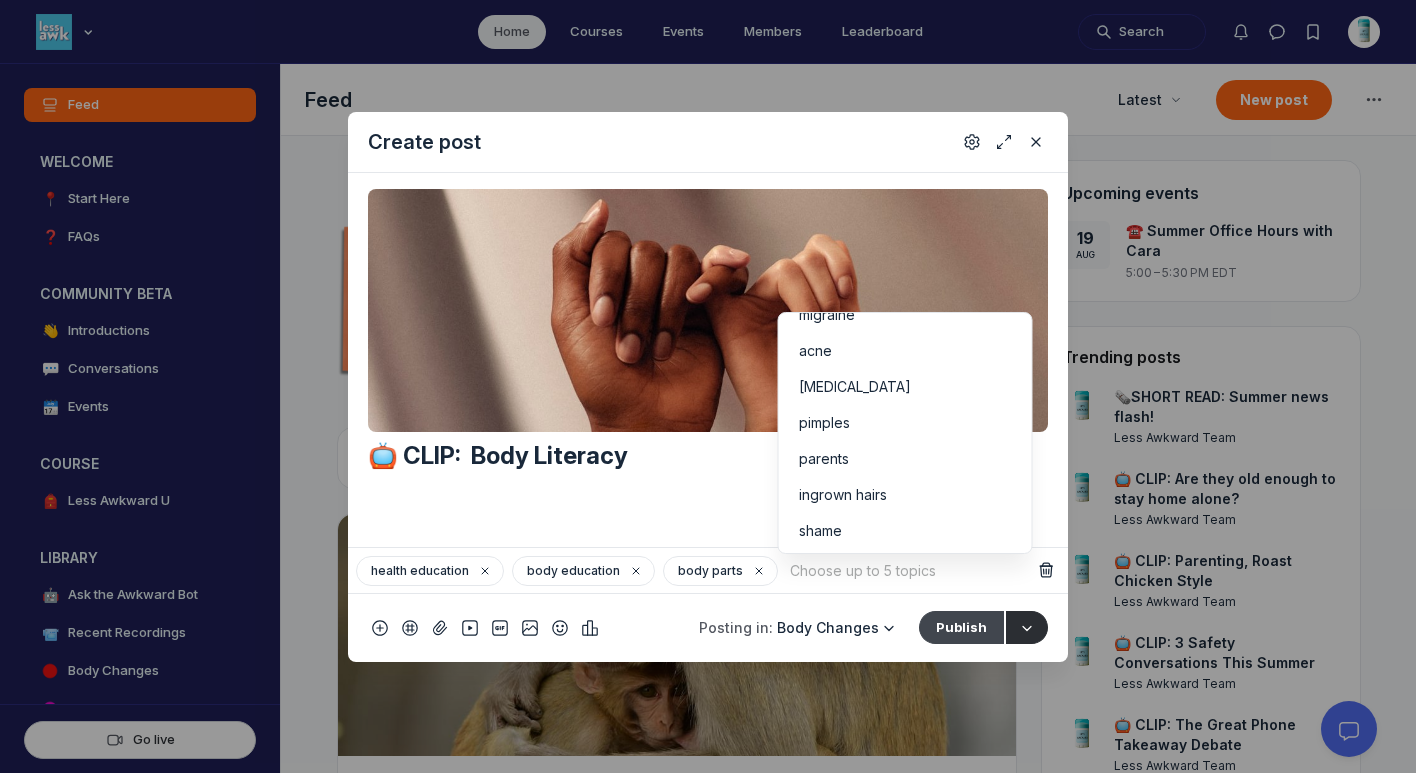 click on "Publish" at bounding box center (961, 627) 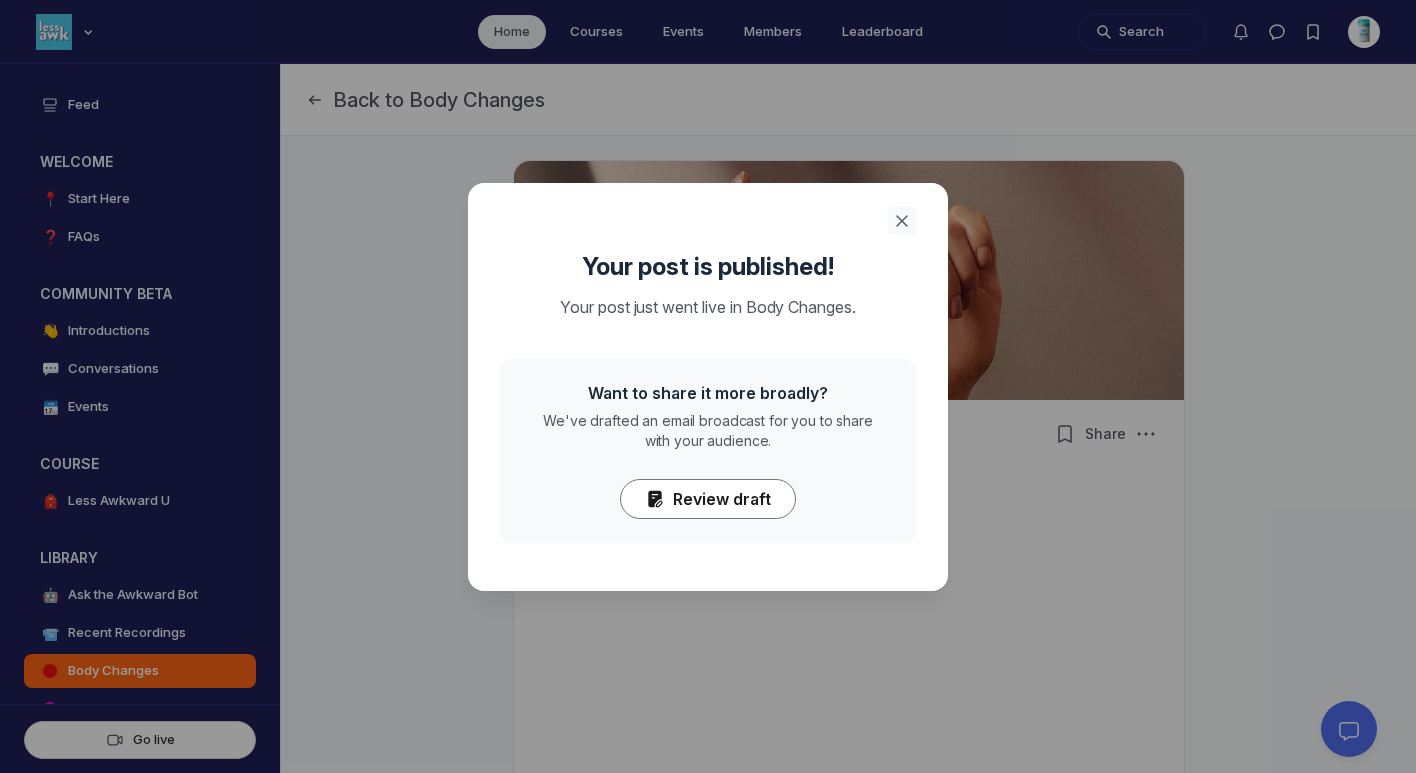 click 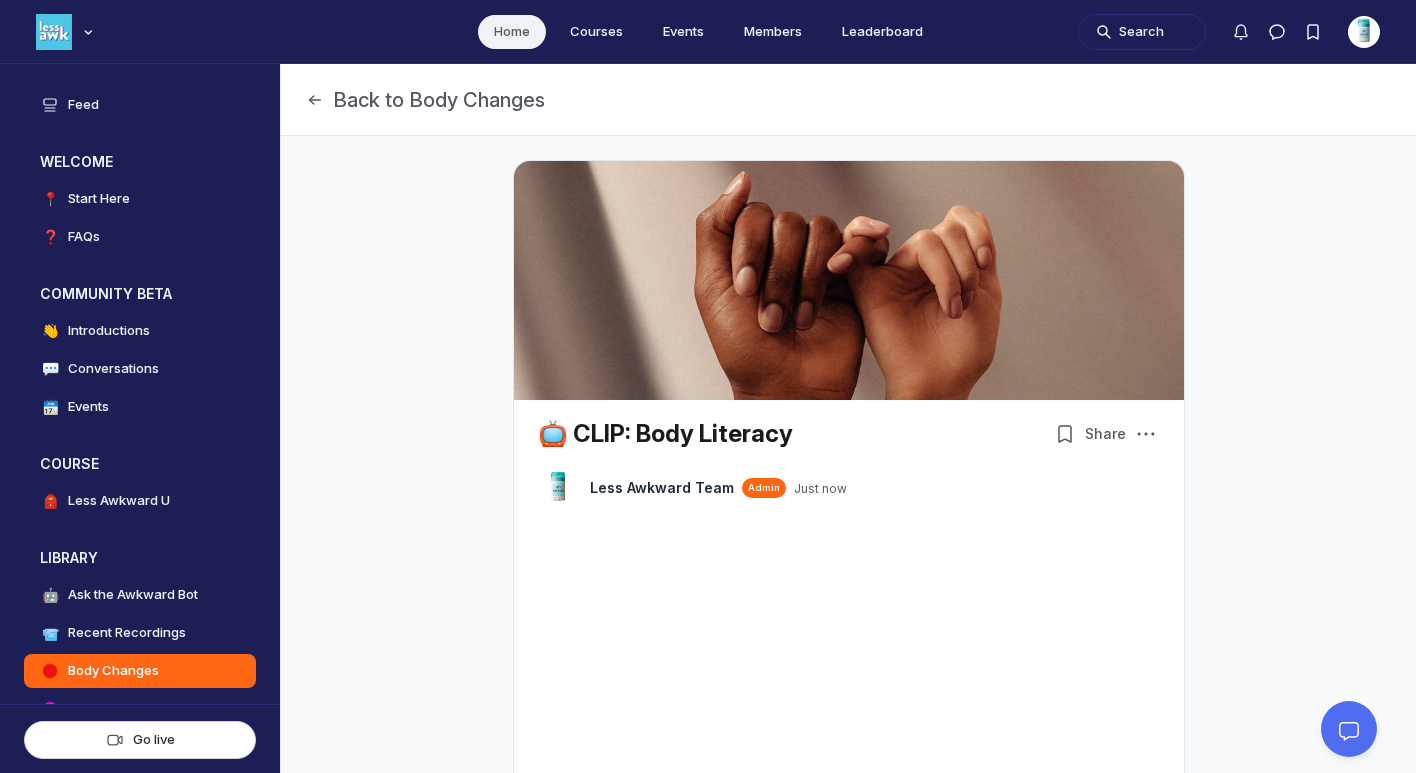 click on "Home" at bounding box center [512, 32] 